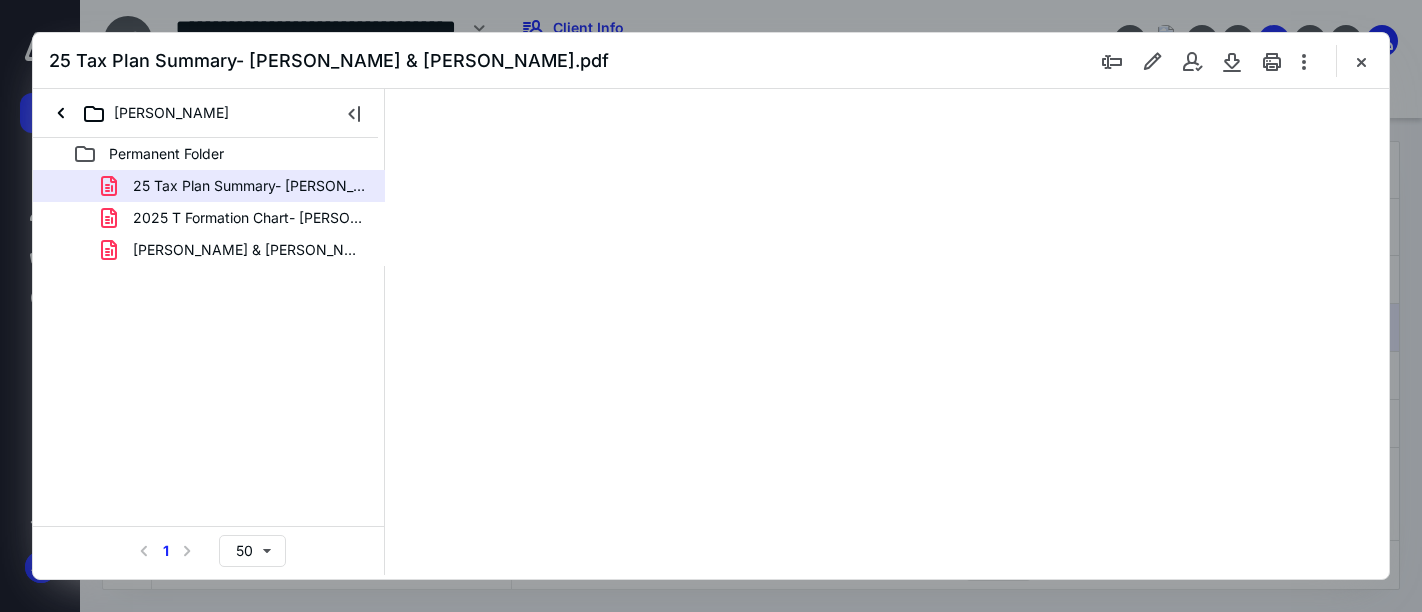 click at bounding box center [1361, 61] 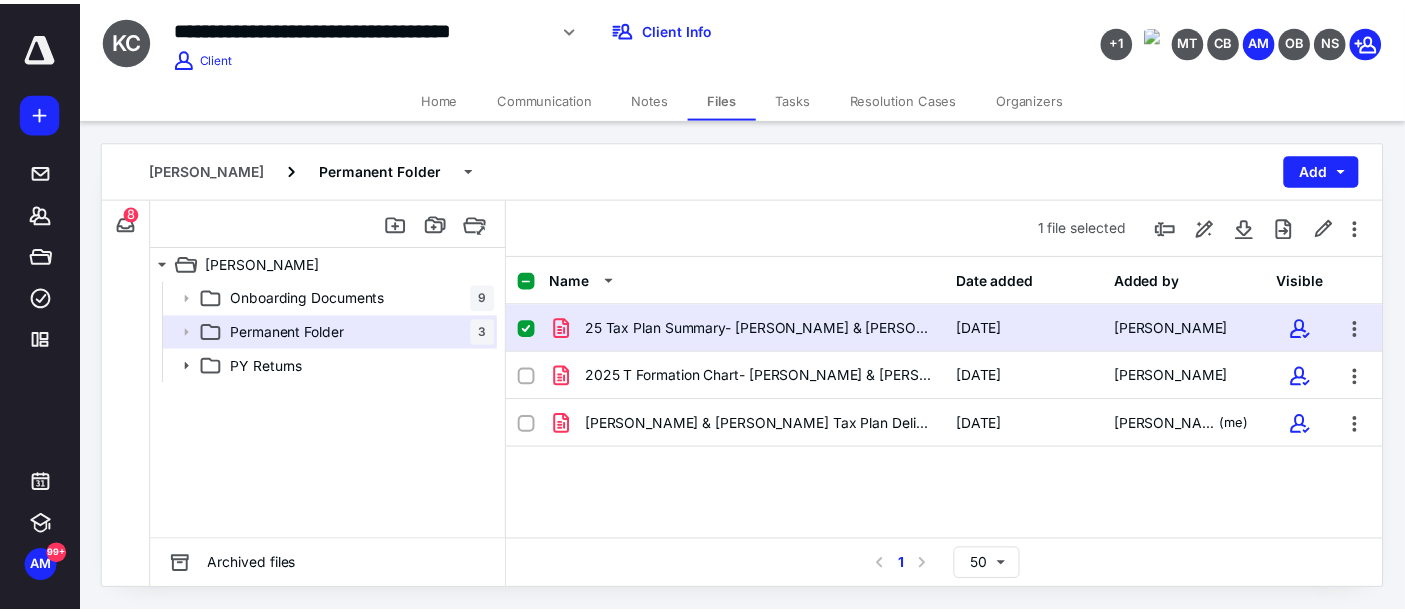 scroll, scrollTop: 0, scrollLeft: 0, axis: both 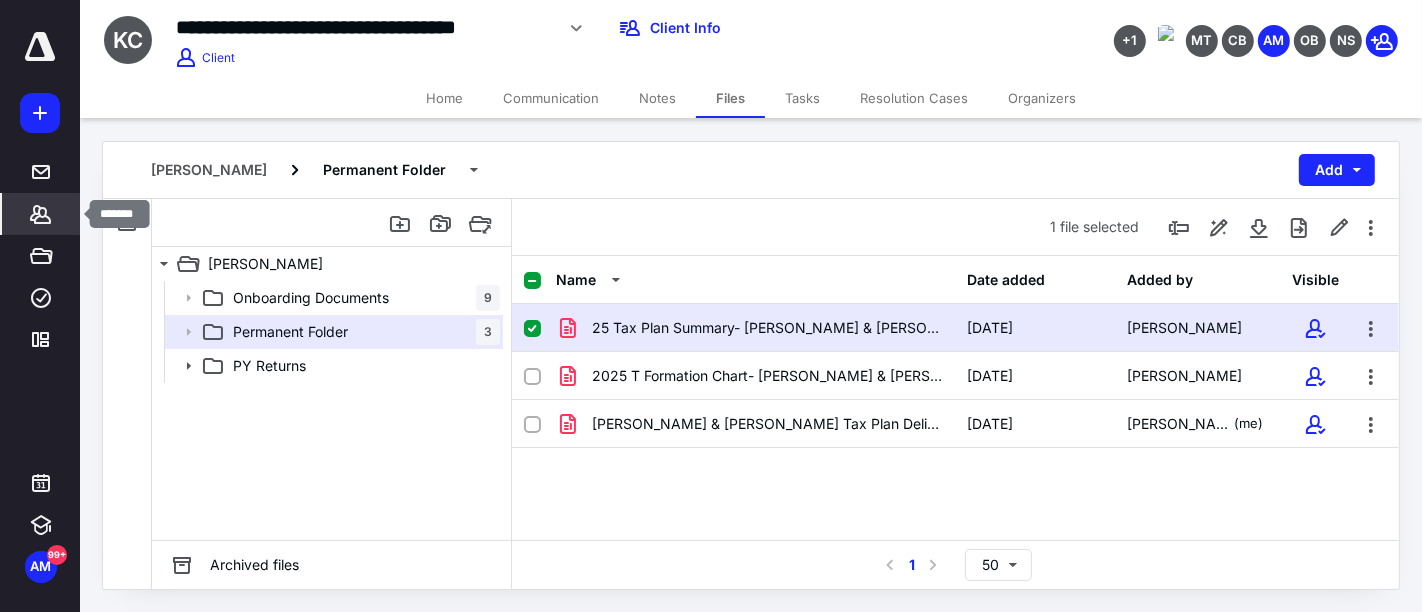 click on "Clients" at bounding box center [41, 214] 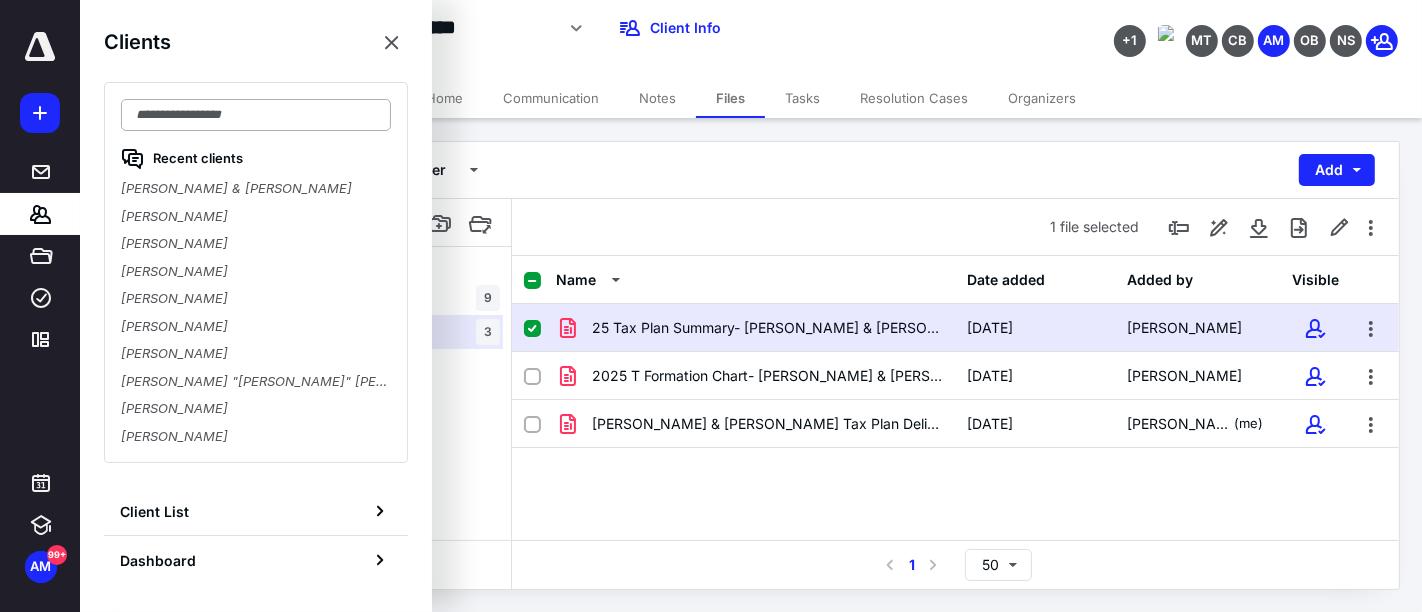 click at bounding box center [256, 115] 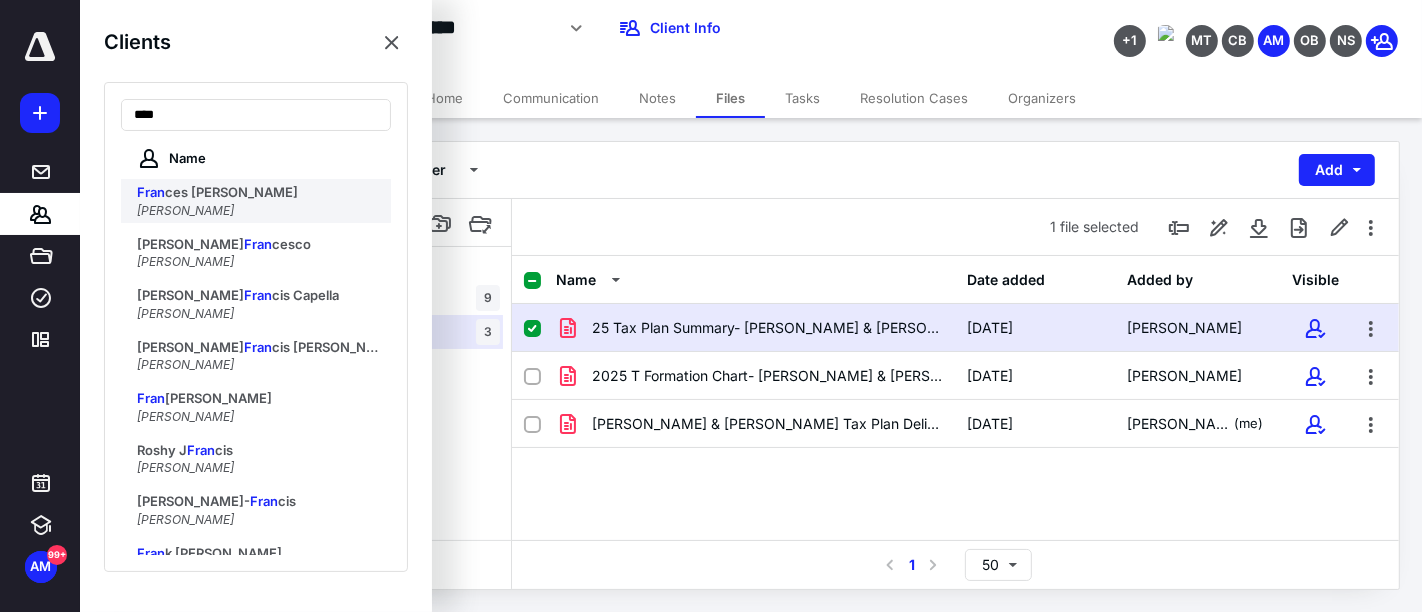 type on "****" 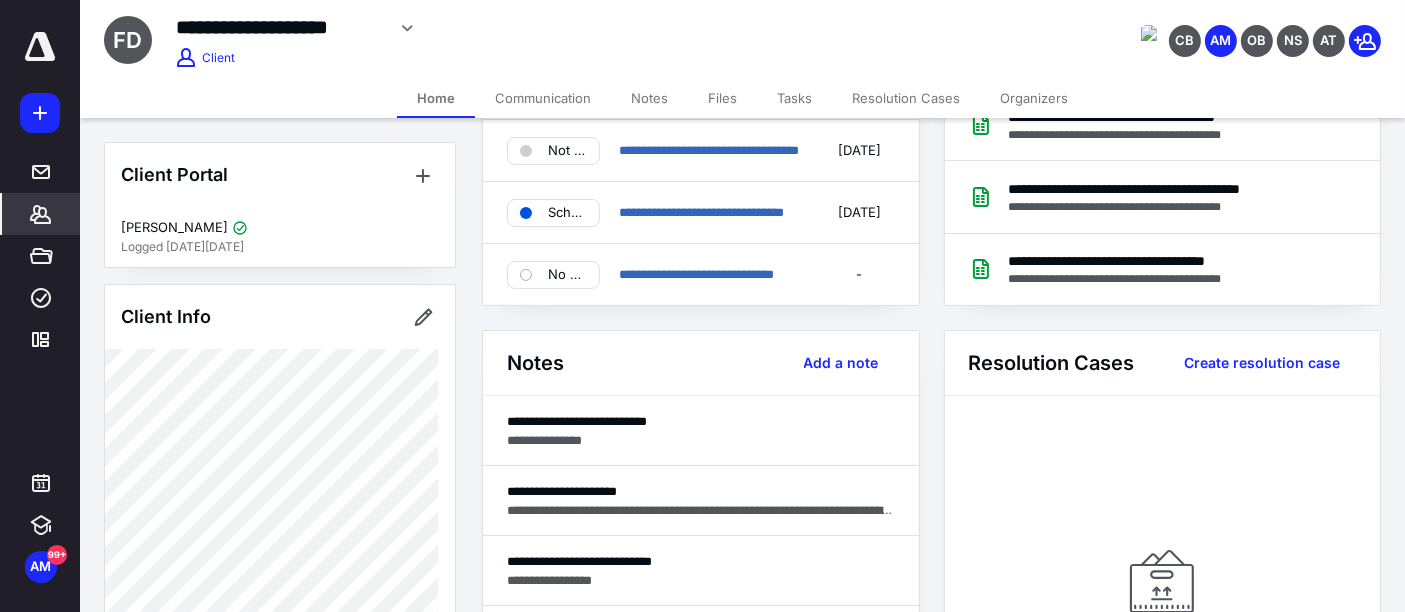 scroll, scrollTop: 333, scrollLeft: 0, axis: vertical 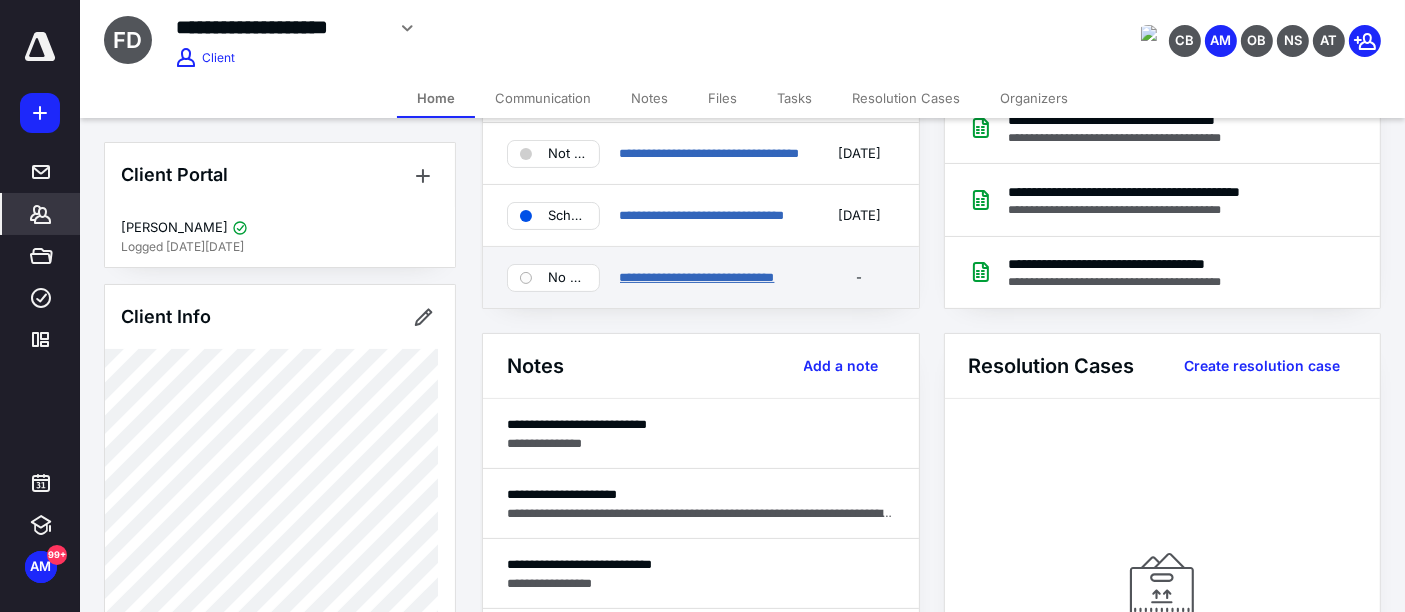 click on "**********" at bounding box center [697, 277] 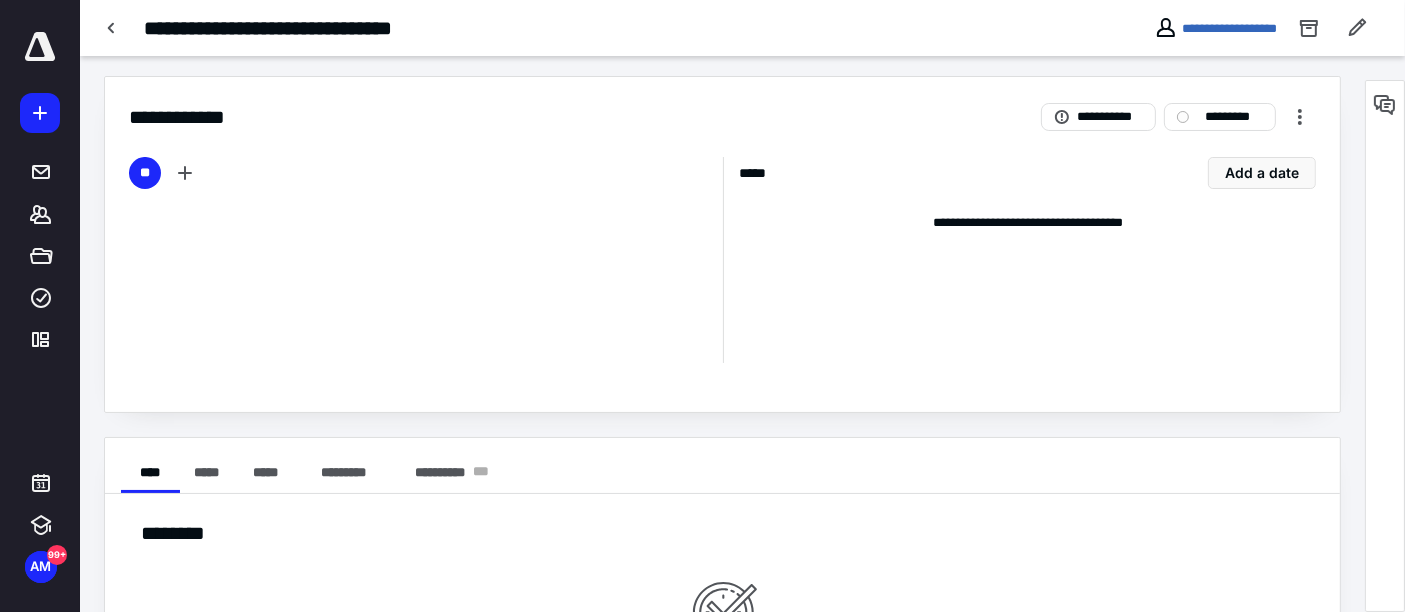 scroll, scrollTop: 0, scrollLeft: 0, axis: both 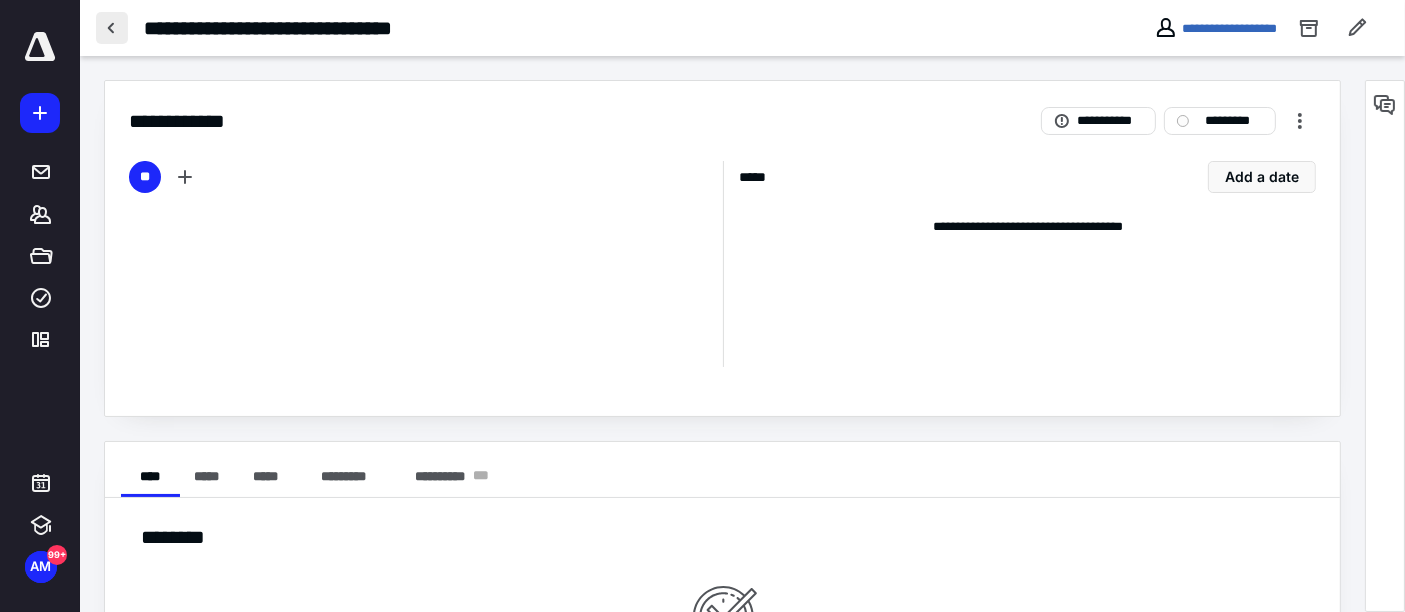 click at bounding box center (112, 28) 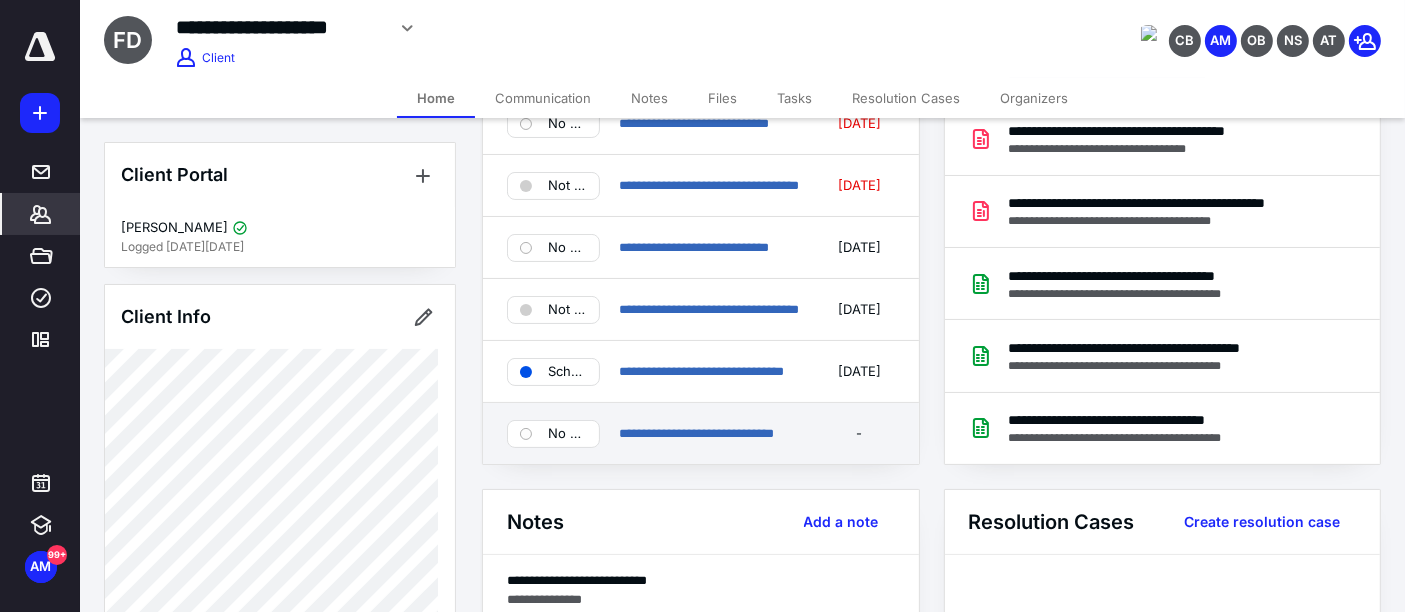 scroll, scrollTop: 111, scrollLeft: 0, axis: vertical 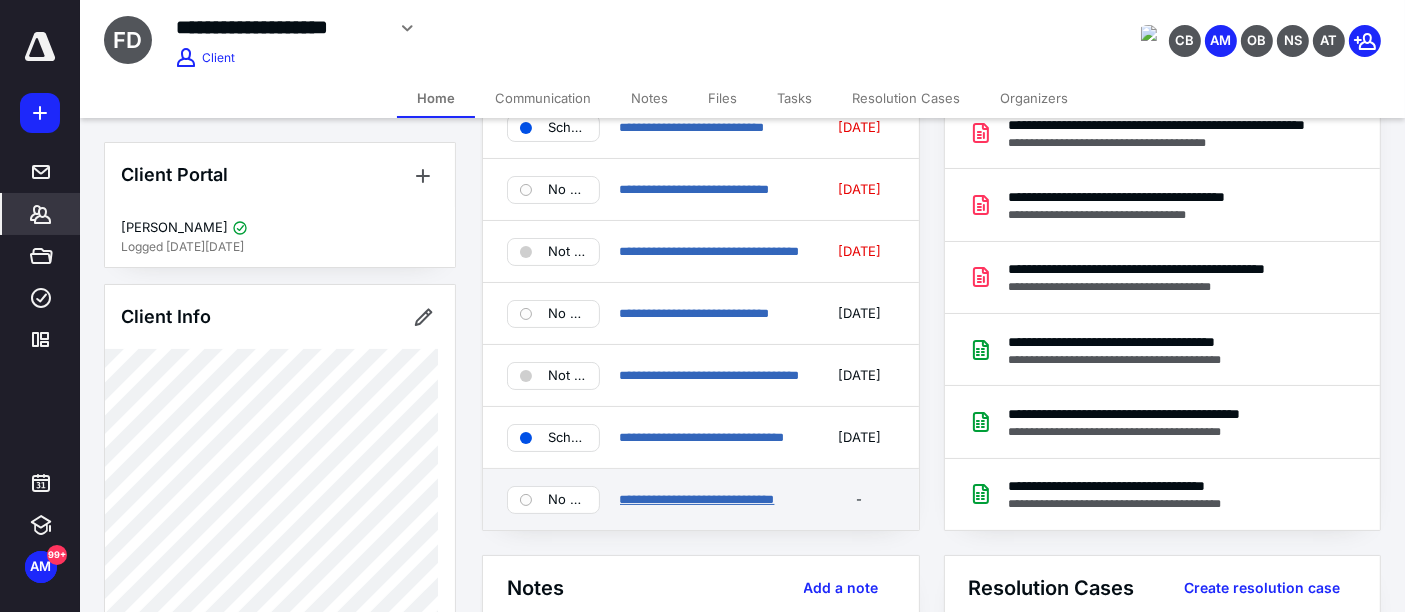 click on "**********" at bounding box center (697, 499) 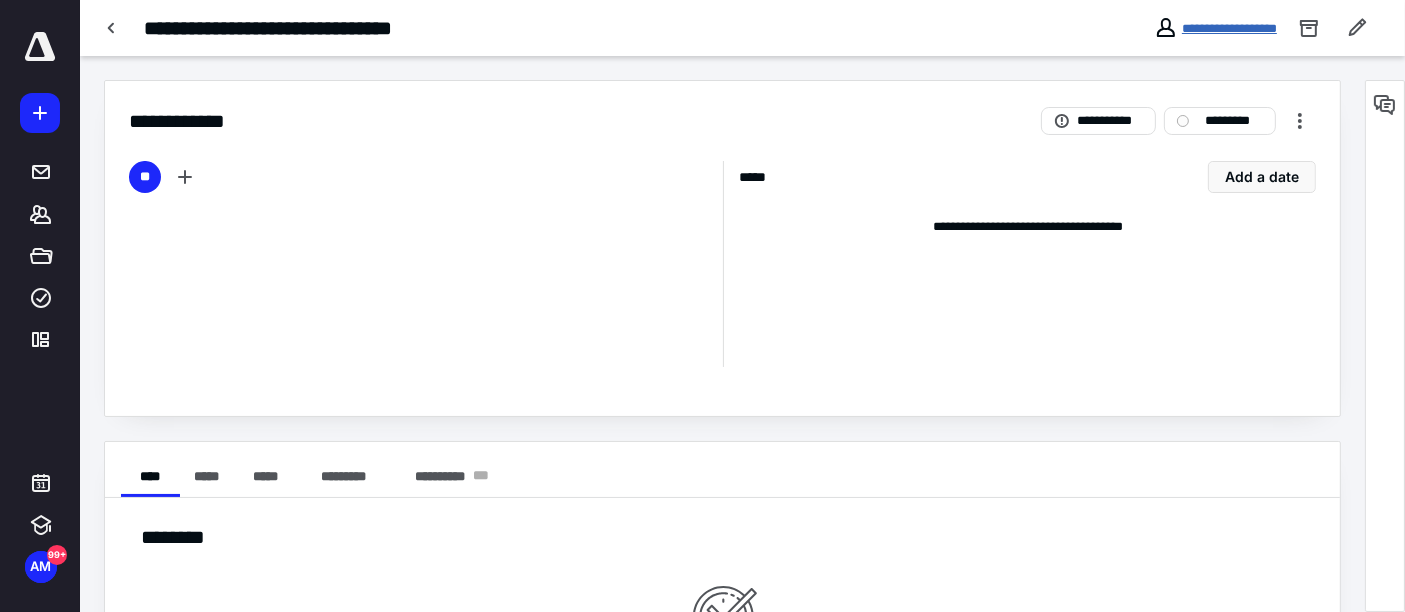 click on "**********" at bounding box center [1229, 28] 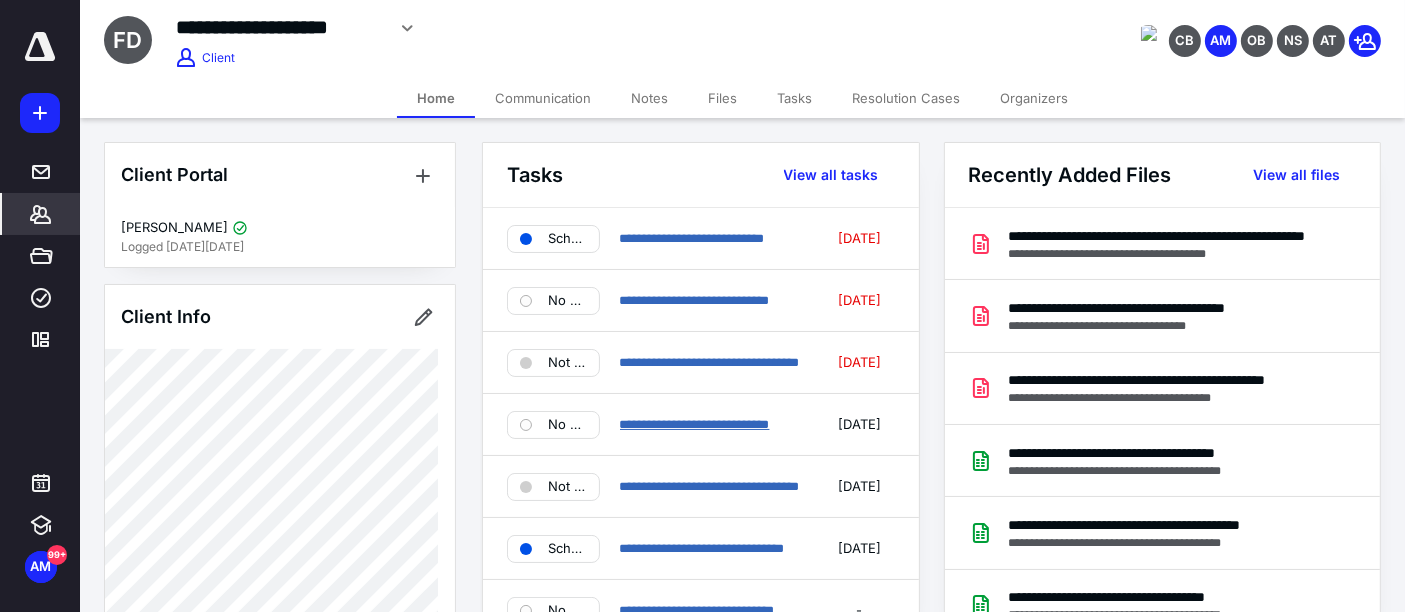 drag, startPoint x: 761, startPoint y: 427, endPoint x: 904, endPoint y: 297, distance: 193.2589 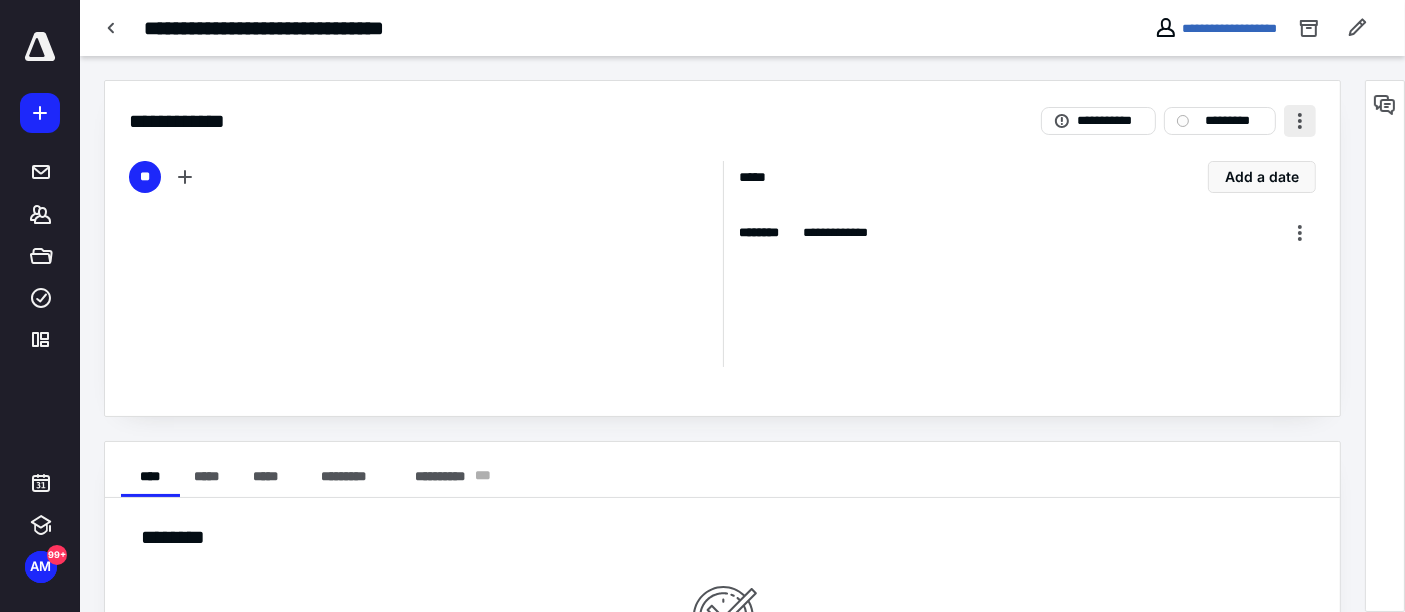 click at bounding box center [1300, 121] 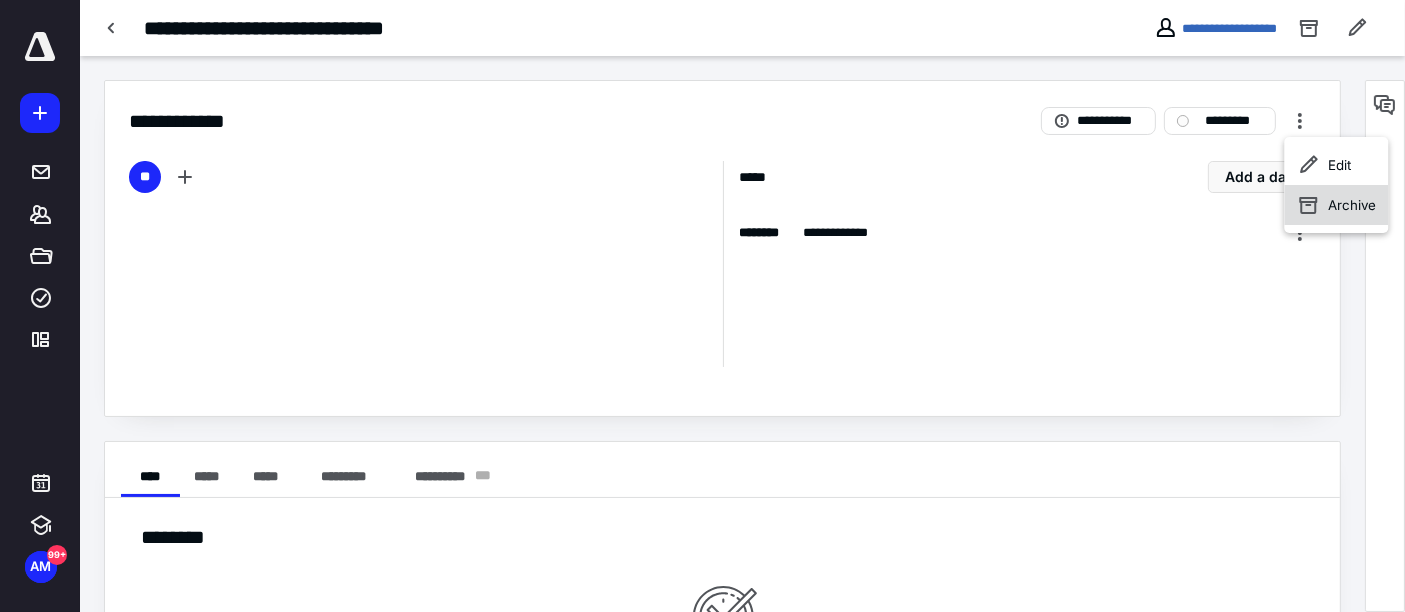 click 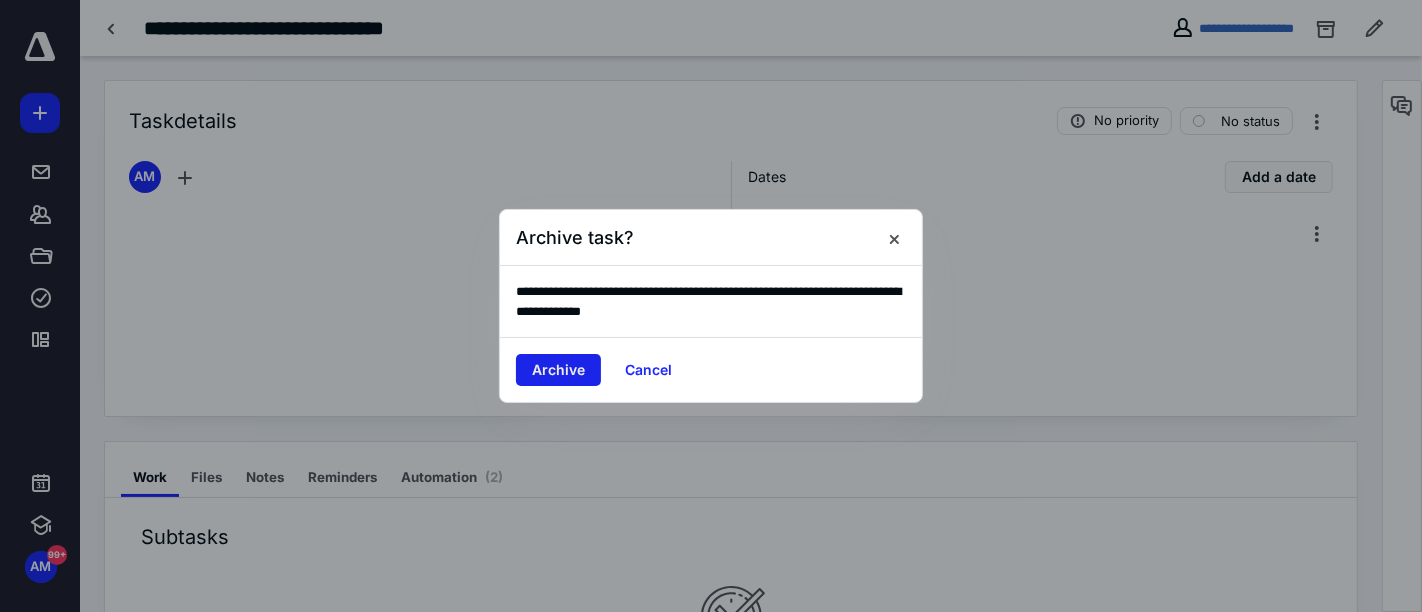 click on "Archive" at bounding box center [558, 370] 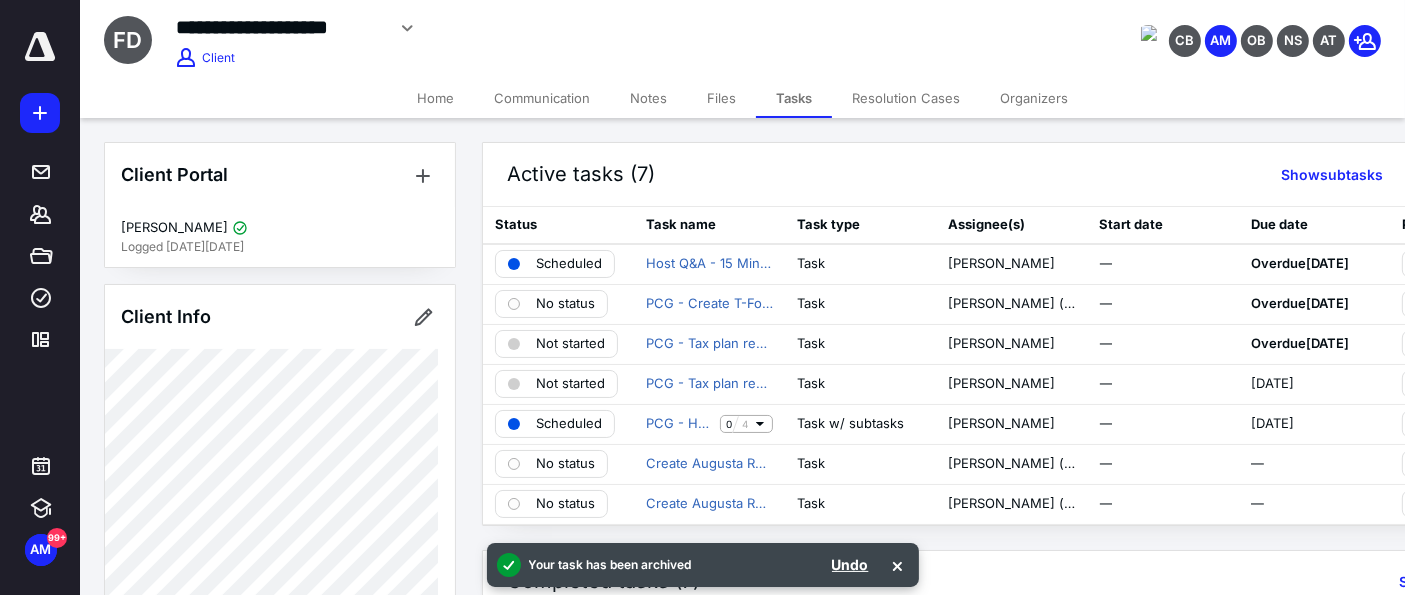click on "Home" at bounding box center [435, 98] 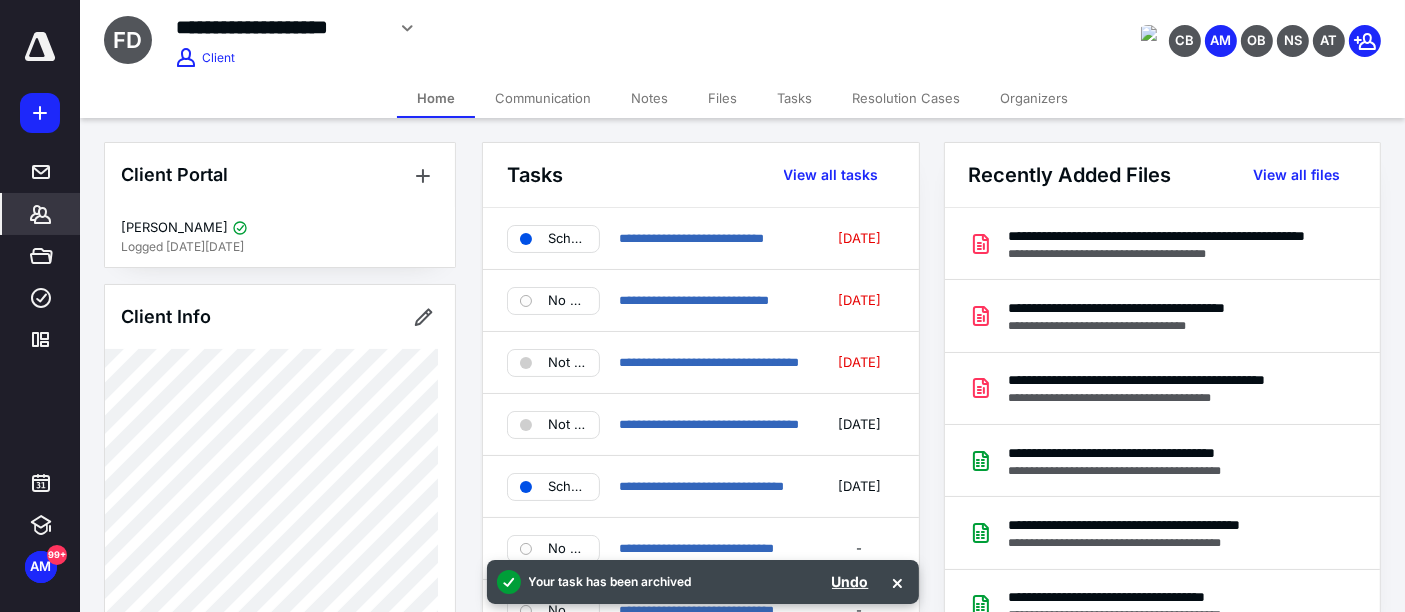 click on "Tasks" at bounding box center (794, 98) 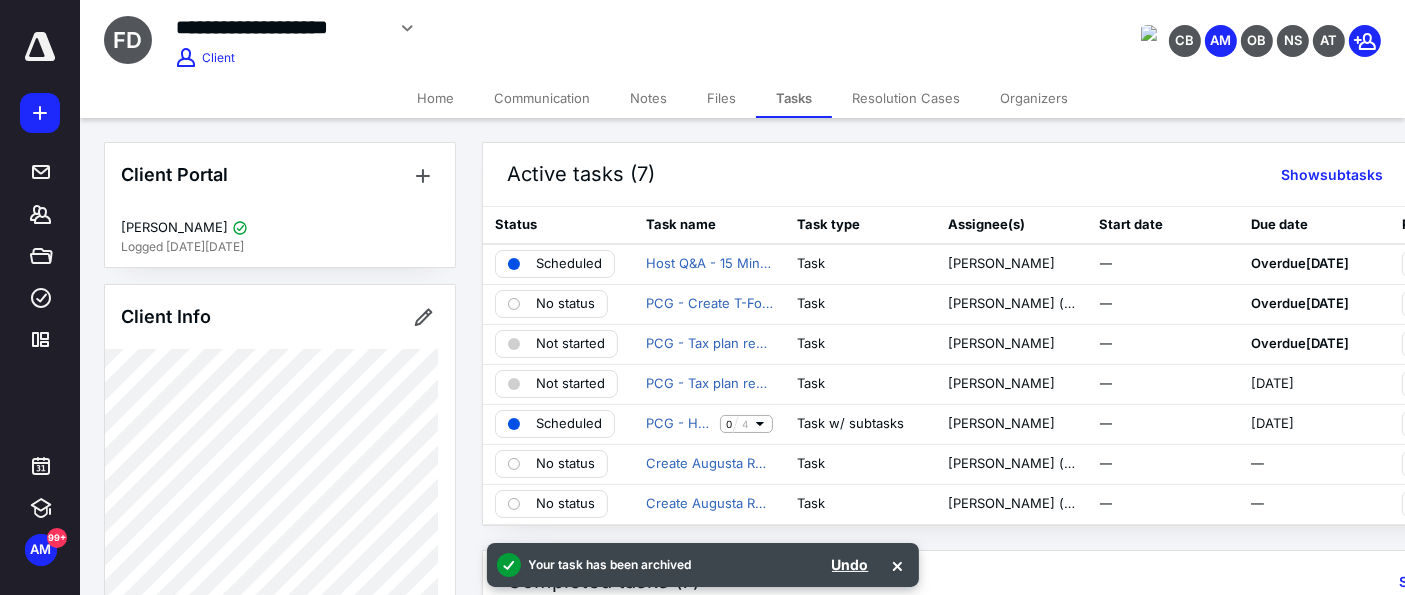 click on "Home" at bounding box center [435, 98] 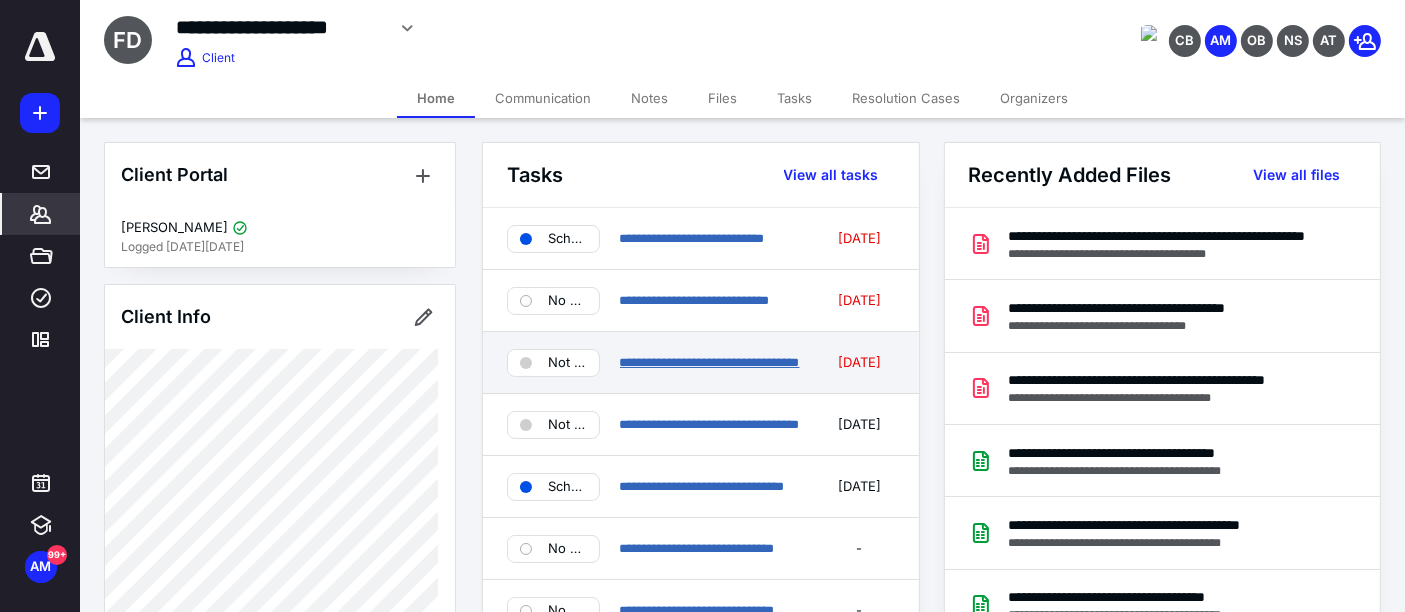 click on "**********" at bounding box center [710, 362] 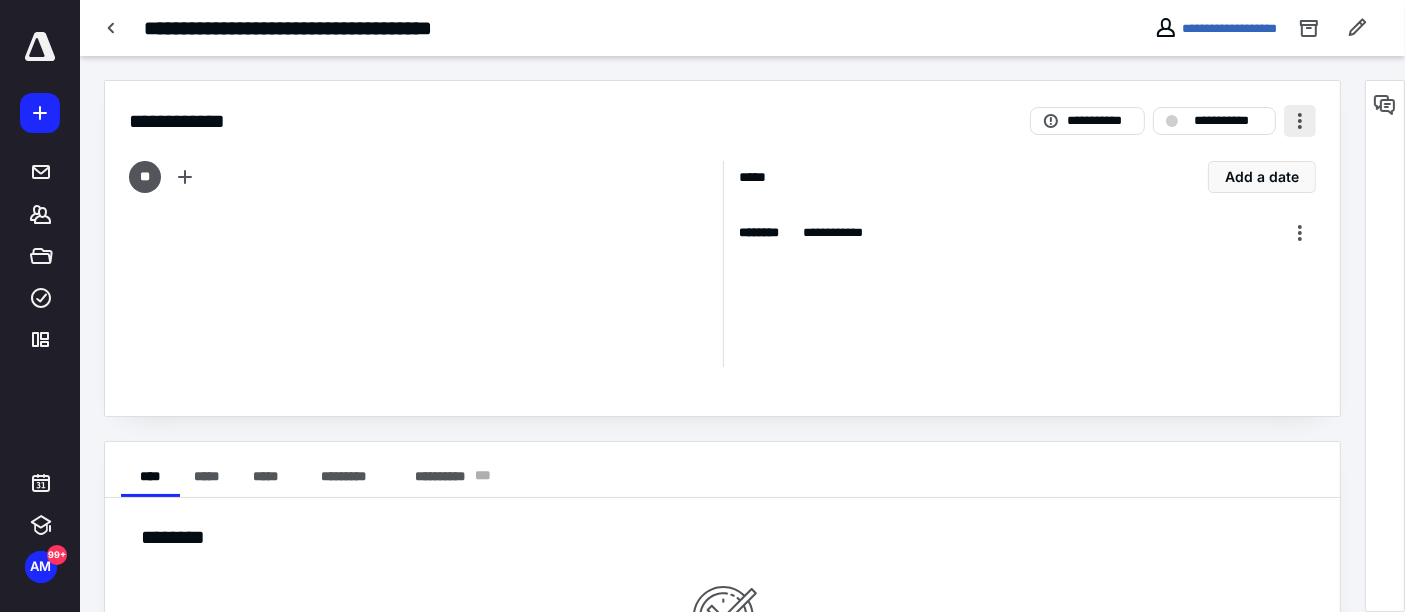 click at bounding box center [1300, 121] 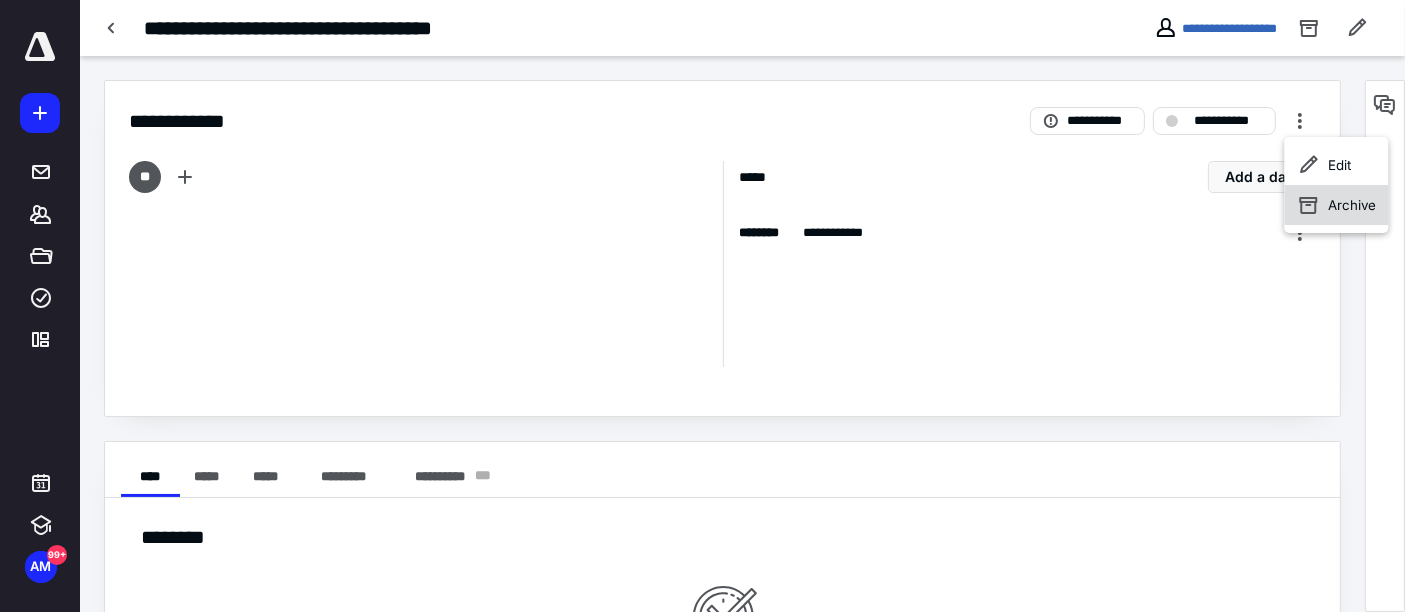 click 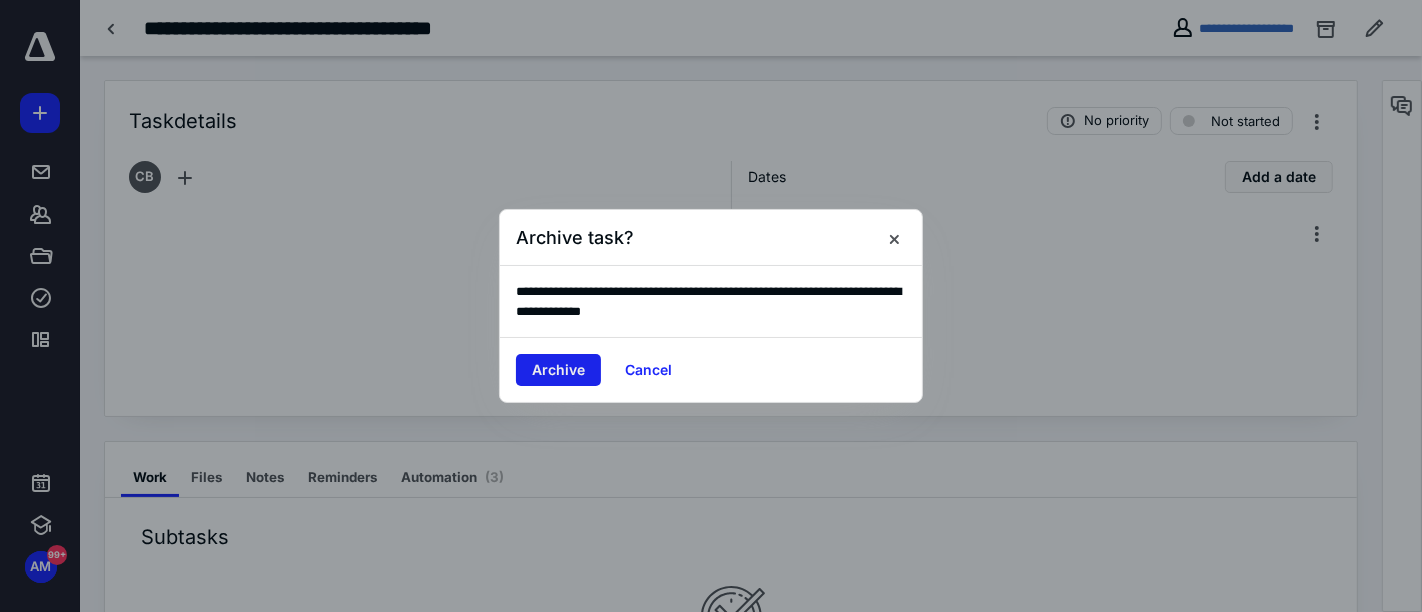 click on "Archive" at bounding box center (558, 370) 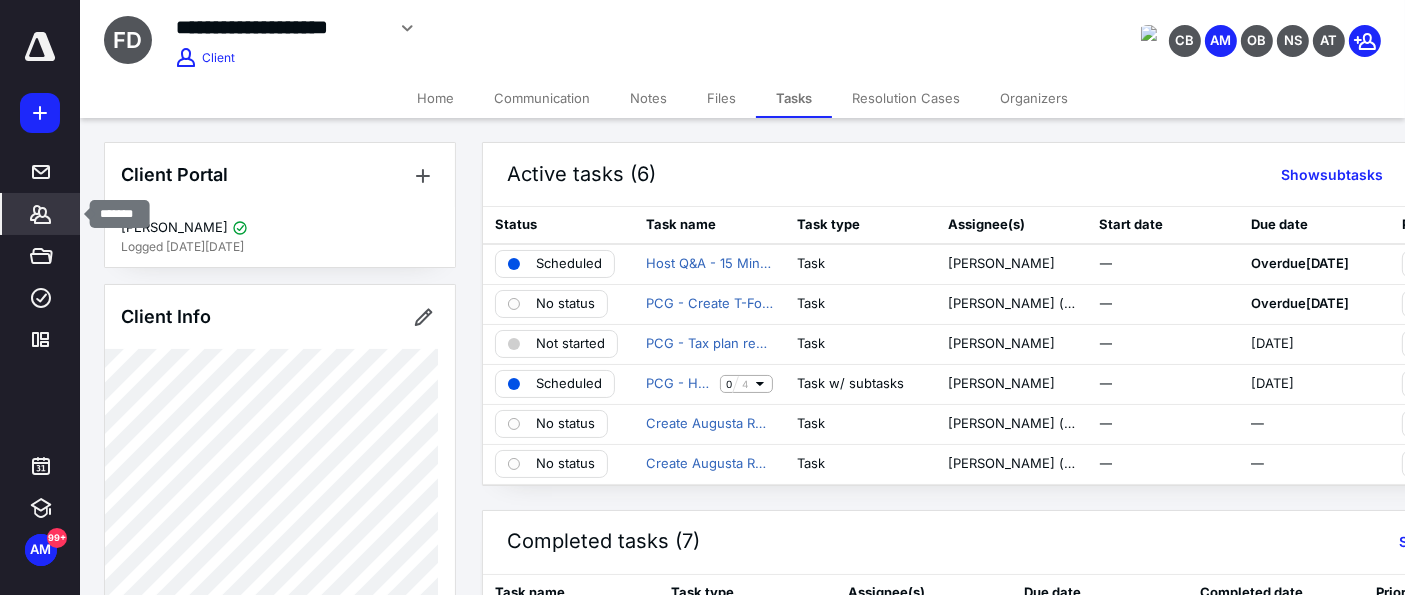 click on "Clients" at bounding box center [41, 214] 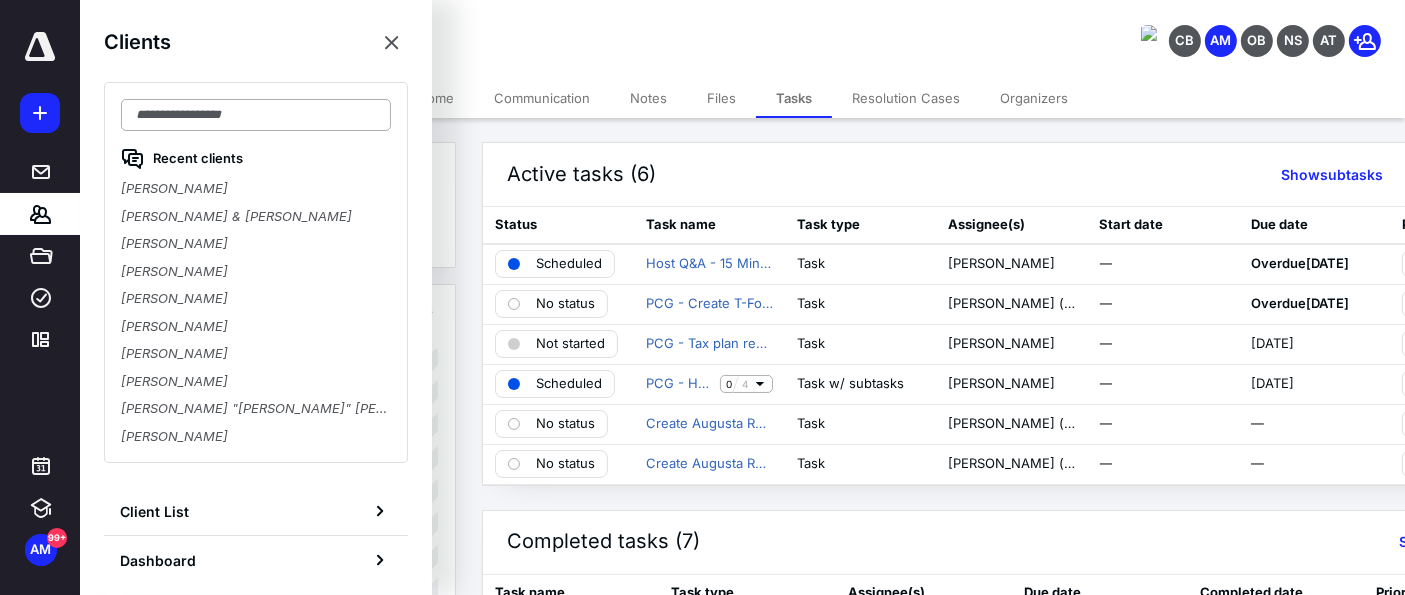 click at bounding box center [256, 115] 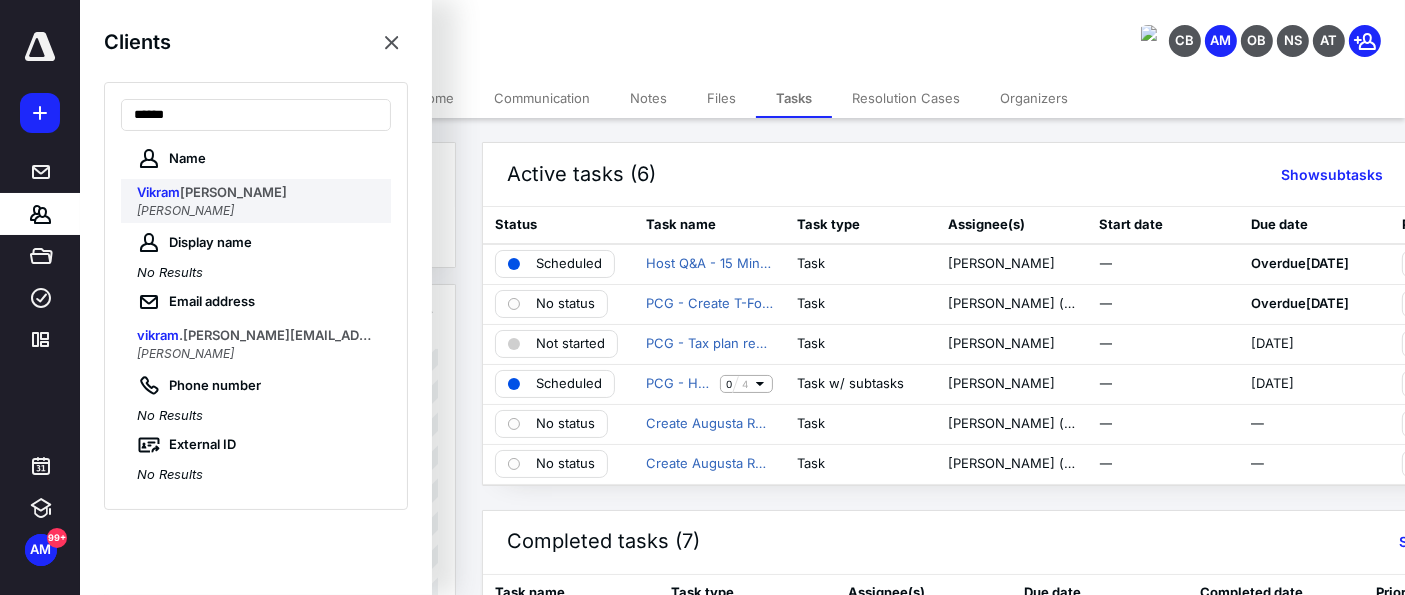 type on "******" 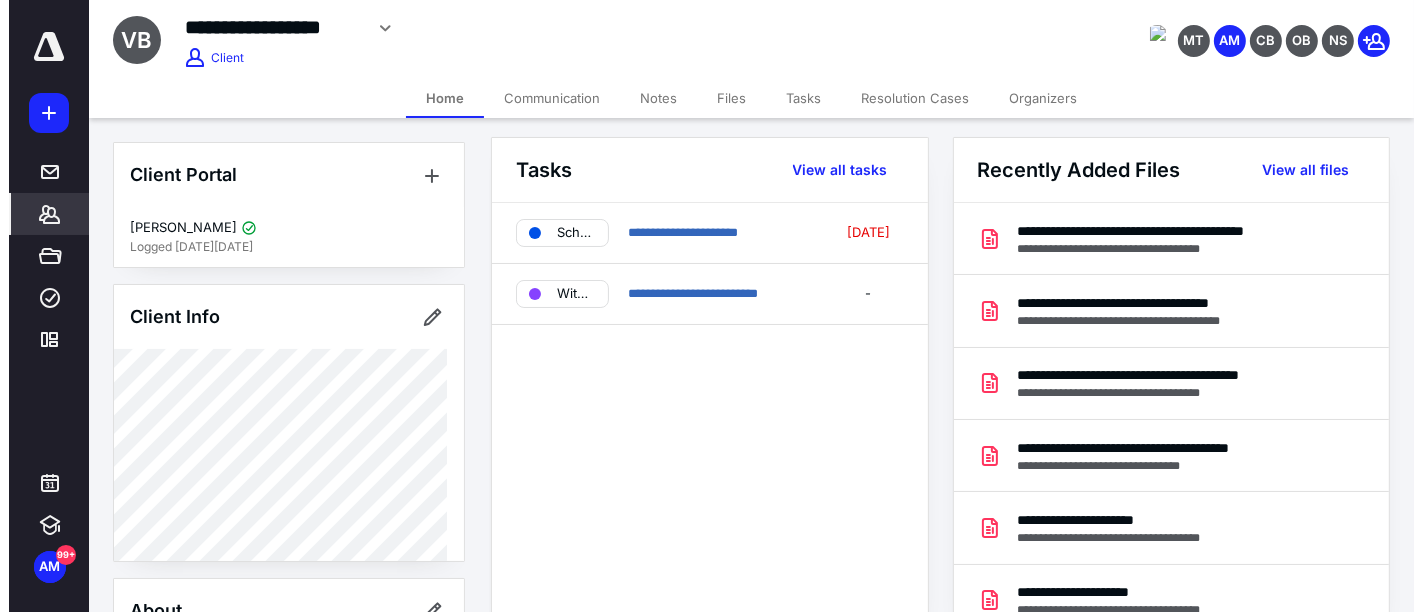 scroll, scrollTop: 0, scrollLeft: 0, axis: both 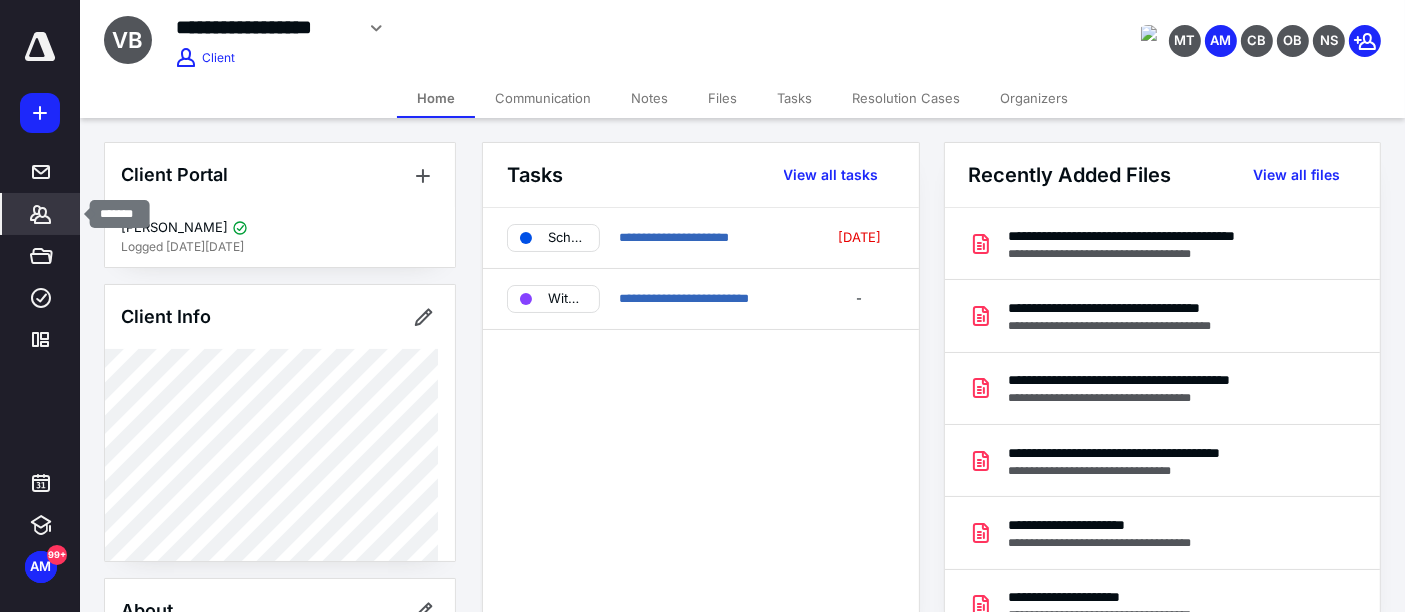 click on "Clients" at bounding box center [41, 214] 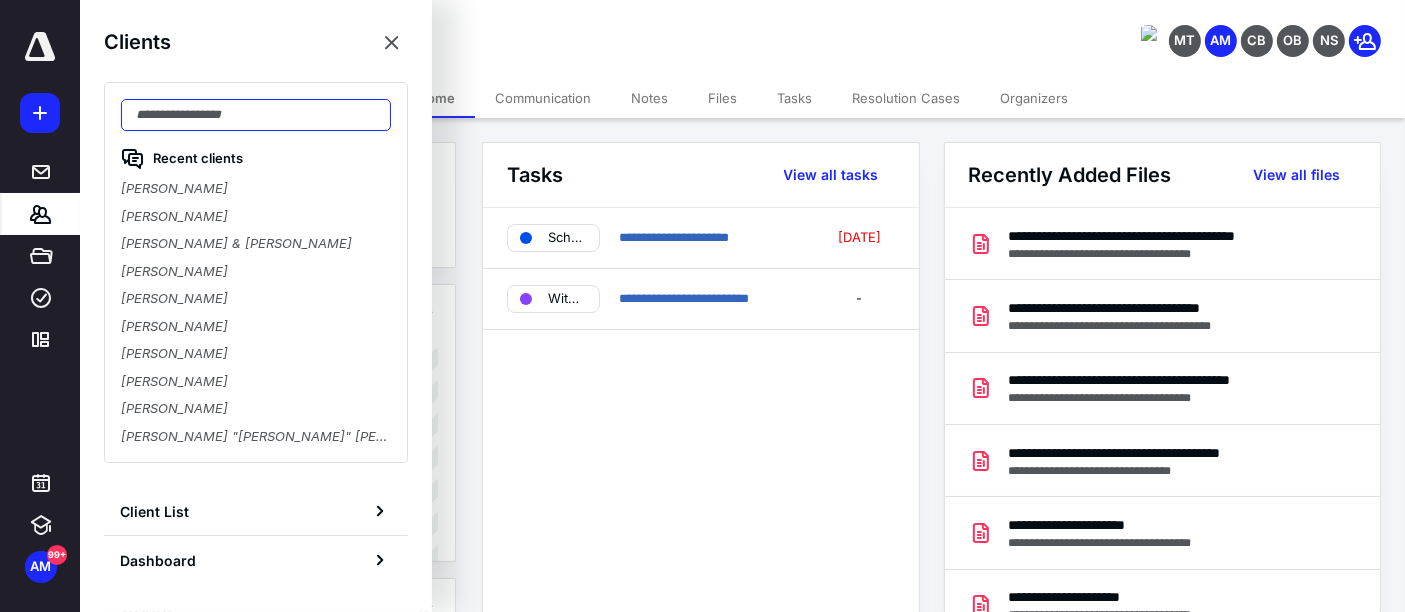 click at bounding box center (256, 115) 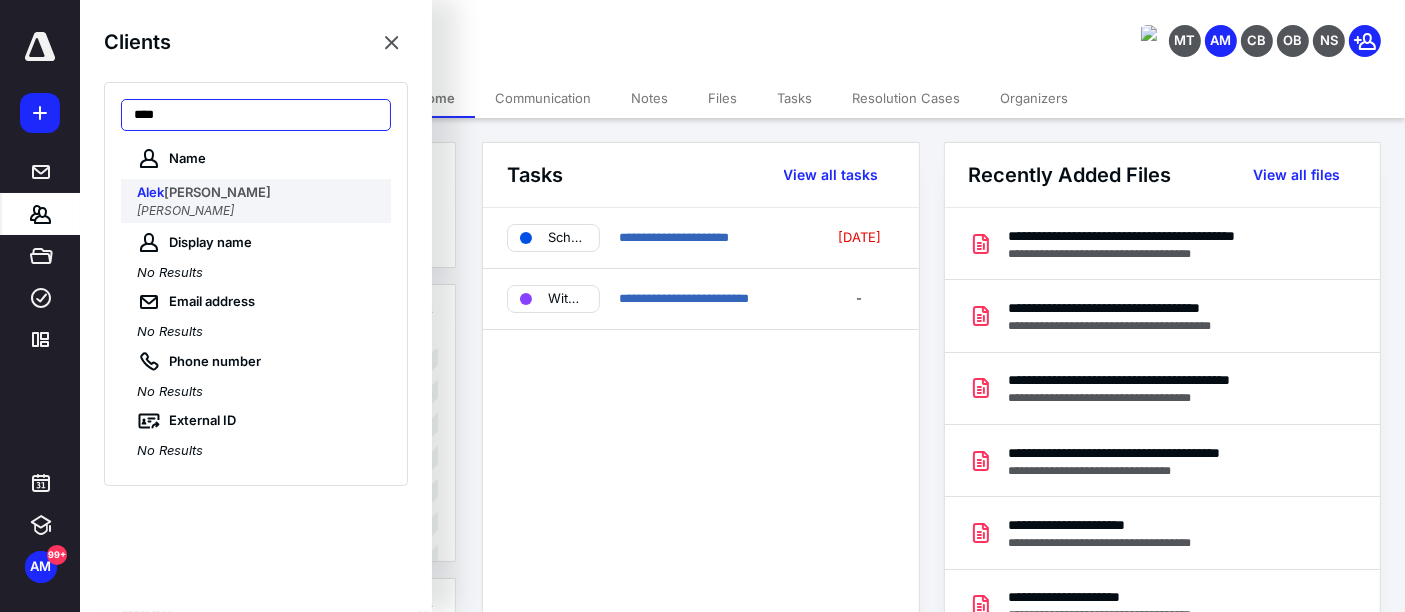 type on "****" 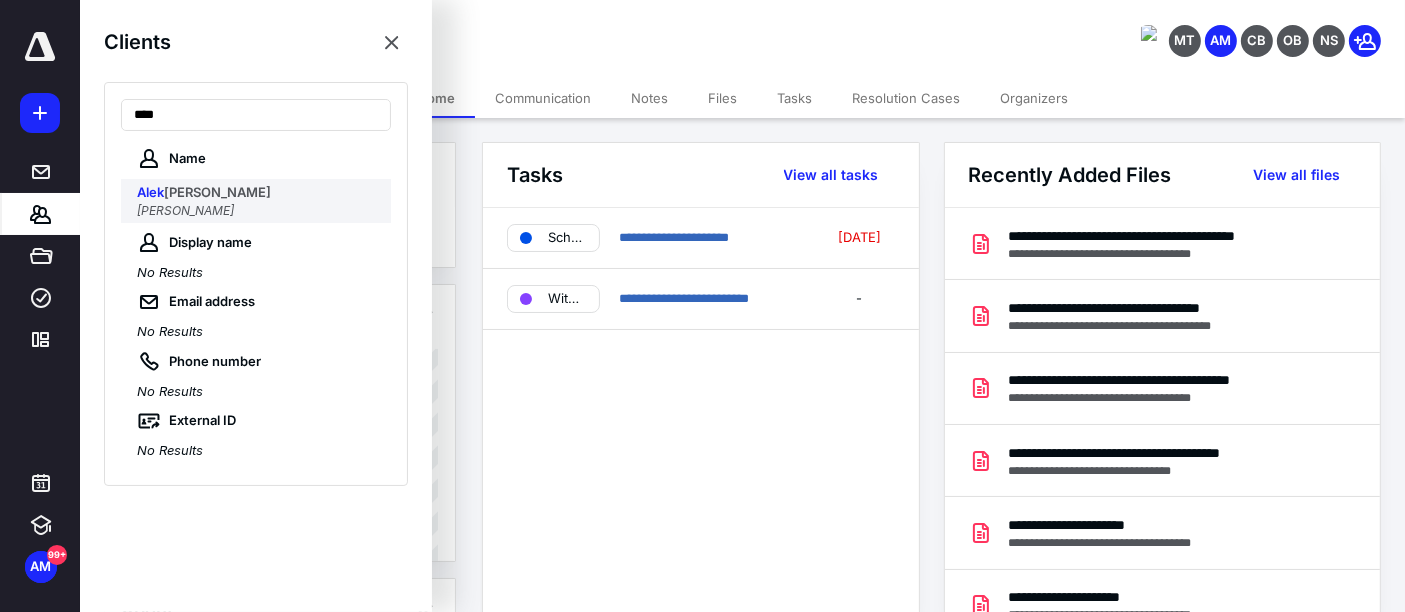 click on "[PERSON_NAME]" at bounding box center (258, 211) 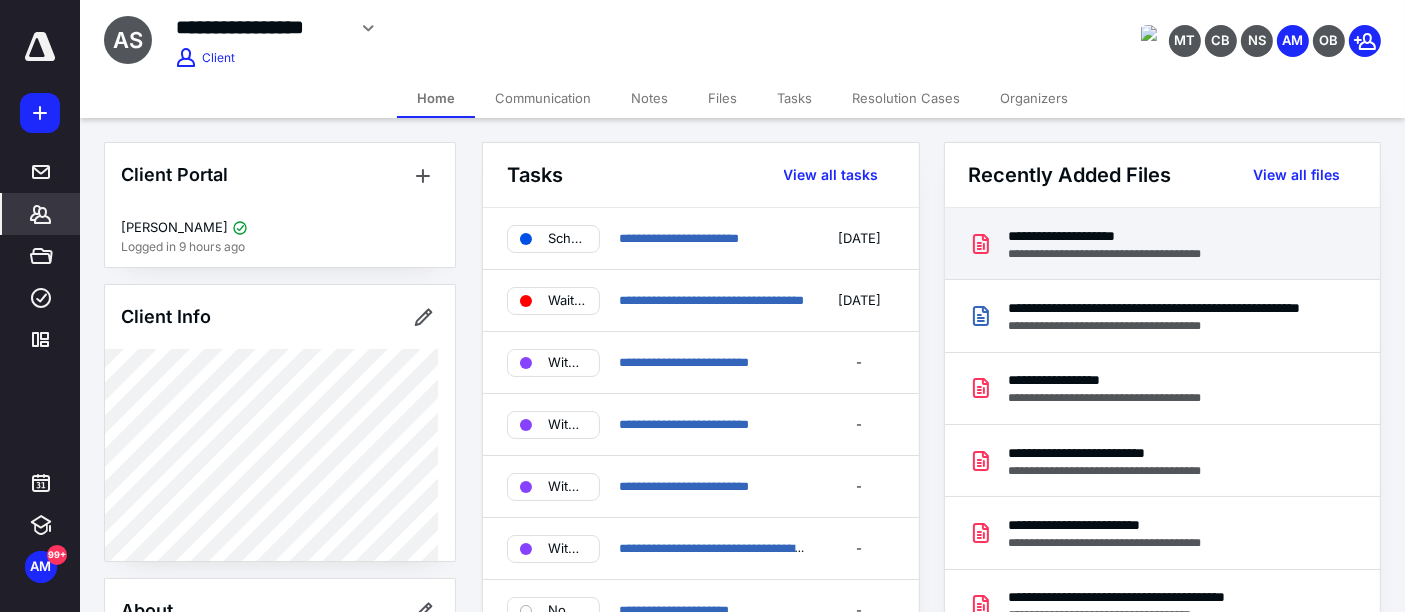 click on "**********" at bounding box center (1125, 254) 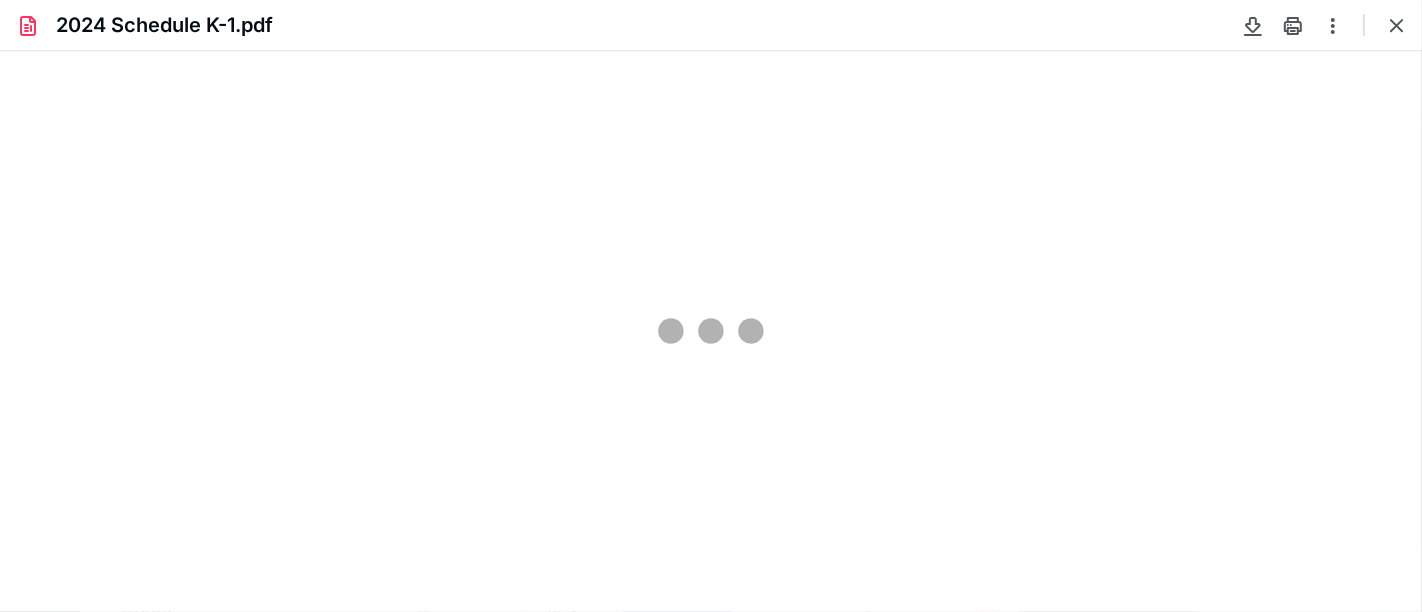 scroll, scrollTop: 0, scrollLeft: 0, axis: both 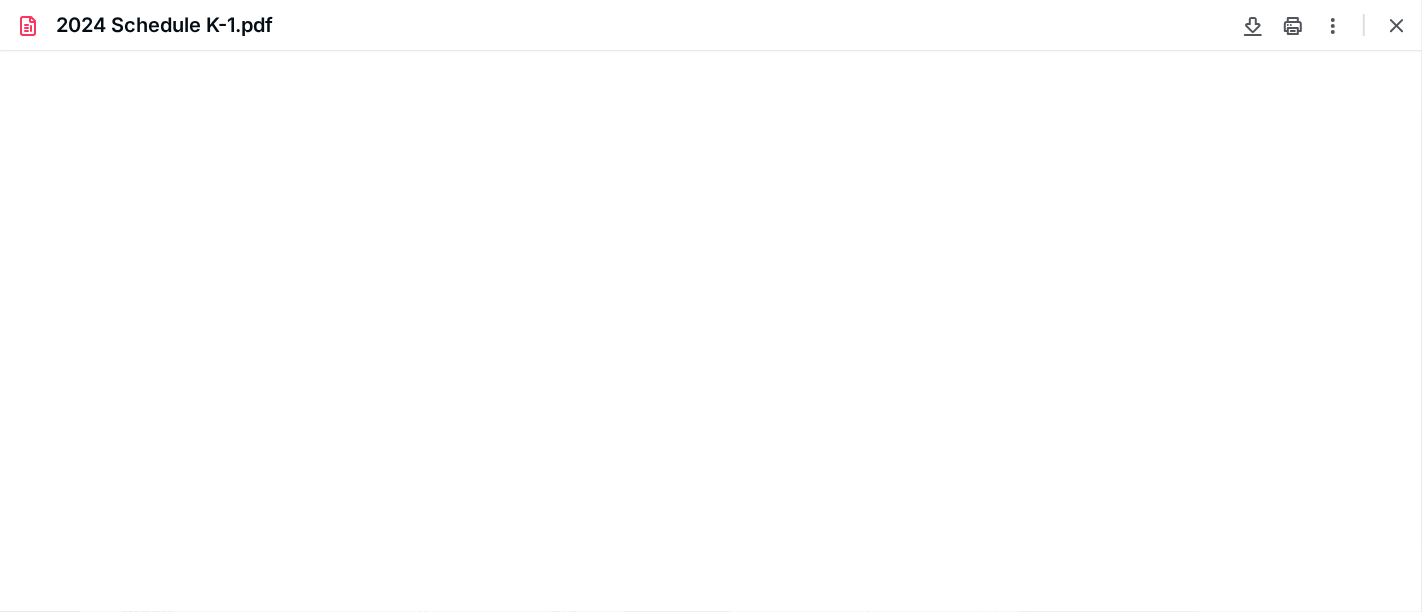 type on "228" 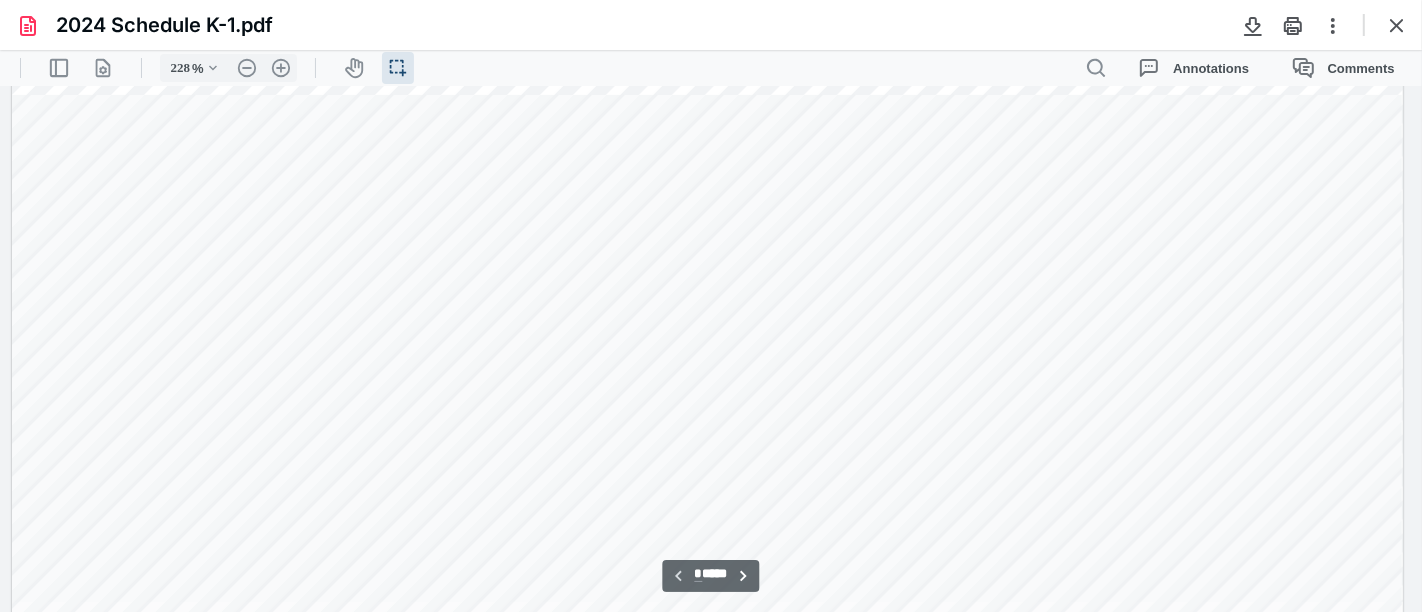 scroll, scrollTop: 489, scrollLeft: 202, axis: both 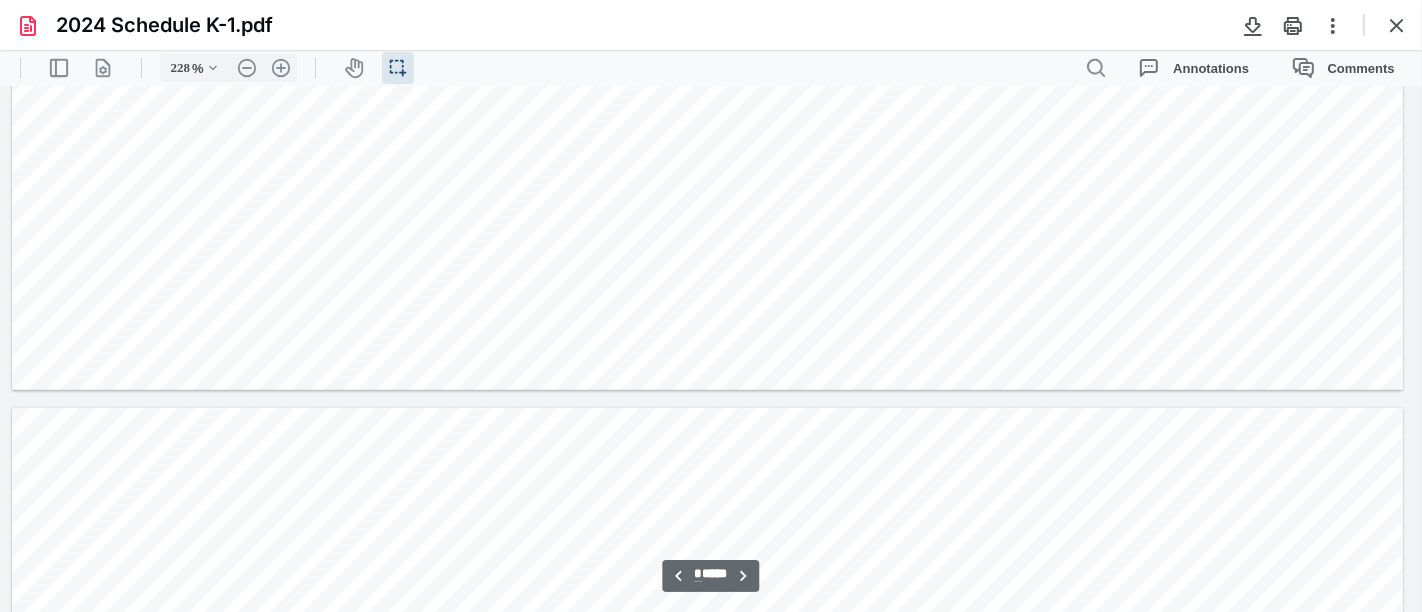 type on "*" 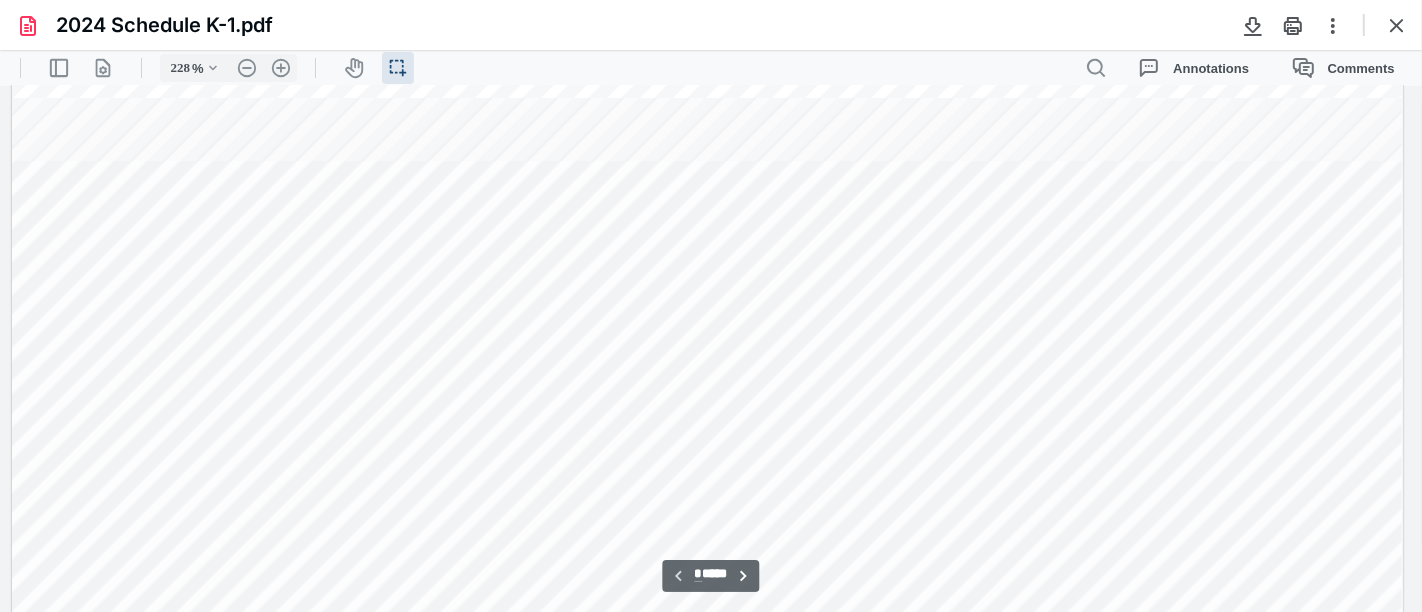 scroll, scrollTop: 0, scrollLeft: 202, axis: horizontal 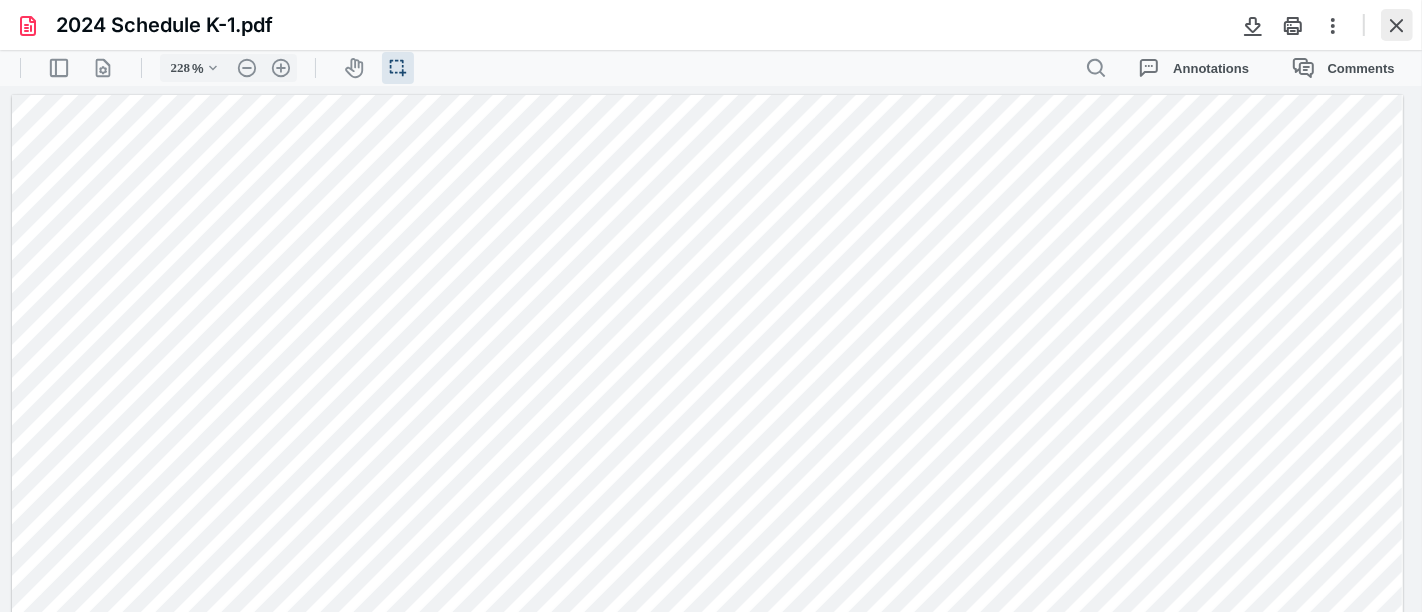 click at bounding box center (1397, 25) 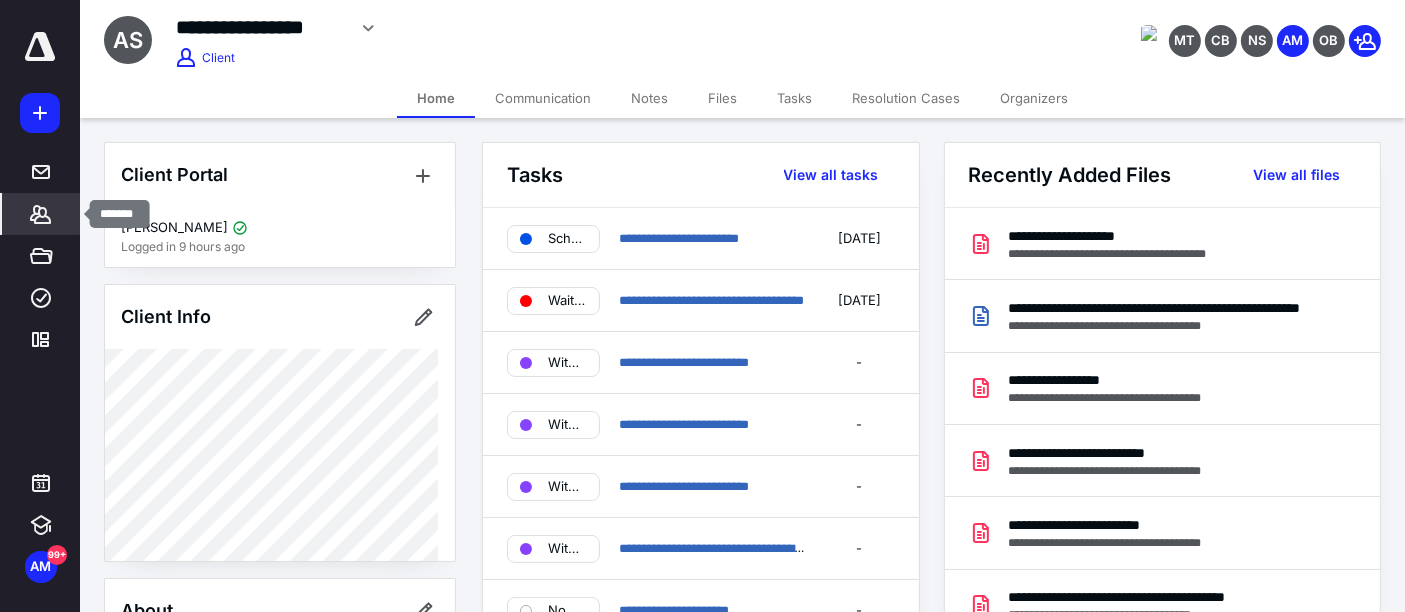 click on "Clients" at bounding box center (41, 214) 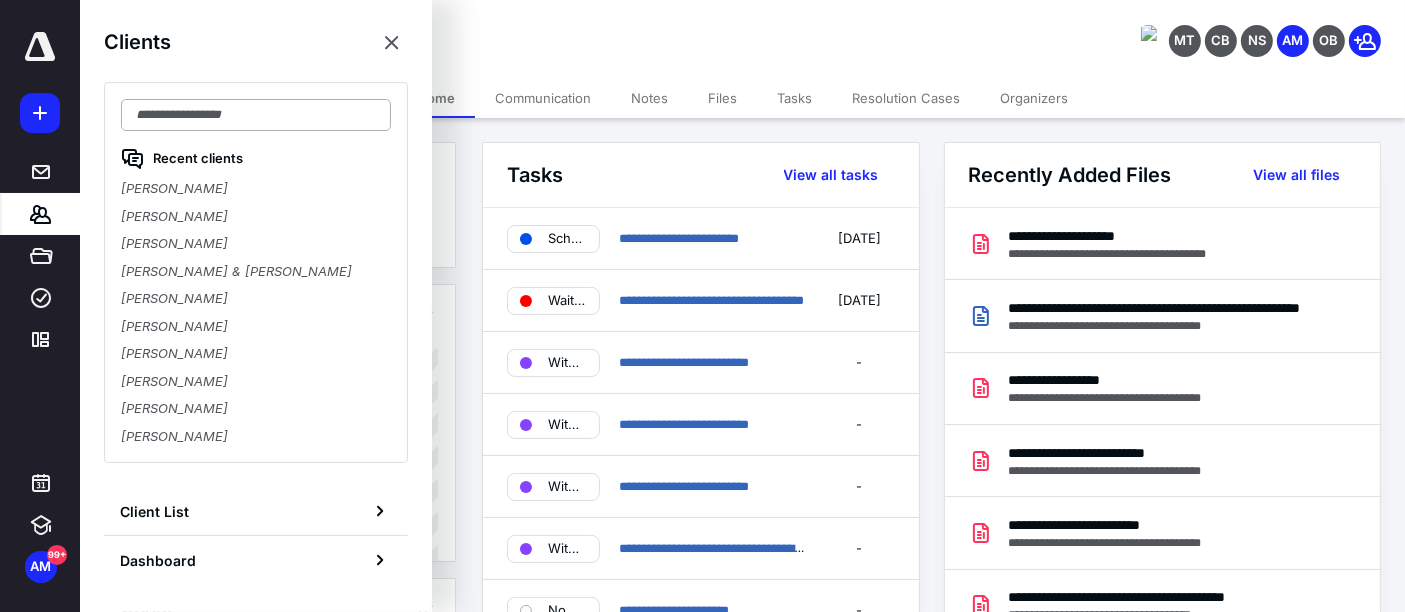 click at bounding box center (256, 115) 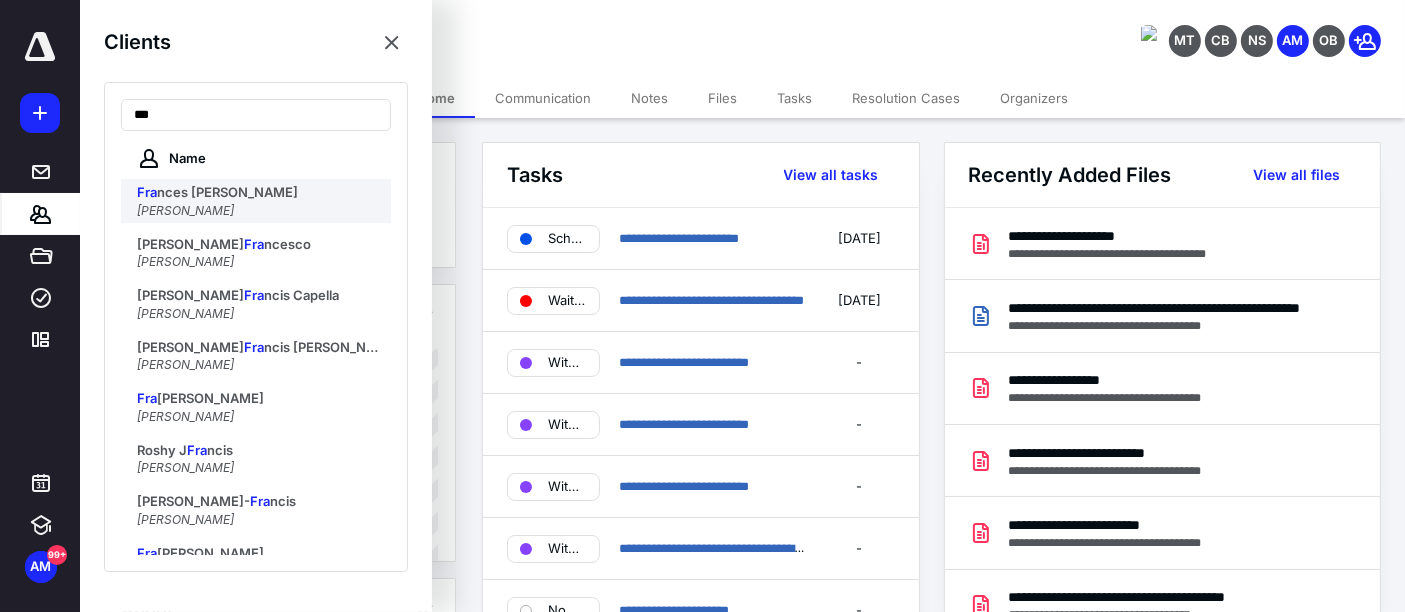 type on "***" 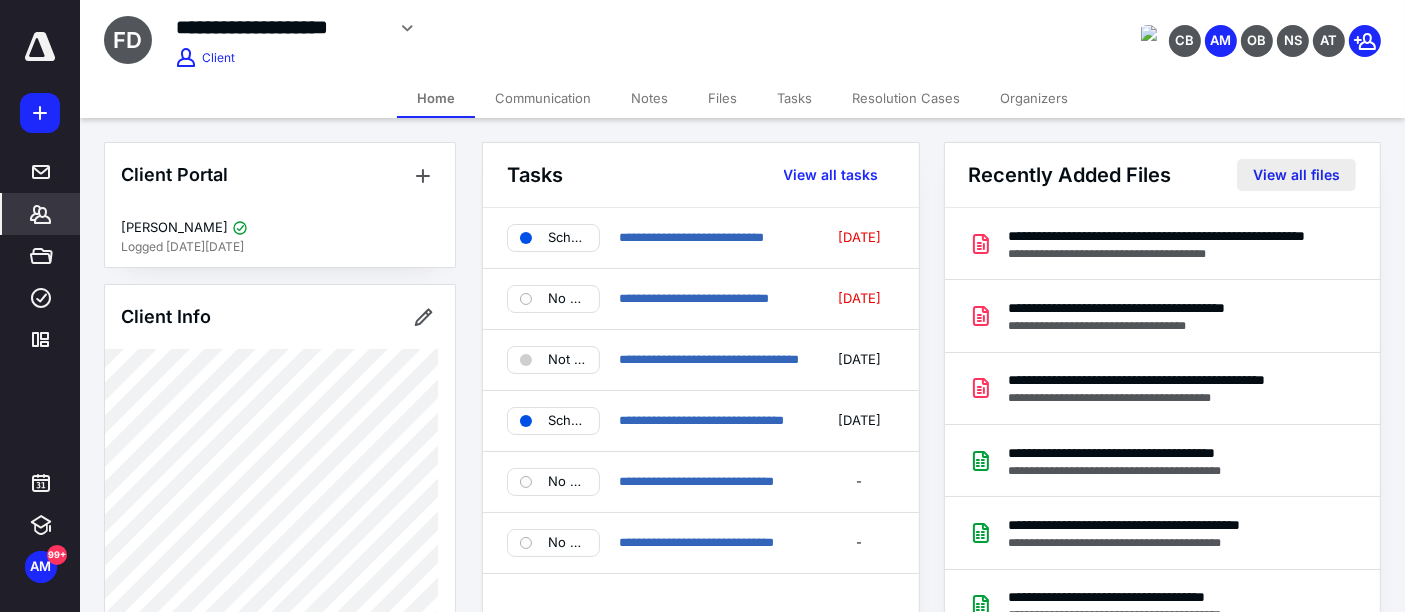 click on "View all files" at bounding box center [1296, 175] 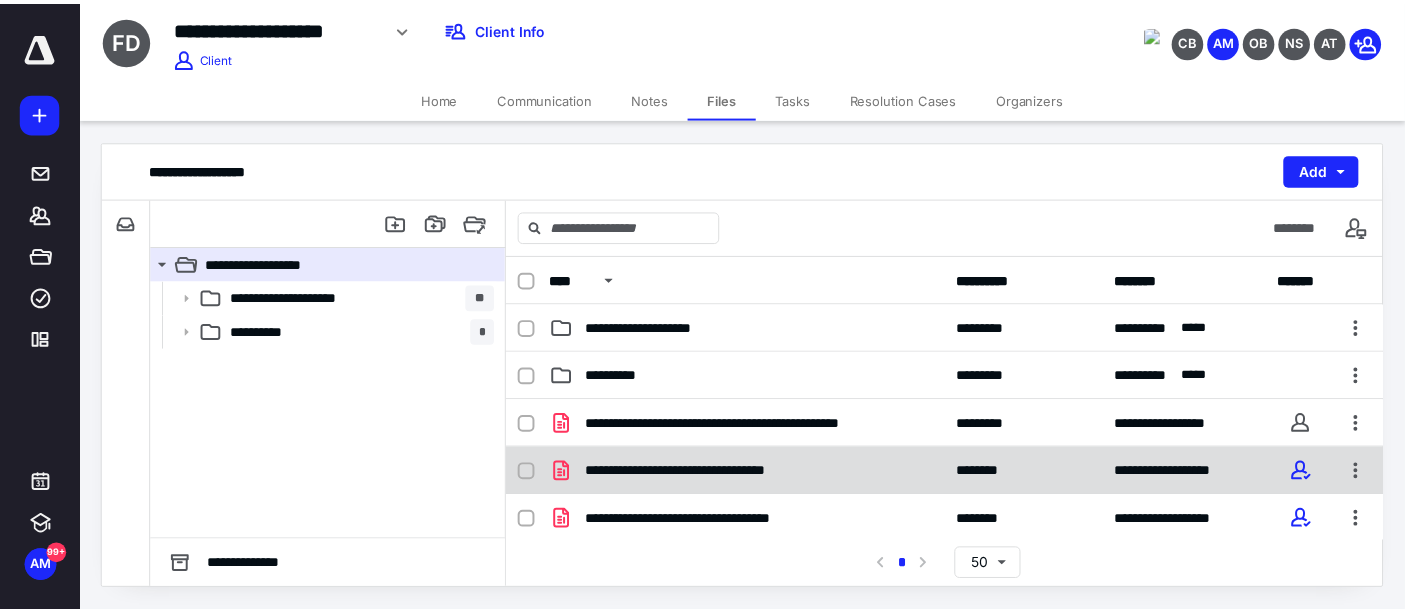 scroll, scrollTop: 0, scrollLeft: 0, axis: both 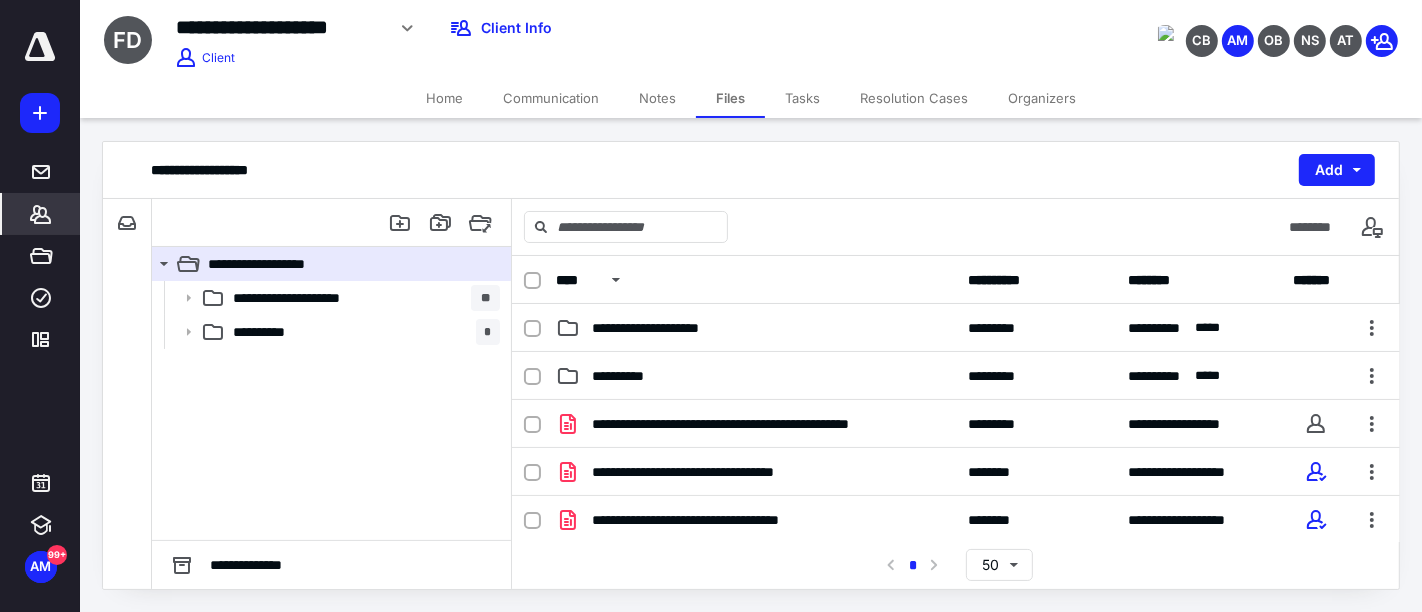 click 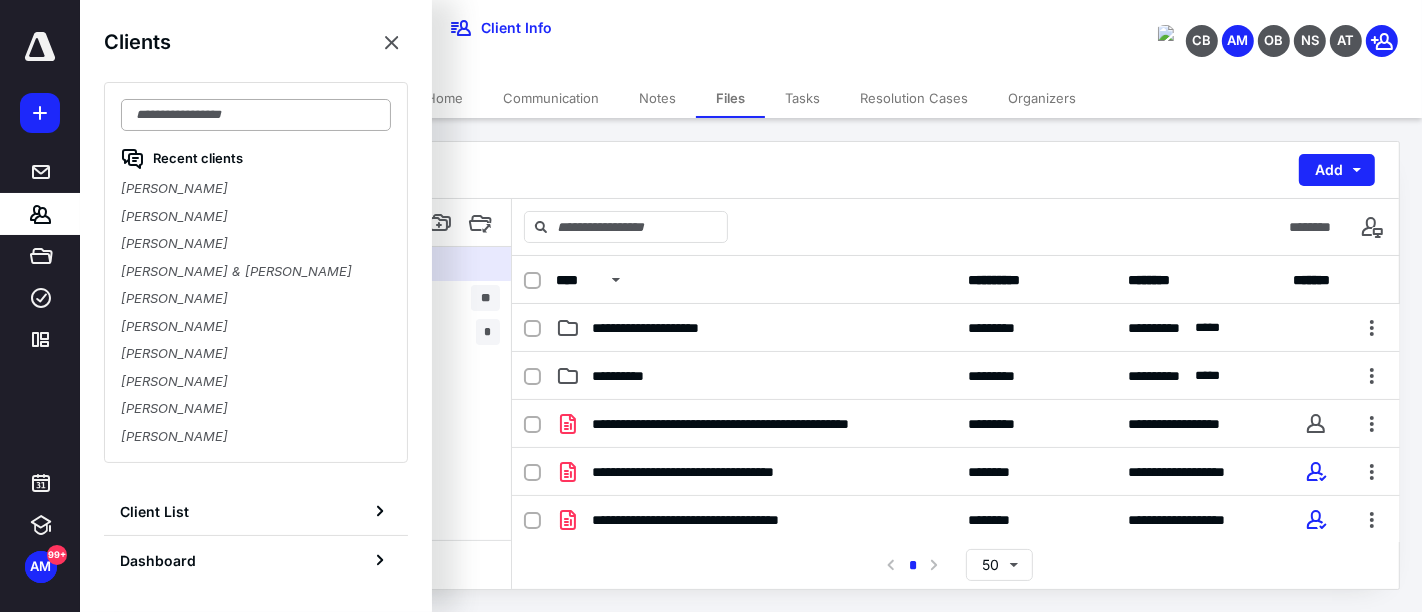 click at bounding box center [256, 115] 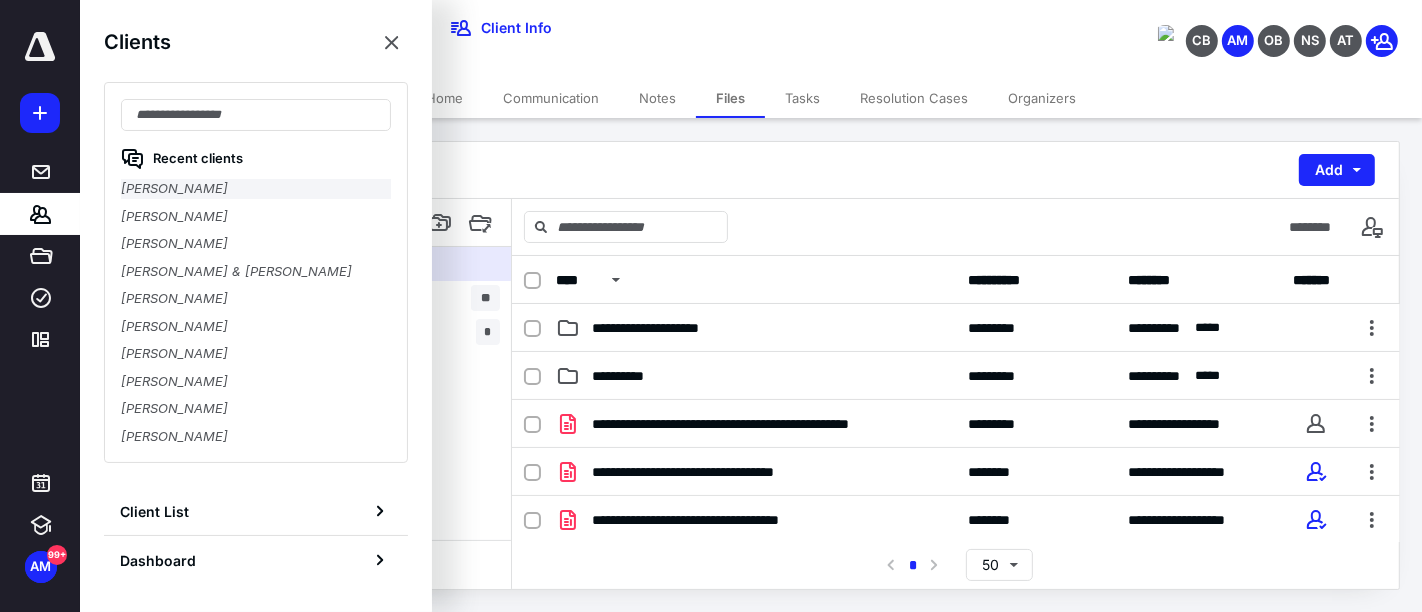 click on "[PERSON_NAME]" at bounding box center [256, 189] 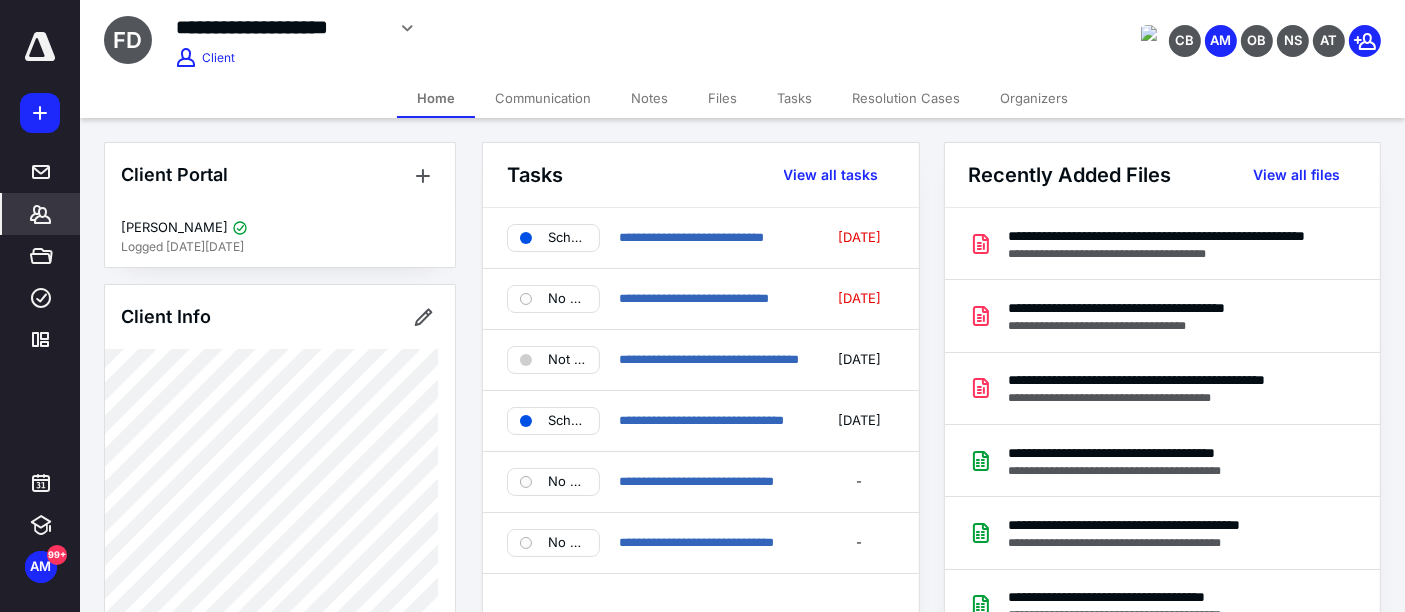 click on "Notes" at bounding box center (649, 98) 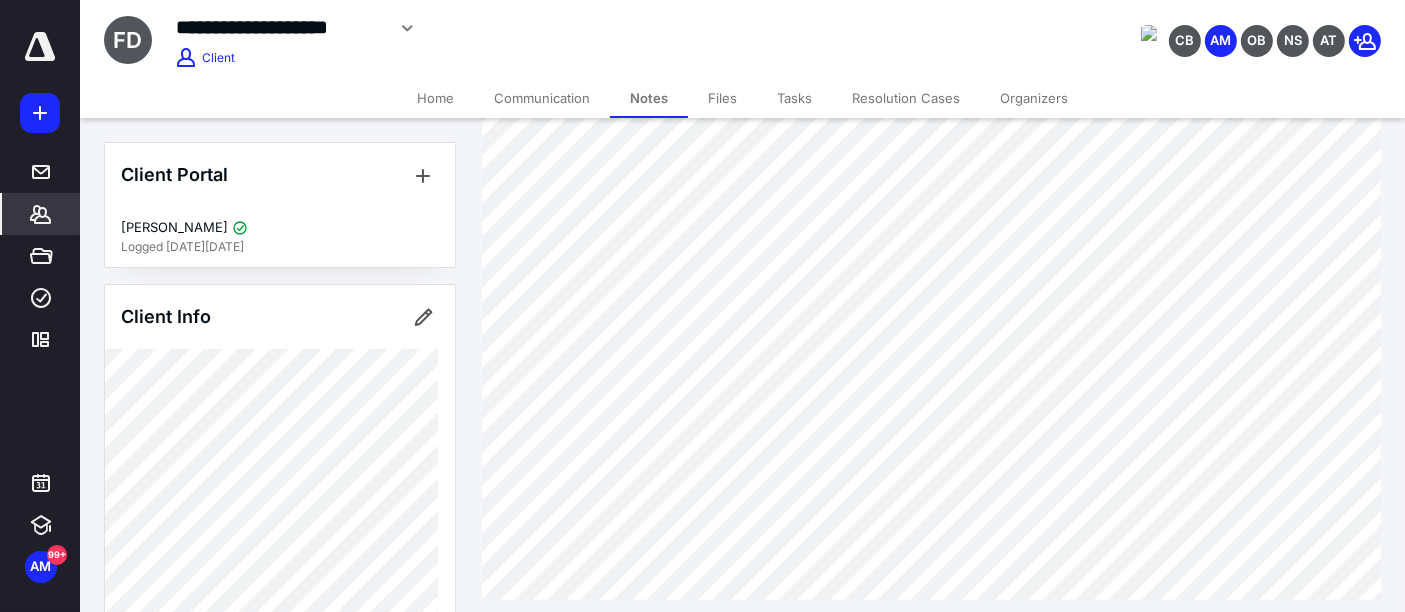 scroll, scrollTop: 333, scrollLeft: 0, axis: vertical 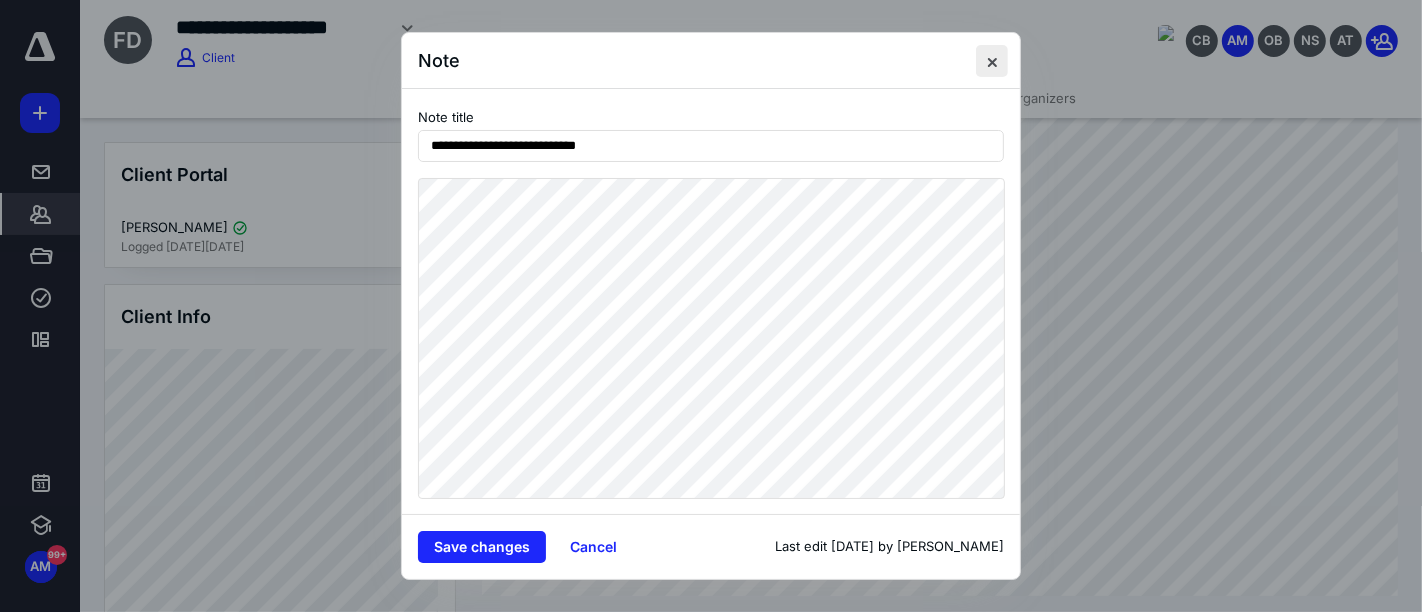 drag, startPoint x: 998, startPoint y: 63, endPoint x: 1000, endPoint y: 73, distance: 10.198039 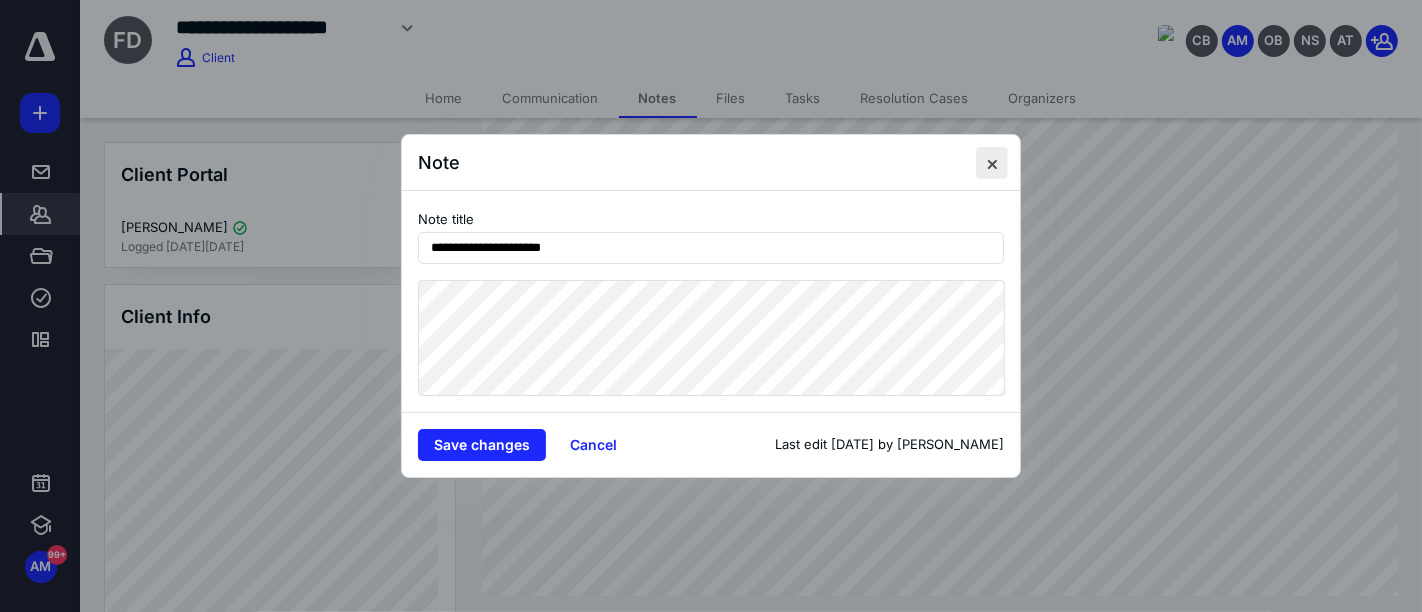 click at bounding box center [992, 163] 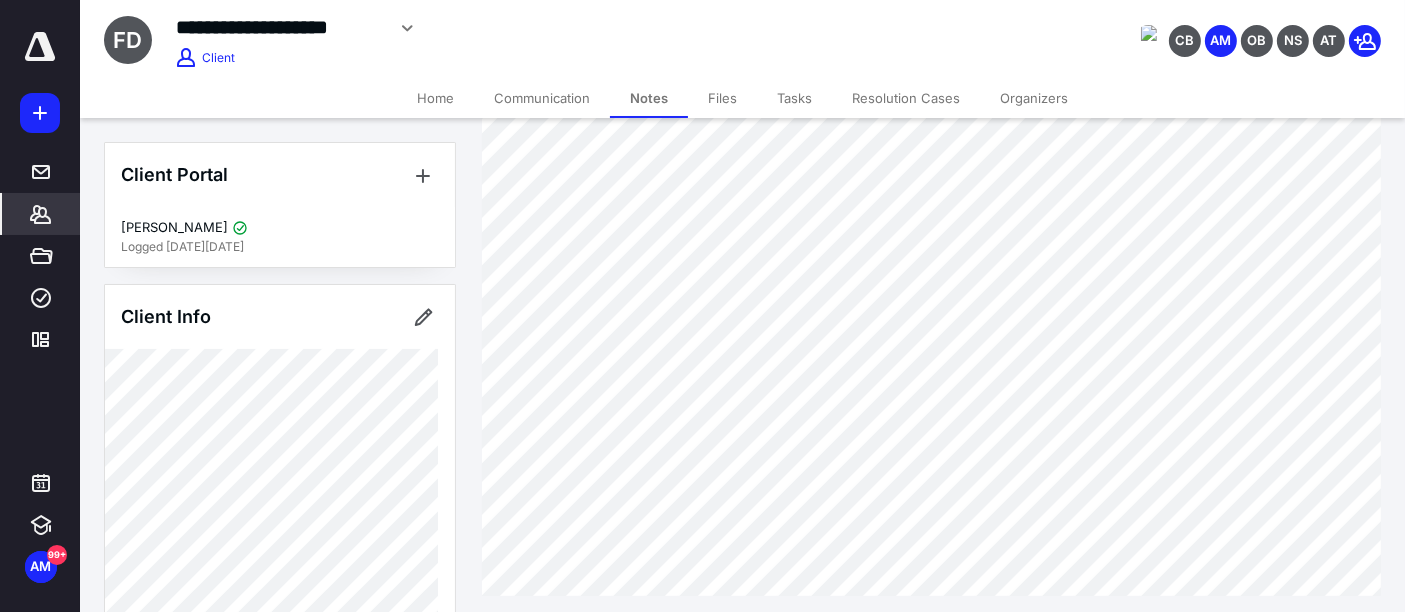 click on "Tasks" at bounding box center (794, 98) 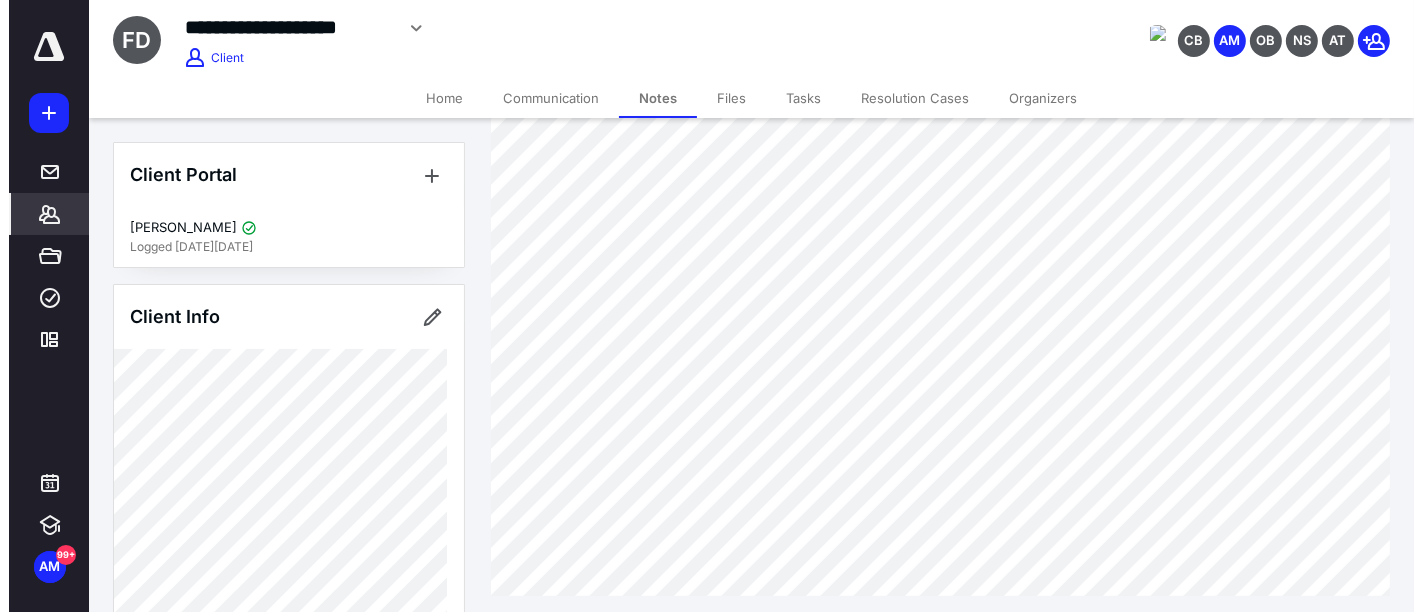 scroll, scrollTop: 0, scrollLeft: 0, axis: both 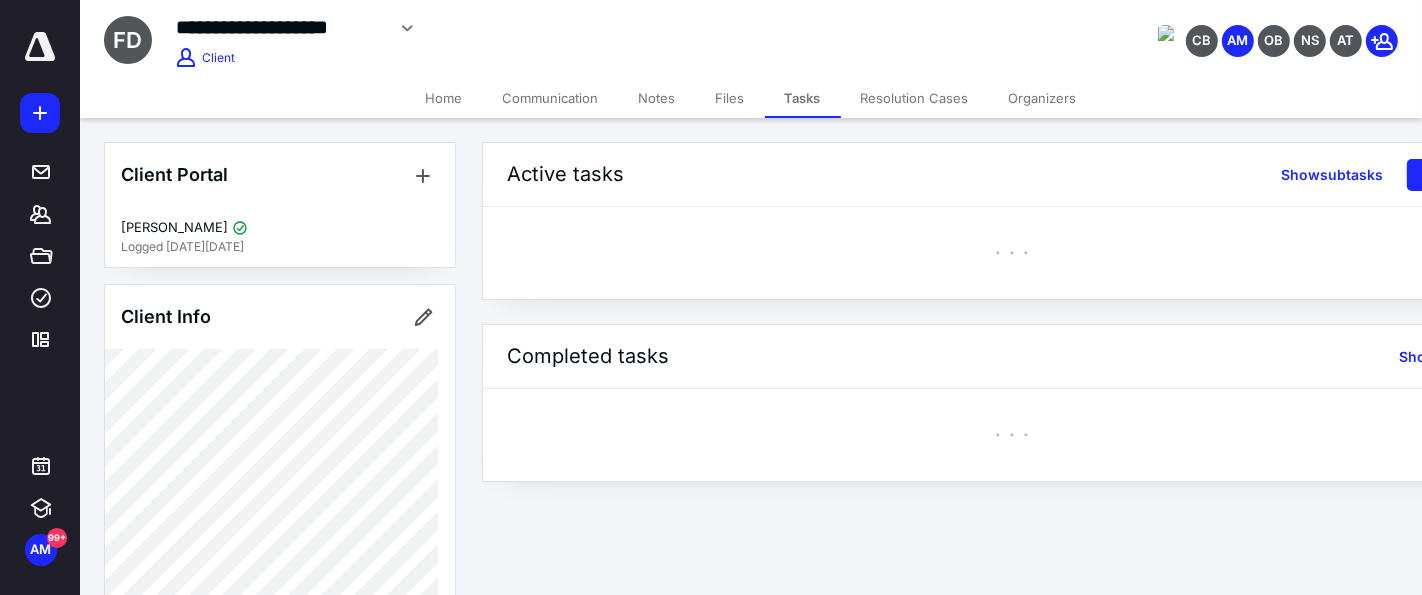 click on "Files" at bounding box center [730, 98] 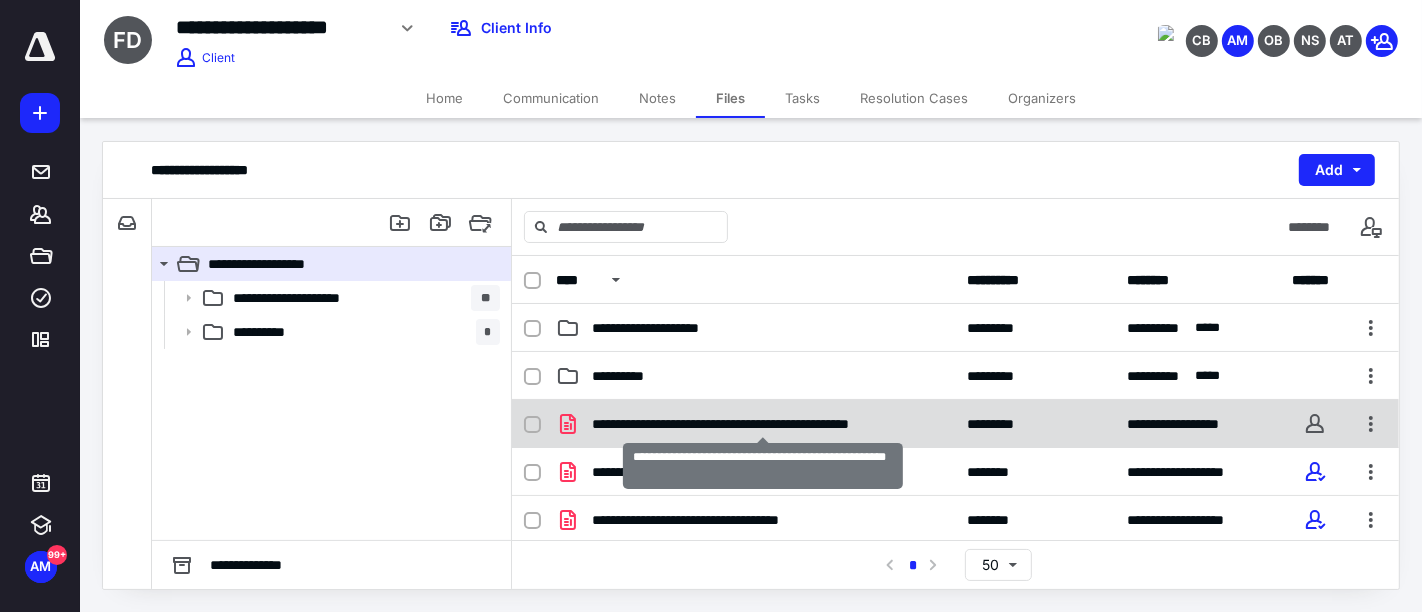 click on "**********" at bounding box center (764, 424) 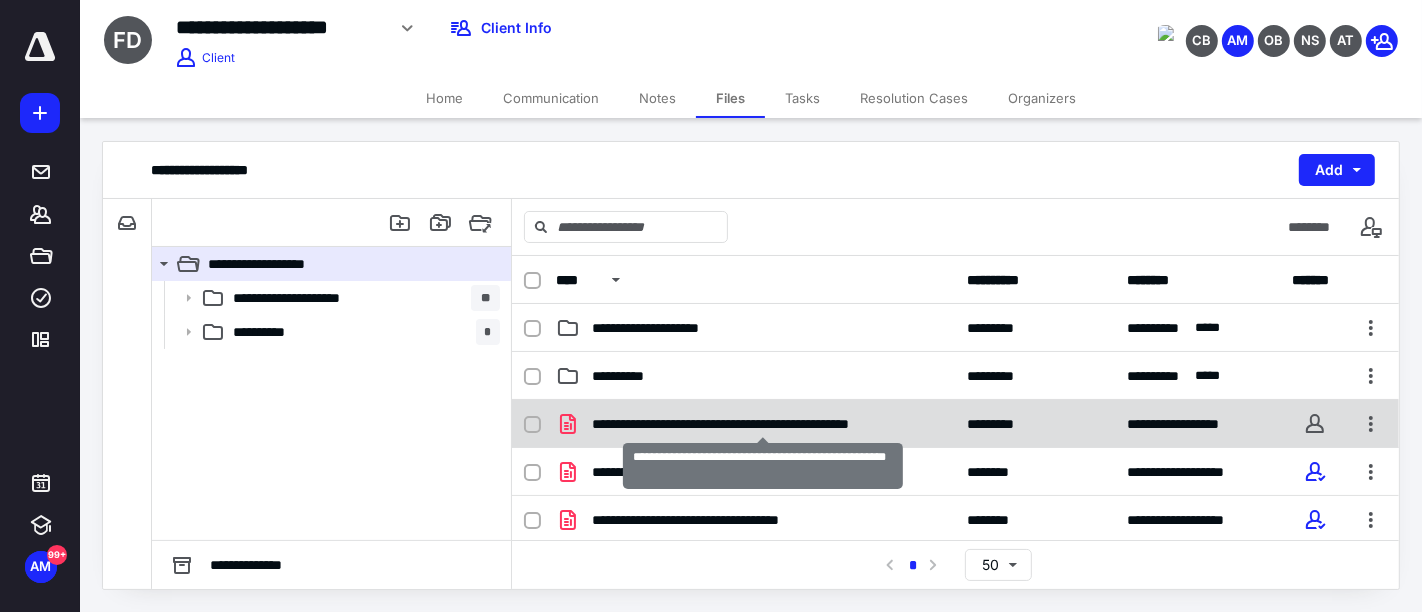 checkbox on "true" 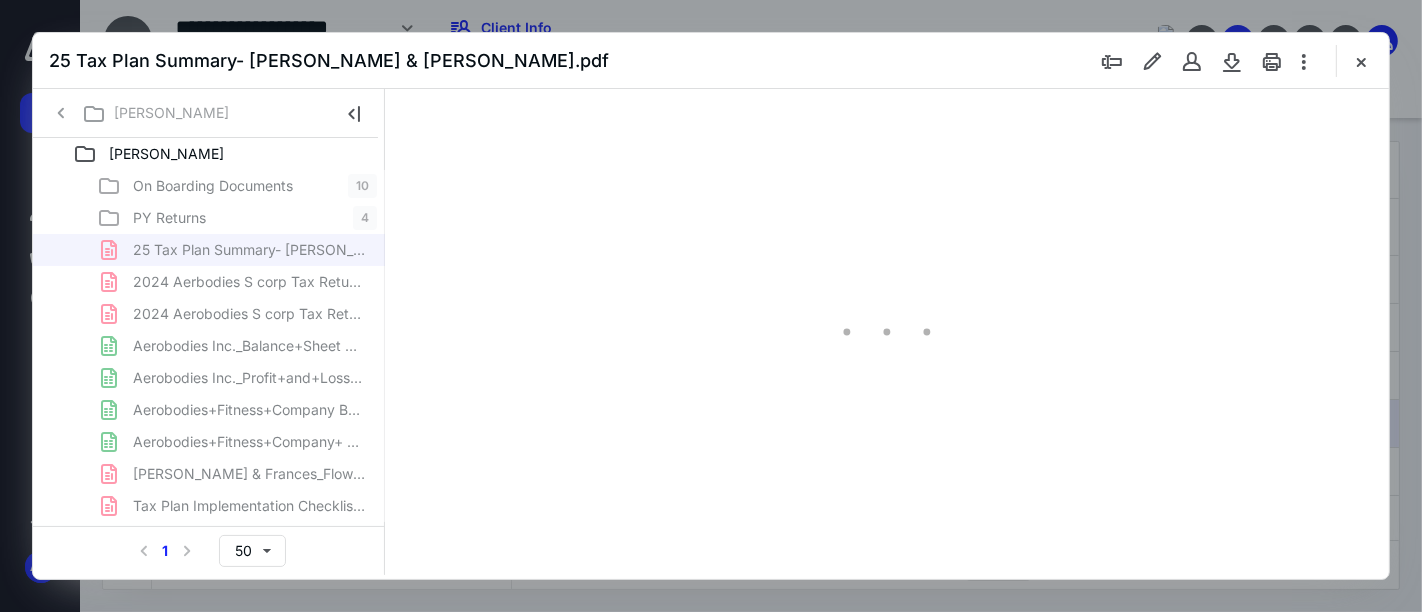 scroll, scrollTop: 0, scrollLeft: 0, axis: both 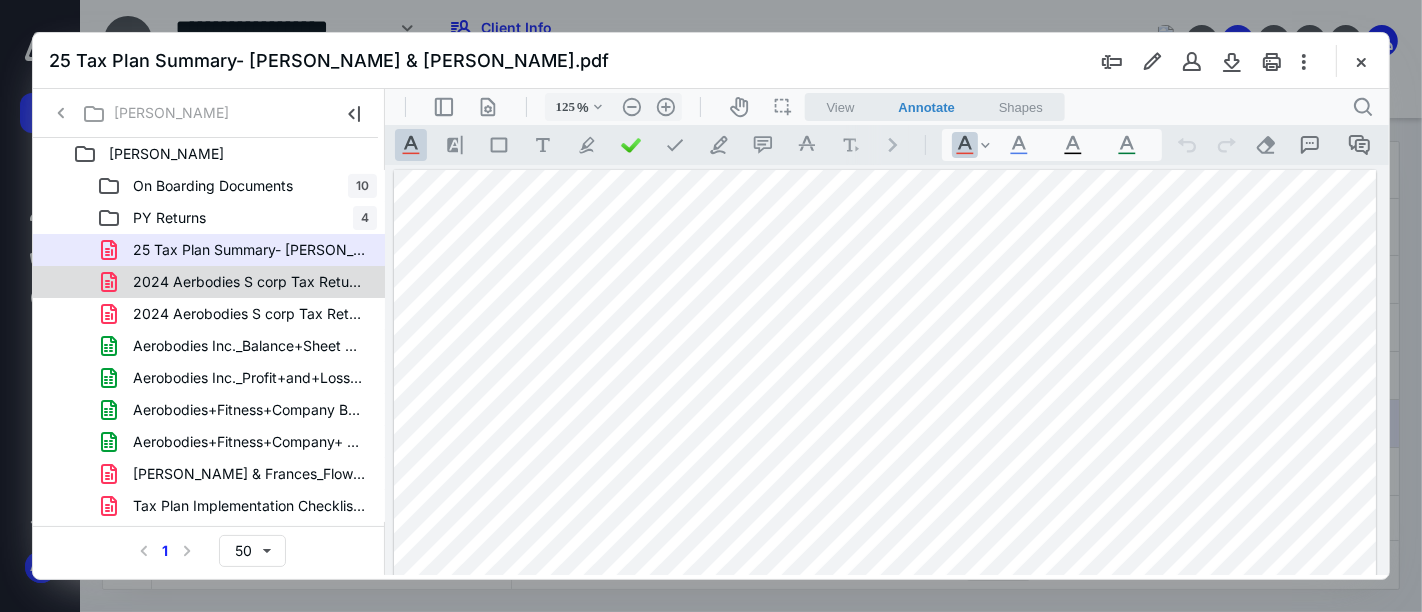 click on "2024 Aerbodies S corp Tax Return.pdf" at bounding box center [249, 282] 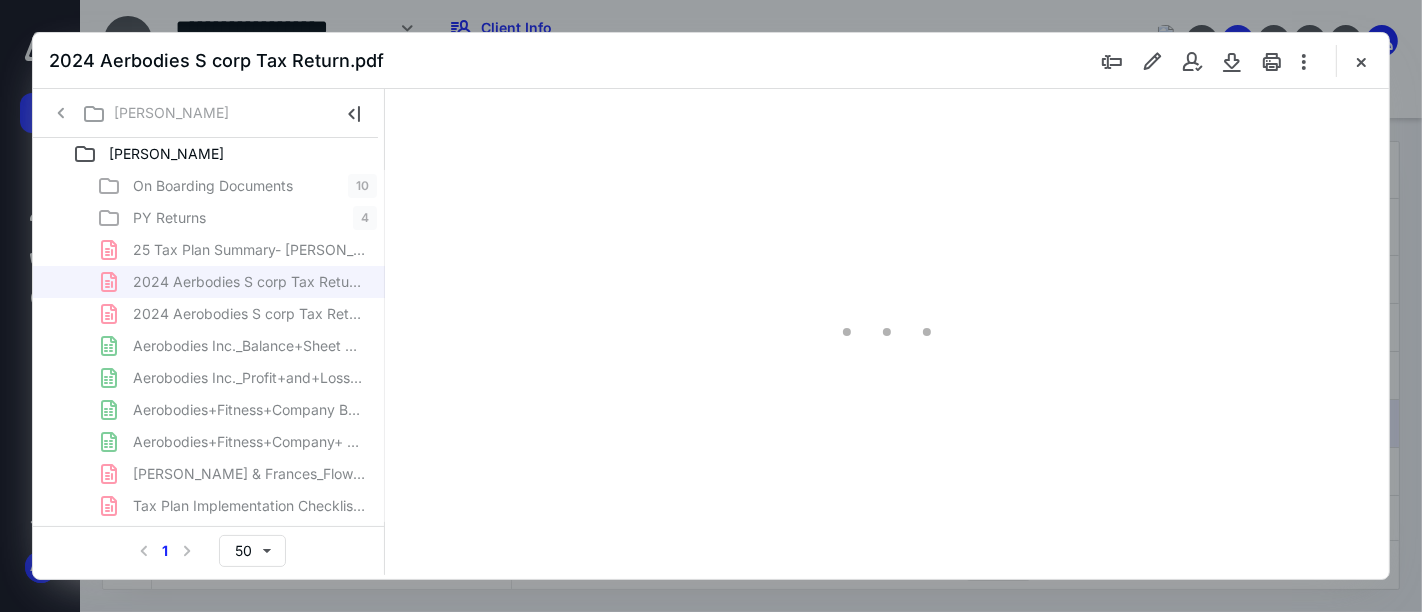 click on "On Boarding Documents 10 PY Returns 4 25 Tax Plan Summary- [PERSON_NAME] & [PERSON_NAME].pdf 2024 Aerbodies S corp Tax Return.pdf 2024 Aerobodies S corp Tax Return.pdf Aerobodies Inc._Balance+Sheet 2022.xlsx Aerobodies Inc._Profit+and+Loss 2022.xlsx Aerobodies+Fitness+Company Balance S 2023.xlsx Aerobodies+Fitness+Company+ P-L 2023.xlsx [PERSON_NAME] & [PERSON_NAME] Chart_[DATE].pdf Tax Plan Implementation Checklist - [PERSON_NAME].pdf" at bounding box center (209, 346) 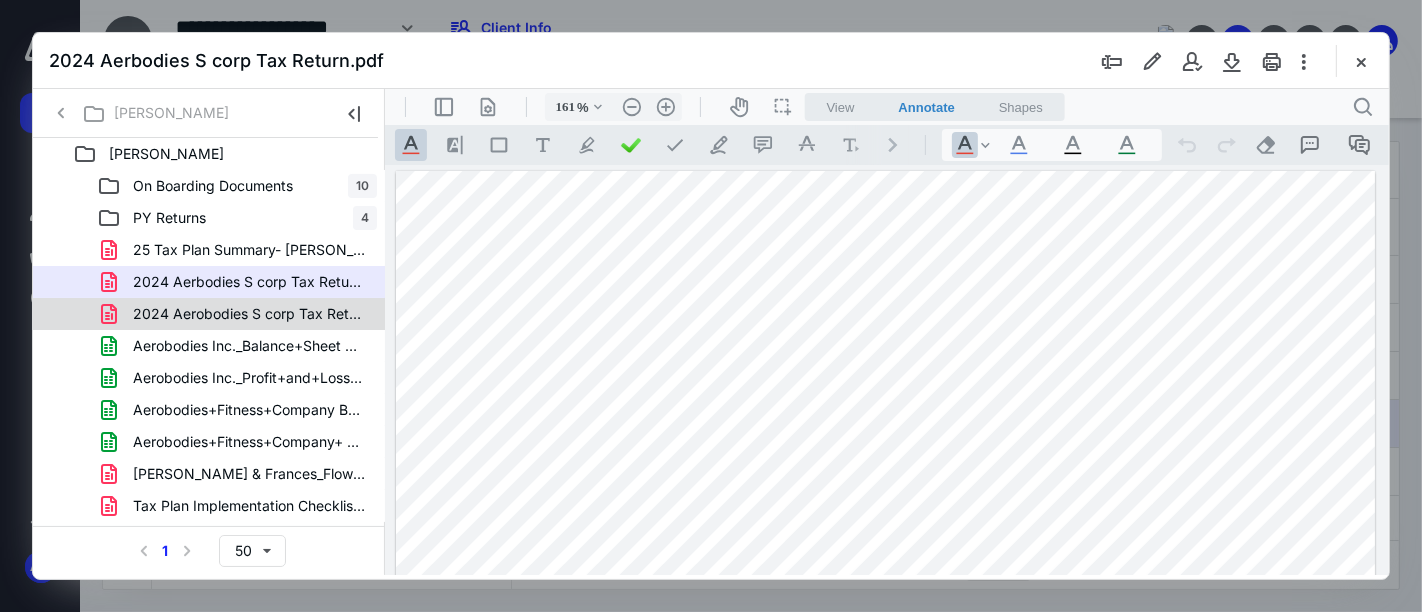 click on "2024 Aerobodies S corp Tax Return.pdf" at bounding box center [249, 314] 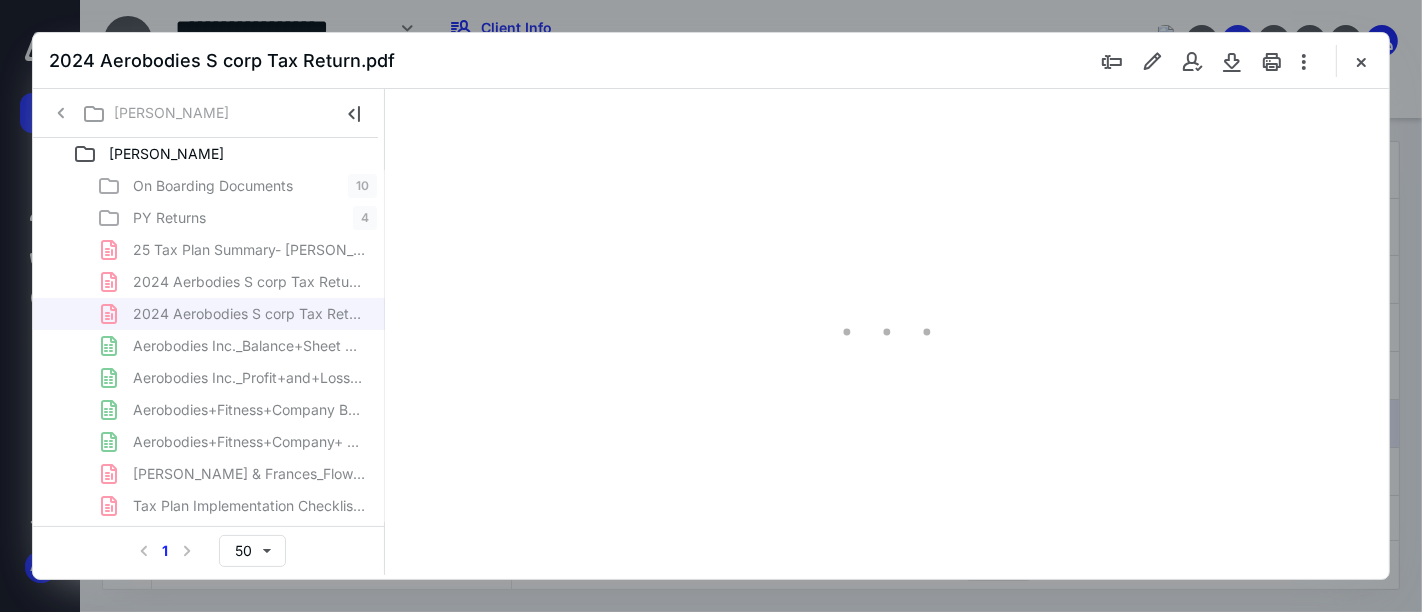 type on "161" 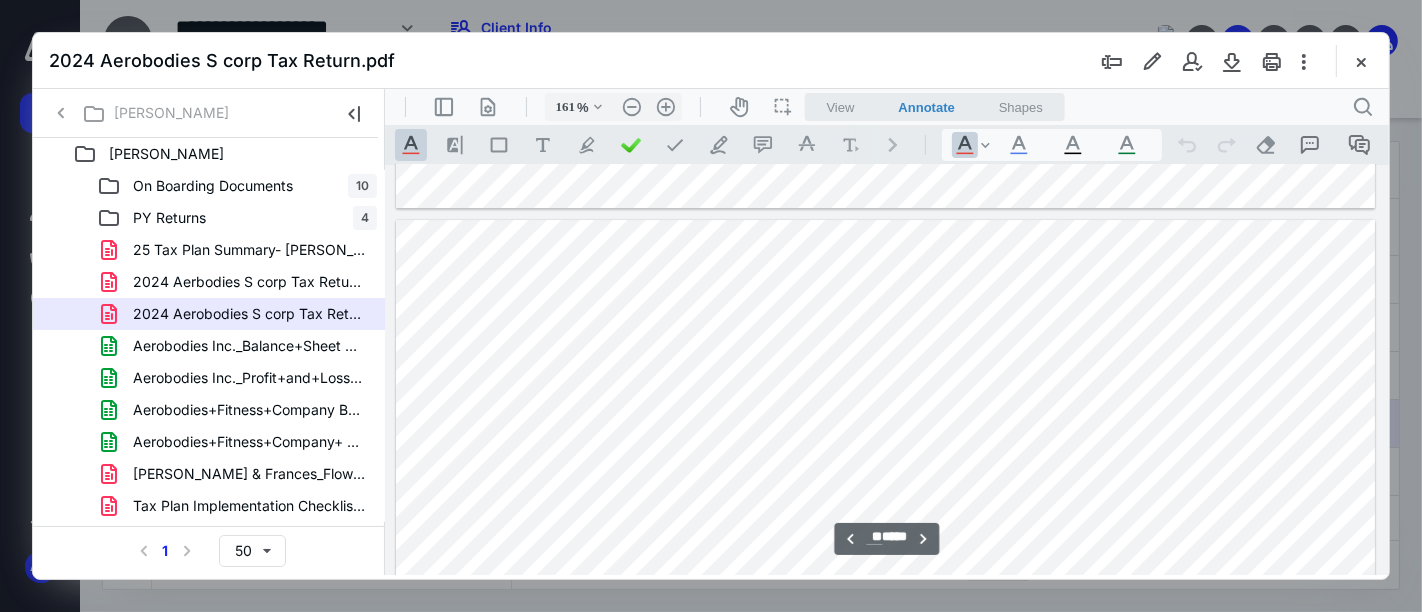 scroll, scrollTop: 31971, scrollLeft: 0, axis: vertical 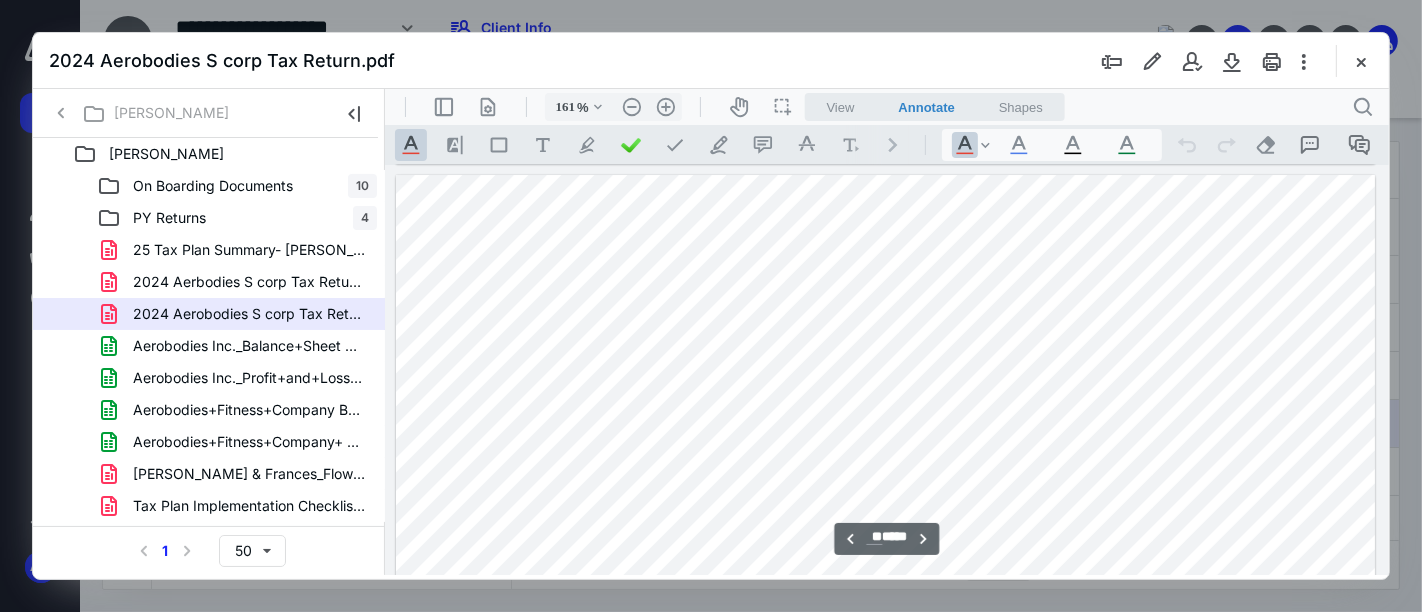click on "**********" at bounding box center (885, 538) 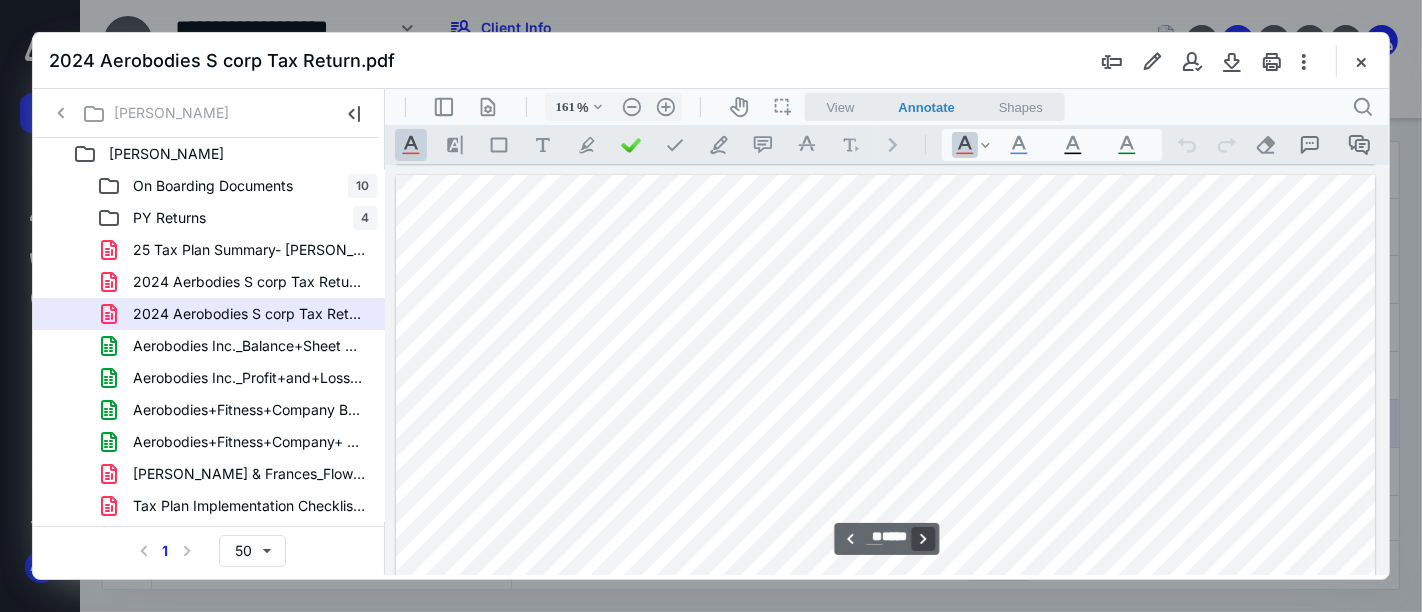 click on "**********" at bounding box center (923, 538) 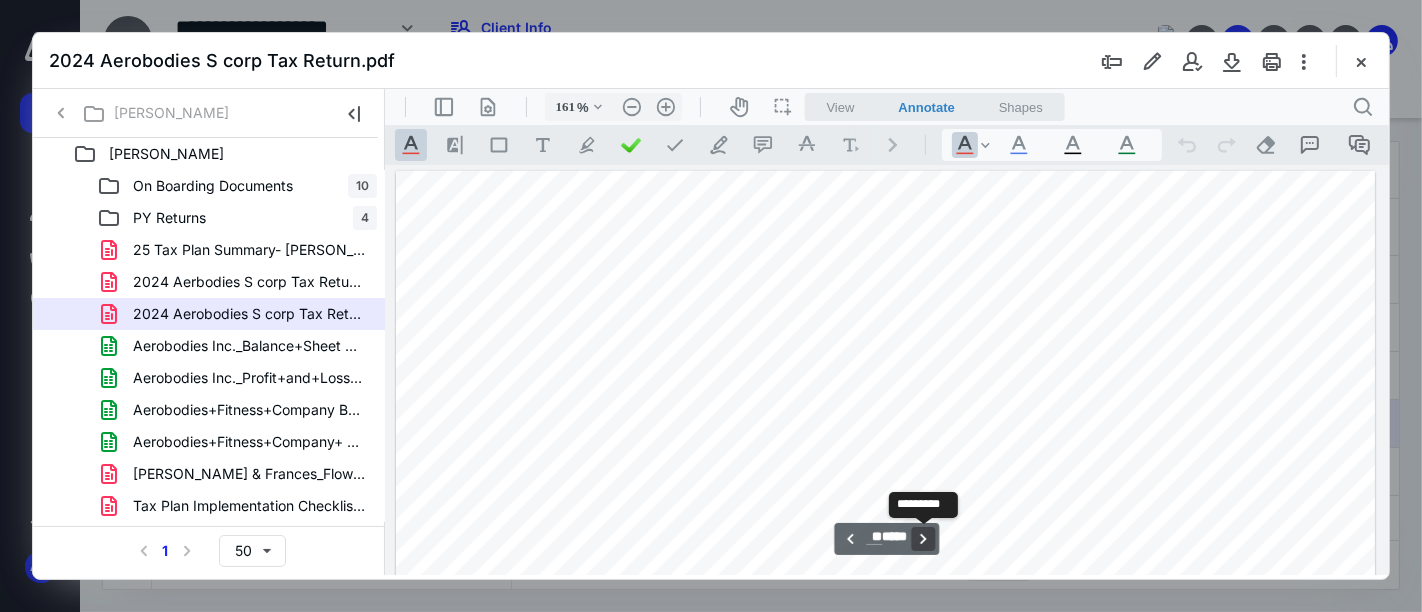 click on "**********" at bounding box center (923, 538) 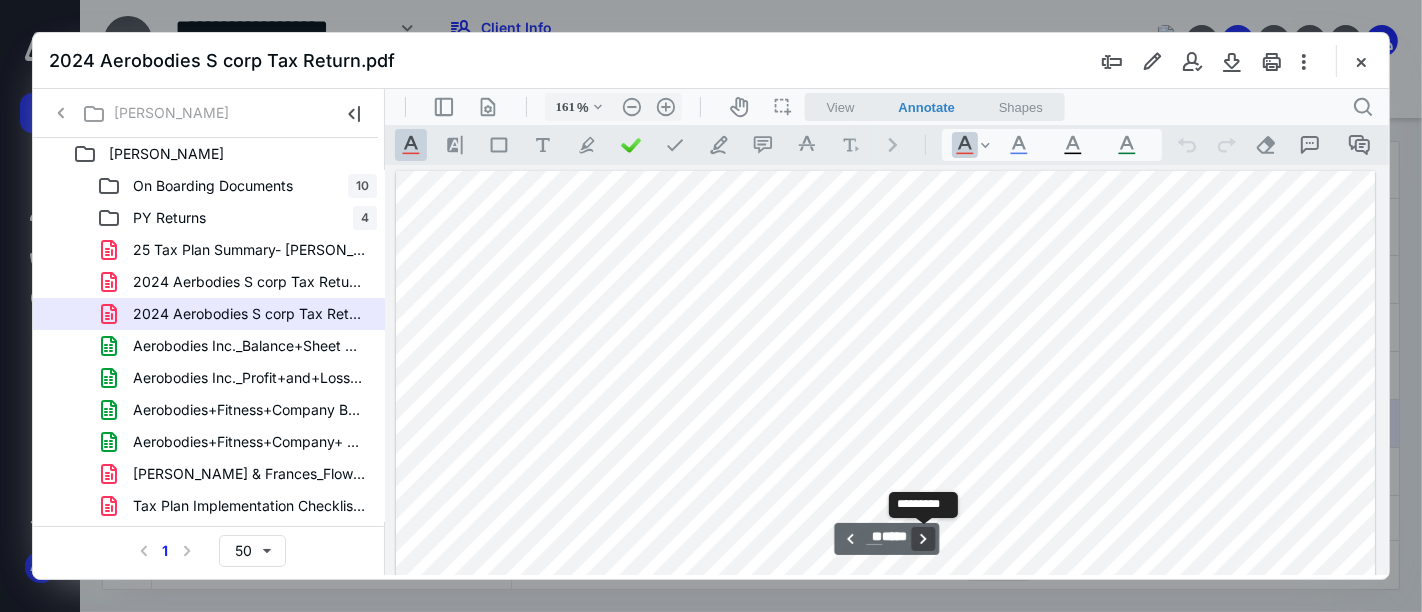 scroll, scrollTop: 34531, scrollLeft: 0, axis: vertical 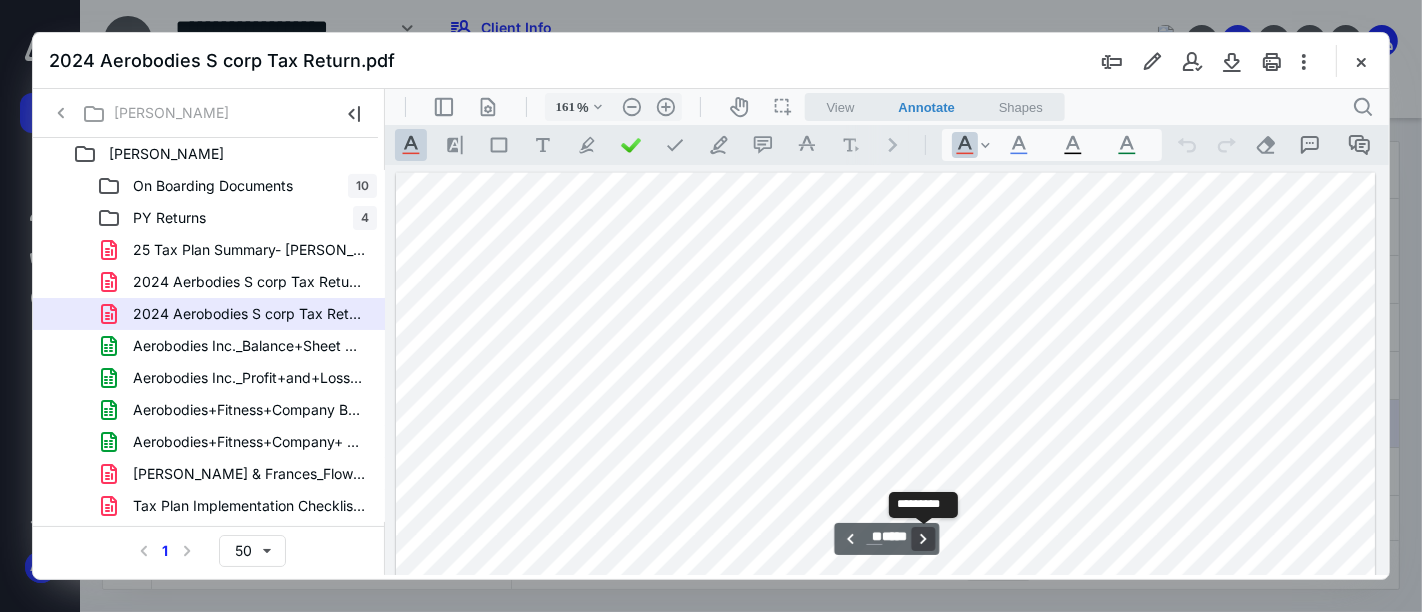 click on "**********" at bounding box center [923, 538] 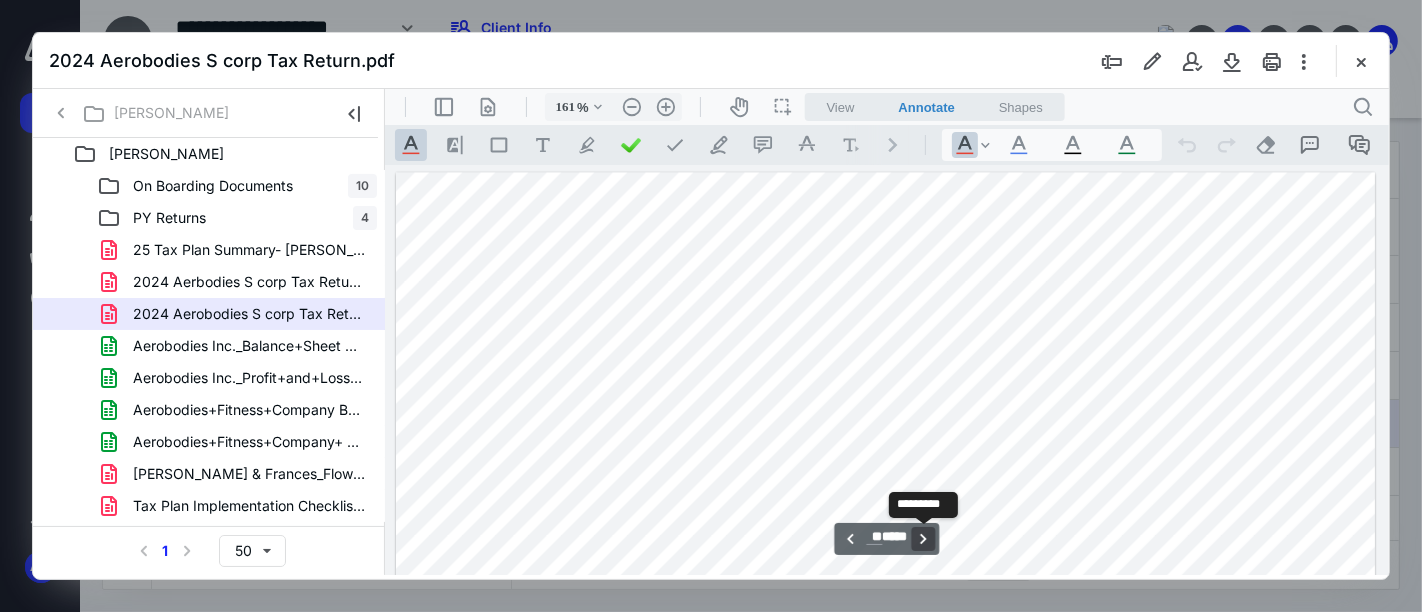 click on "**********" at bounding box center (923, 538) 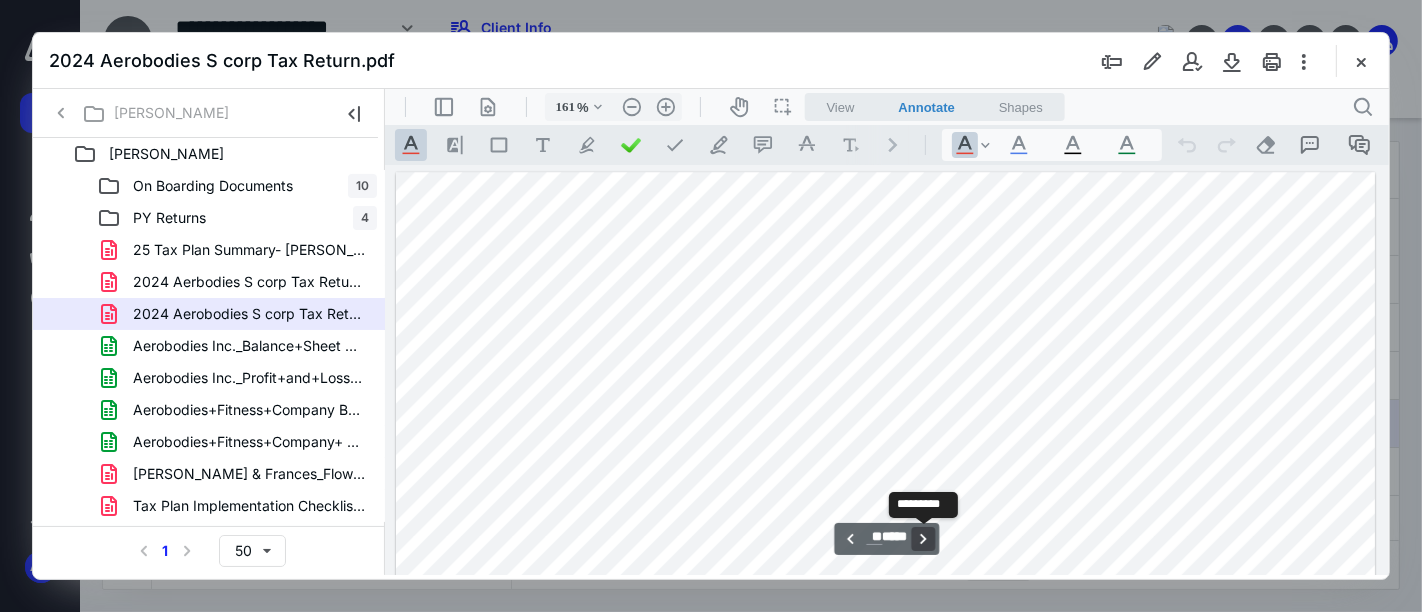 click on "**********" at bounding box center [923, 538] 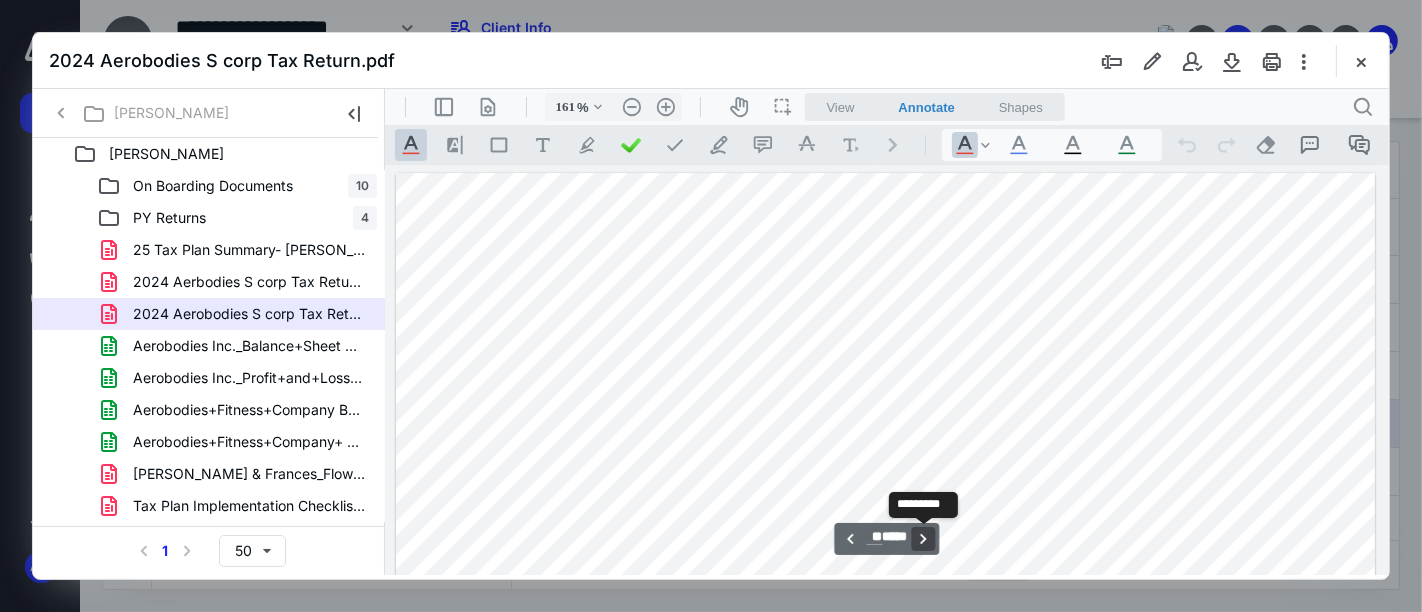 click on "**********" at bounding box center [923, 538] 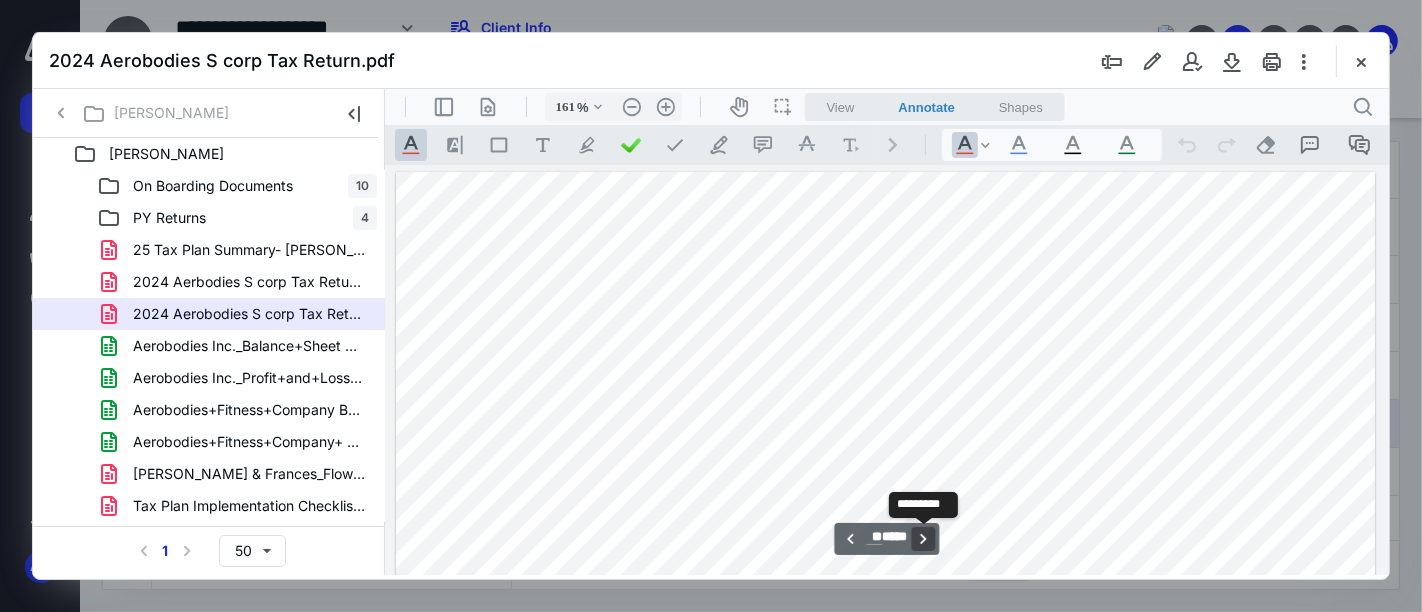 click on "**********" at bounding box center (923, 538) 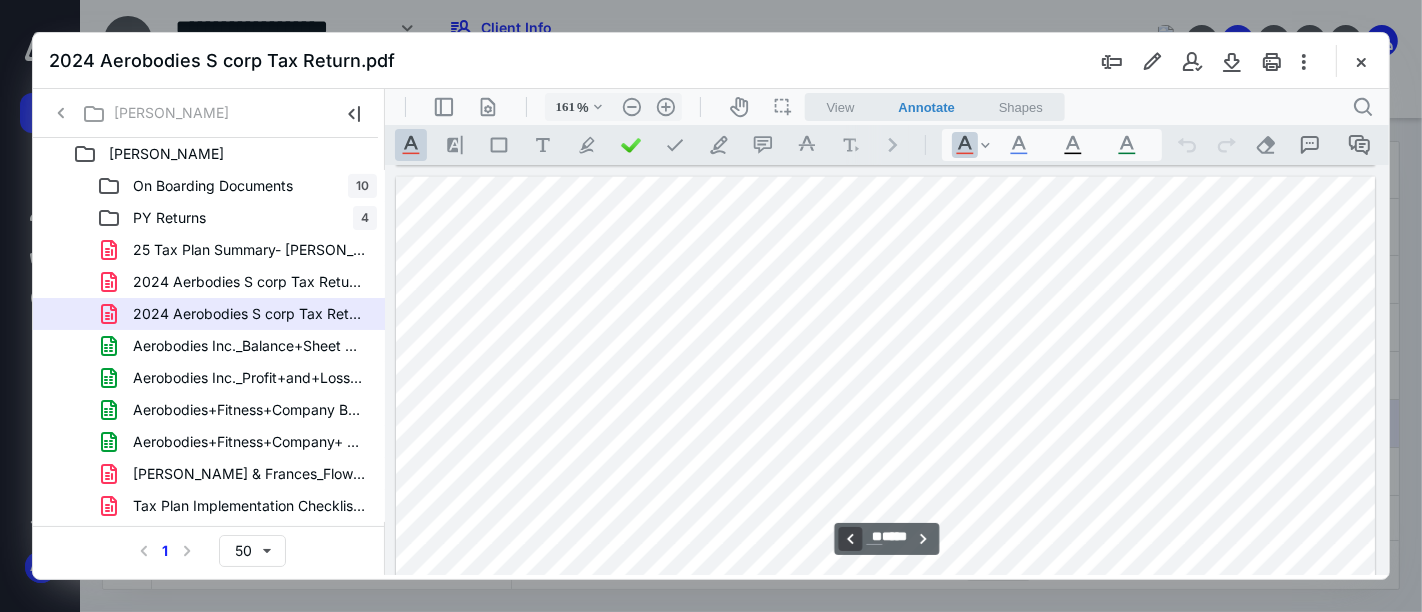 click on "**********" at bounding box center (849, 538) 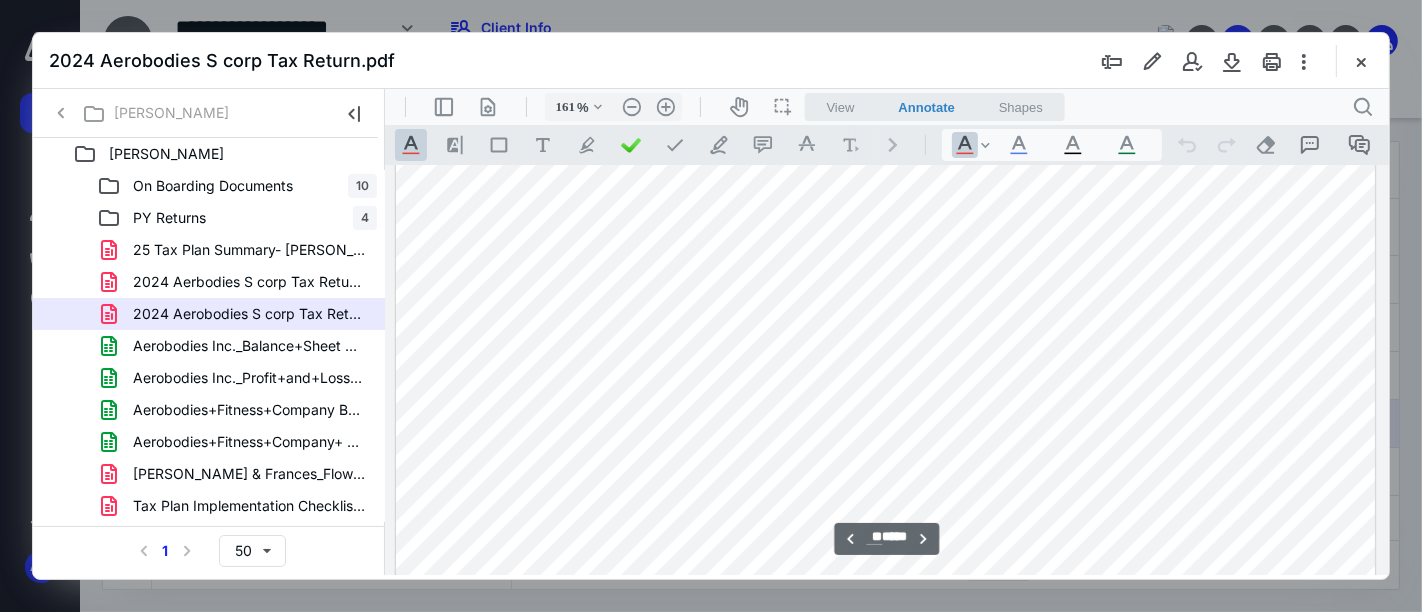 scroll, scrollTop: 40314, scrollLeft: 0, axis: vertical 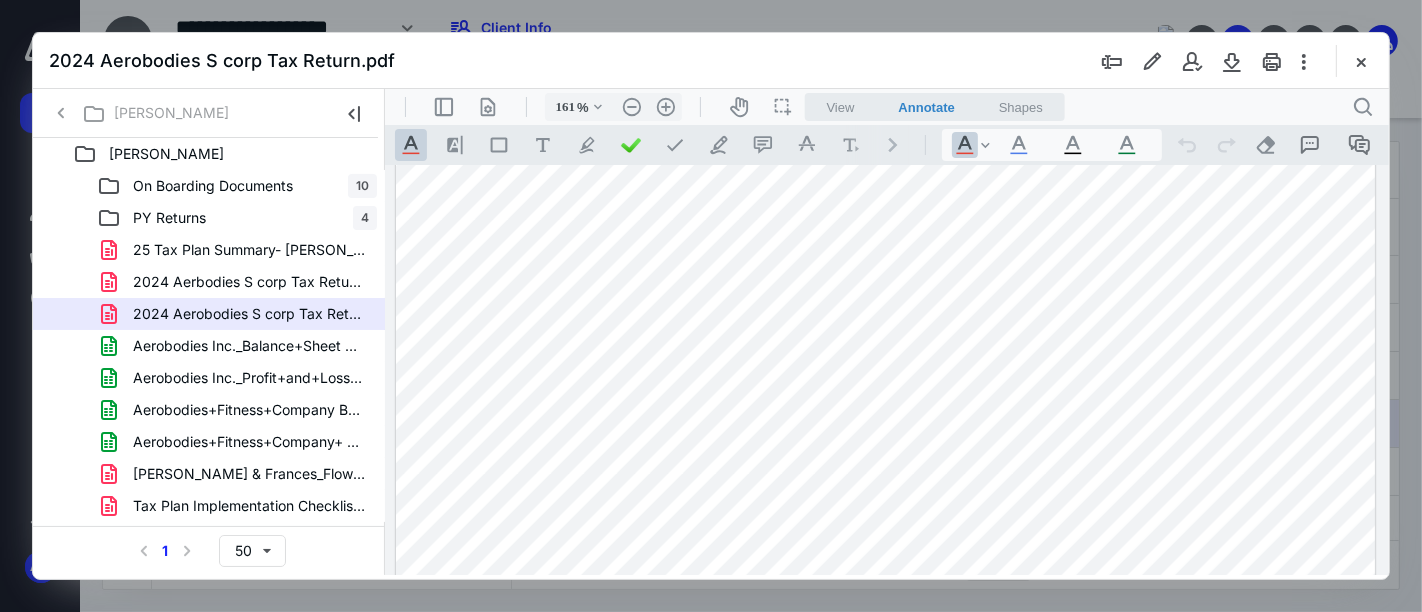 drag, startPoint x: 1371, startPoint y: 52, endPoint x: 1255, endPoint y: 175, distance: 169.07098 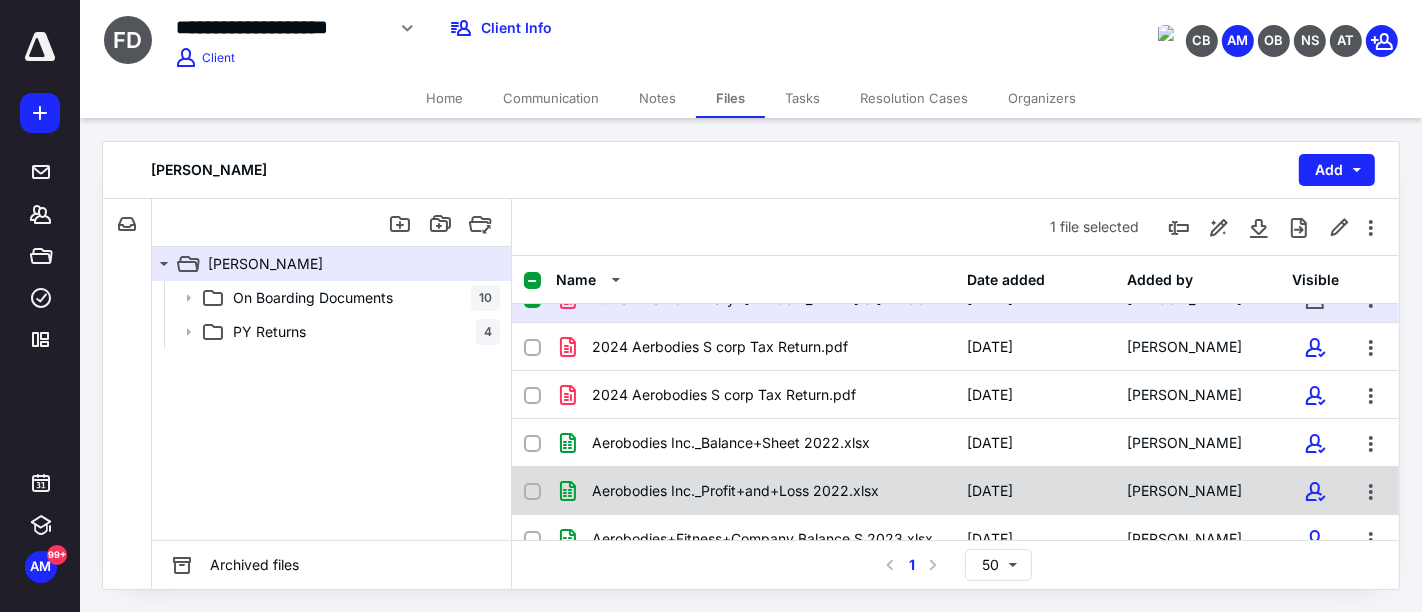 scroll, scrollTop: 65, scrollLeft: 0, axis: vertical 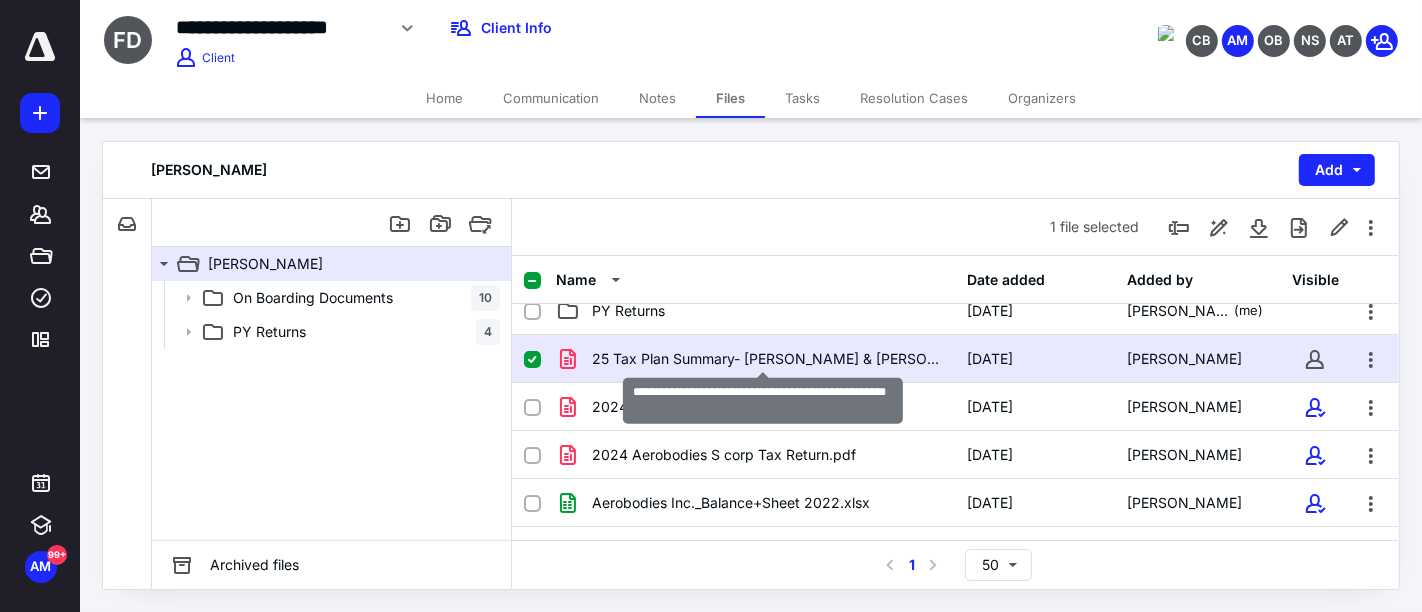 click on "25 Tax Plan Summary- [PERSON_NAME] & [PERSON_NAME].pdf" at bounding box center [768, 359] 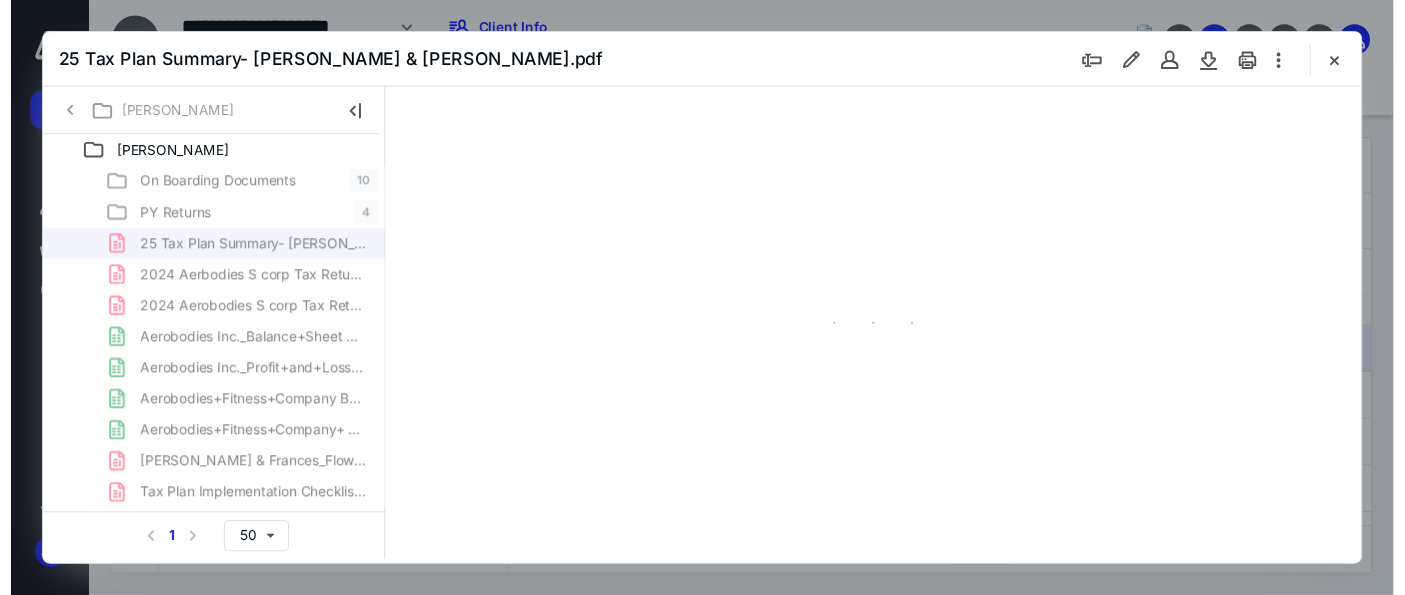 scroll, scrollTop: 0, scrollLeft: 0, axis: both 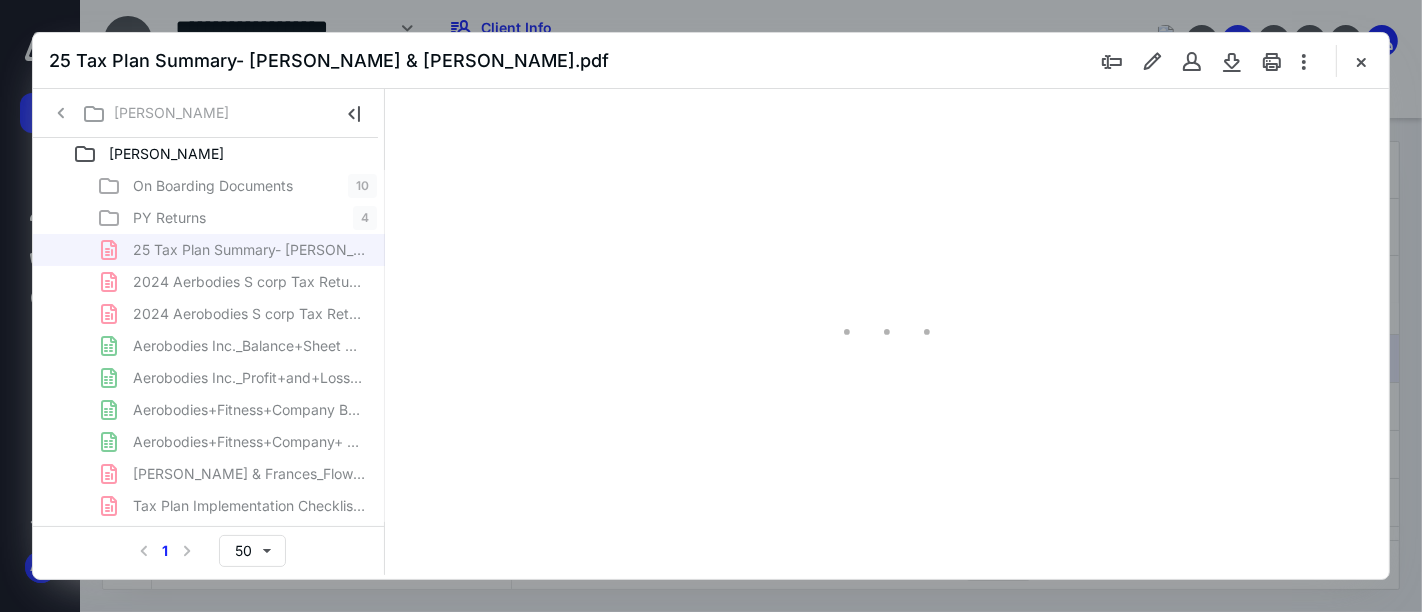 type on "125" 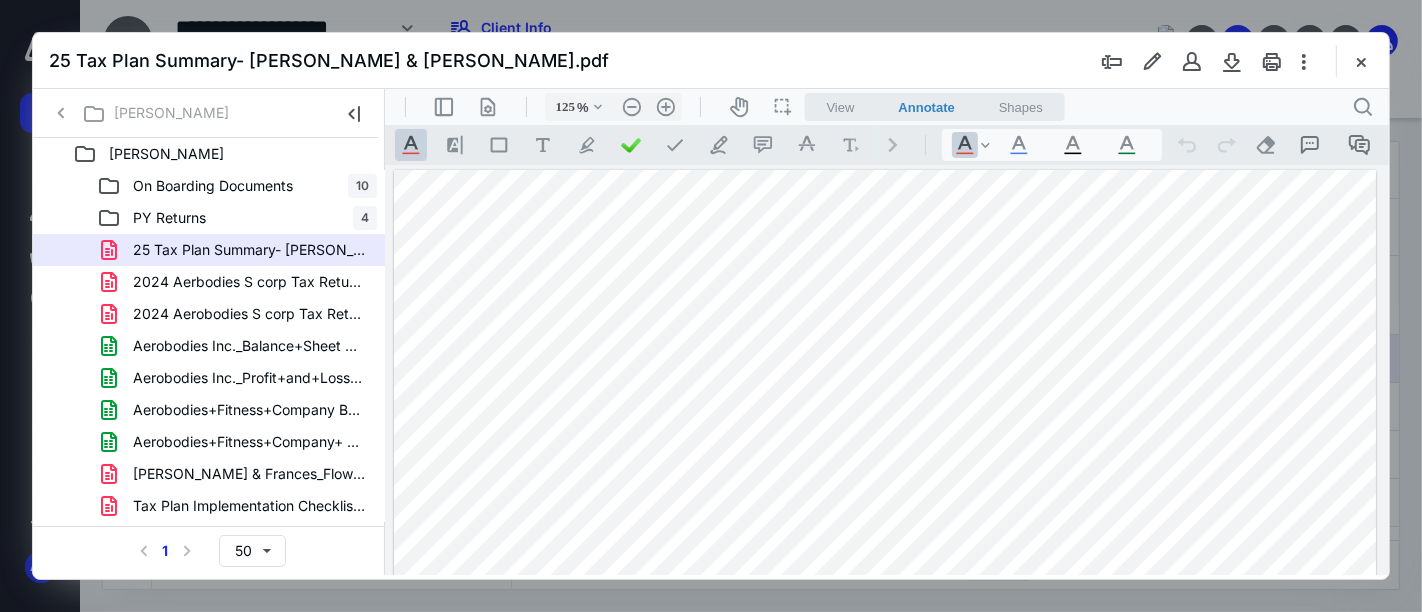 drag, startPoint x: 1370, startPoint y: 63, endPoint x: 1262, endPoint y: 195, distance: 170.55205 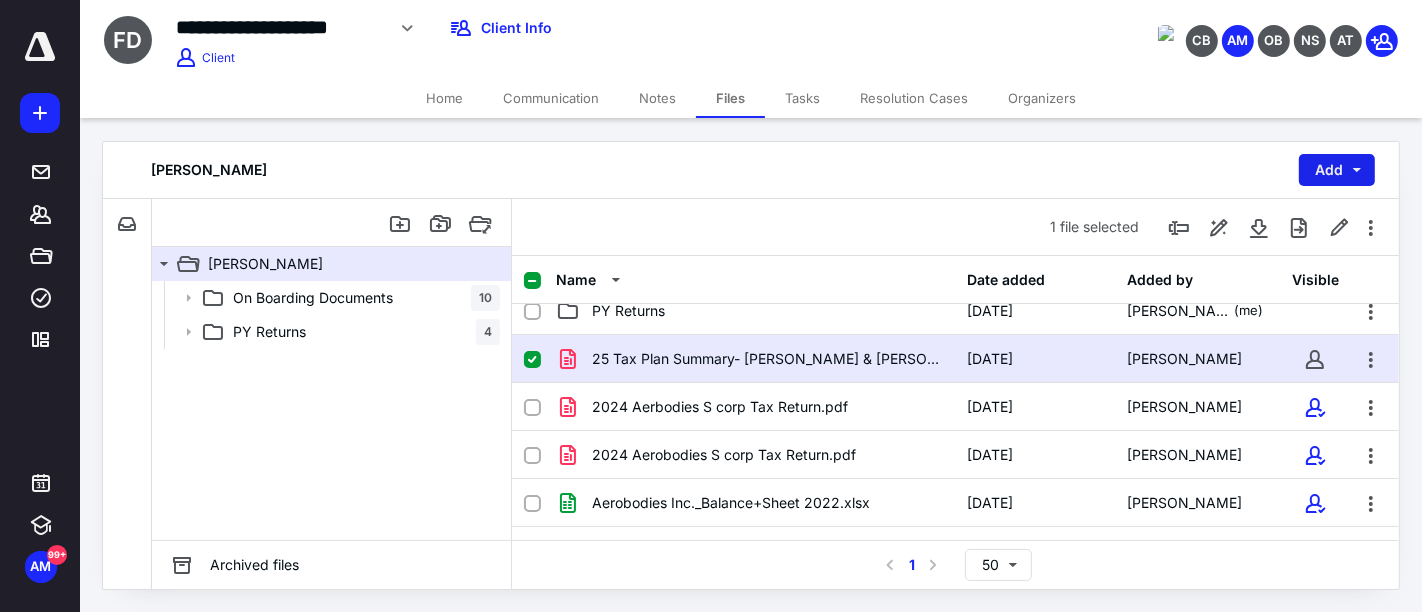 click on "Add" at bounding box center [1337, 170] 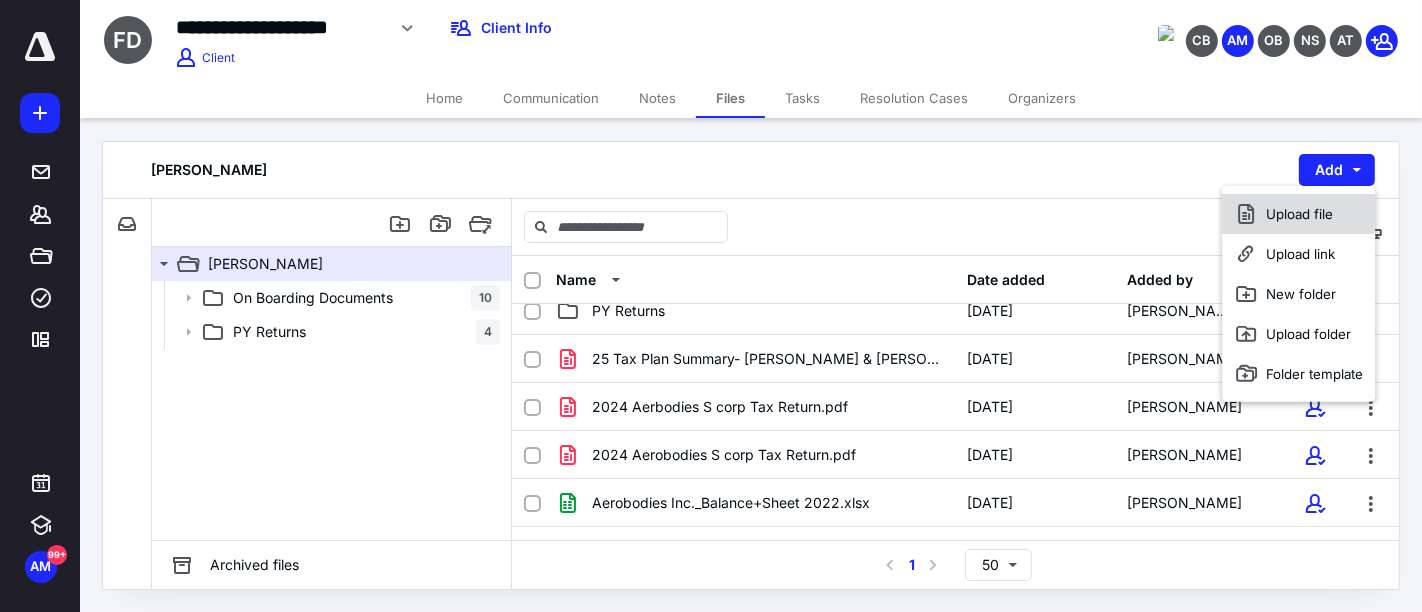 click on "Upload file" at bounding box center (1299, 214) 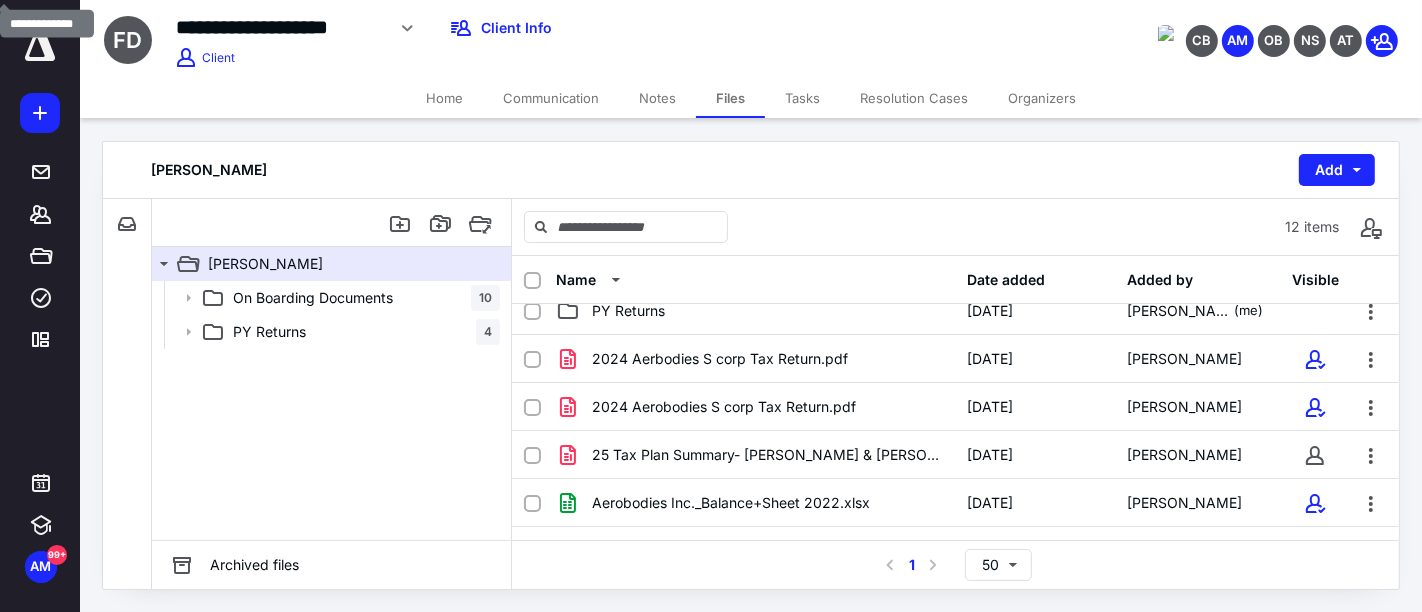 click on "Notes" at bounding box center (657, 98) 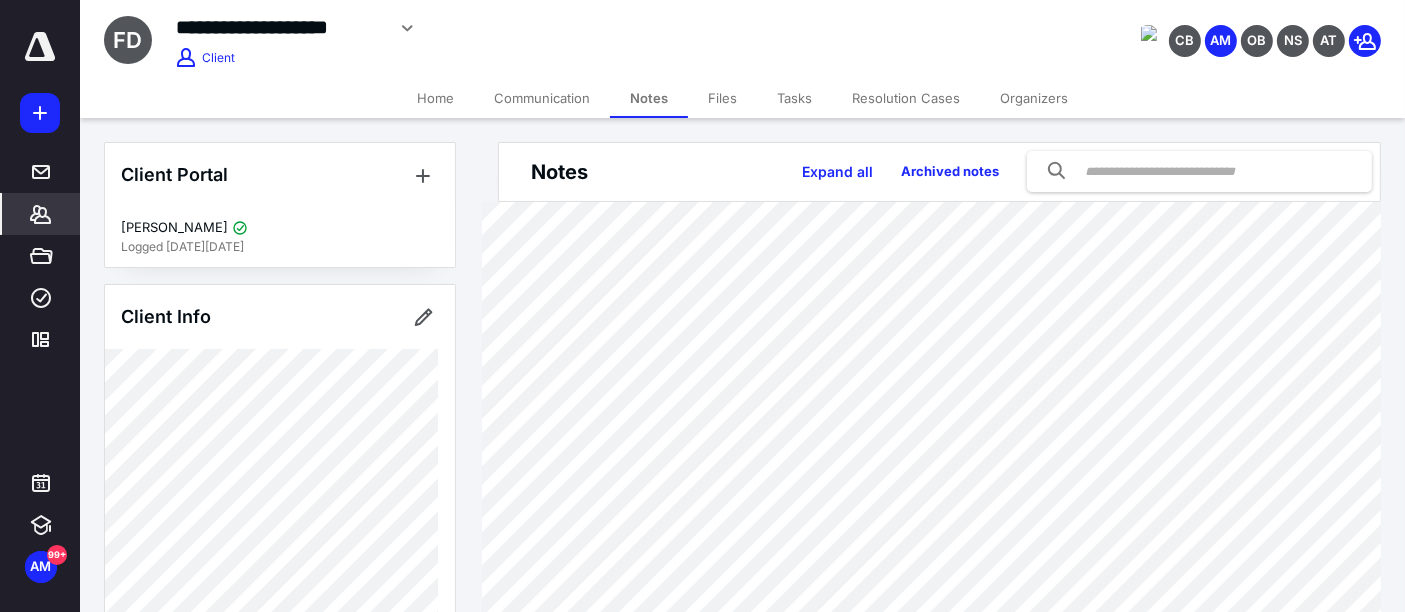 click on "Files" at bounding box center (722, 98) 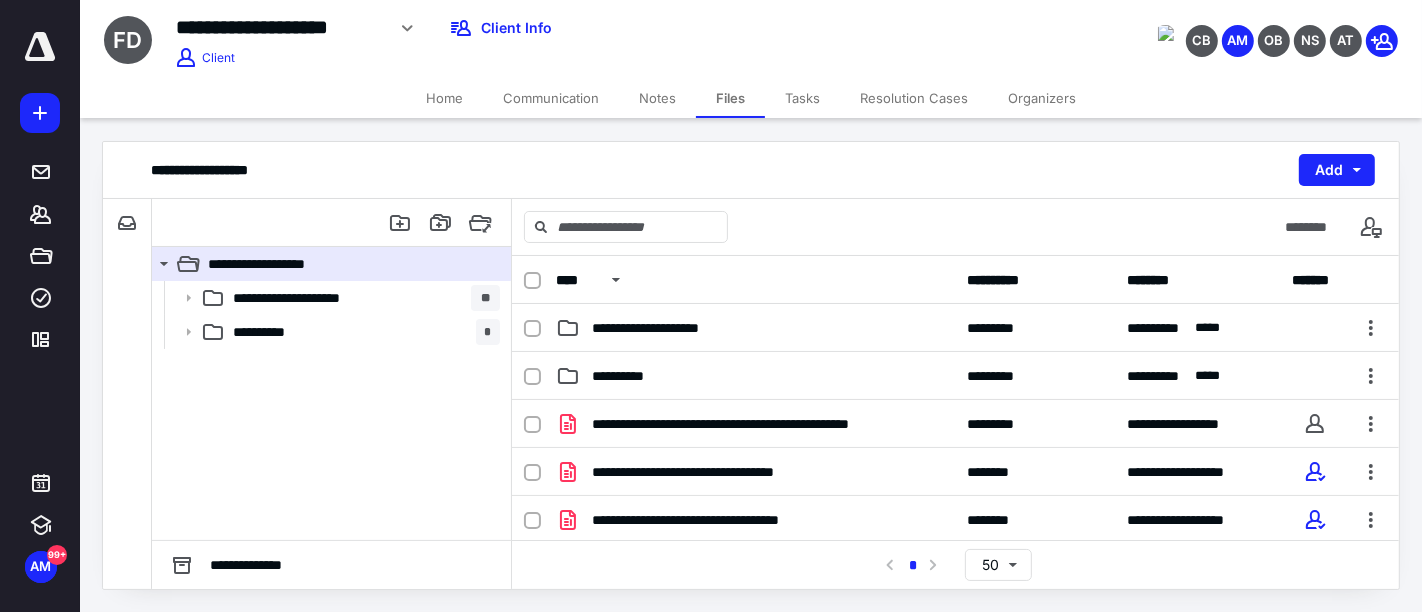 click on "Home" at bounding box center [444, 98] 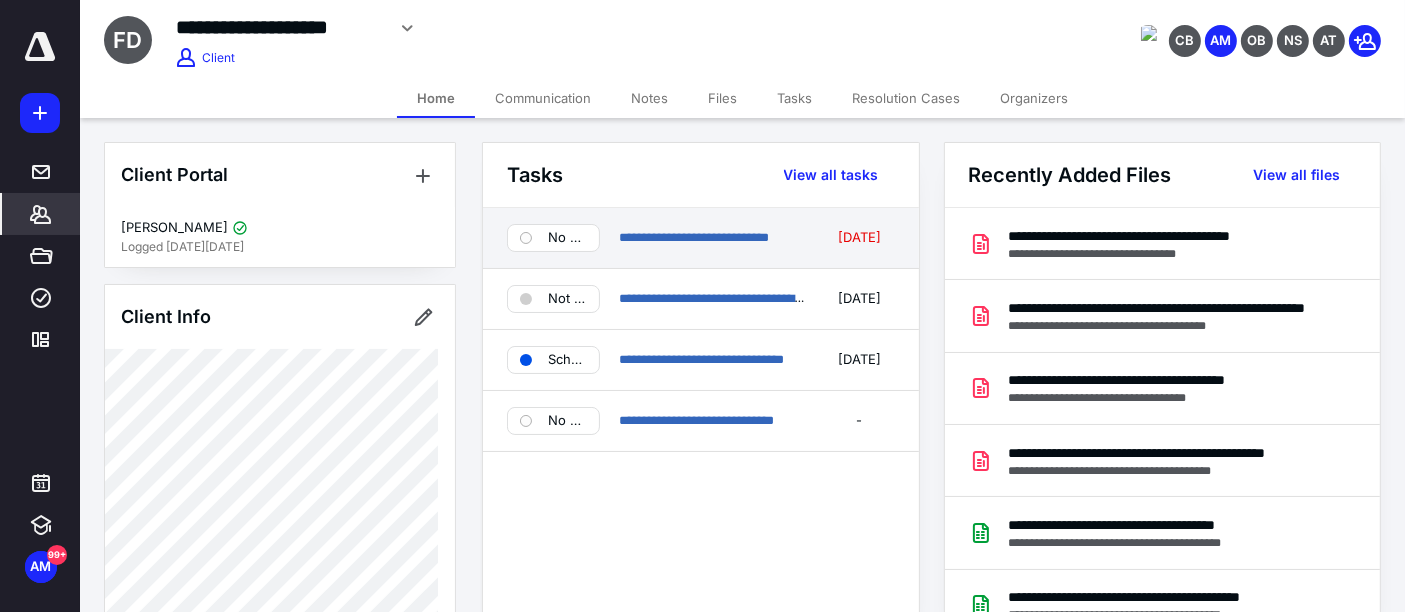click on "No status" at bounding box center (567, 238) 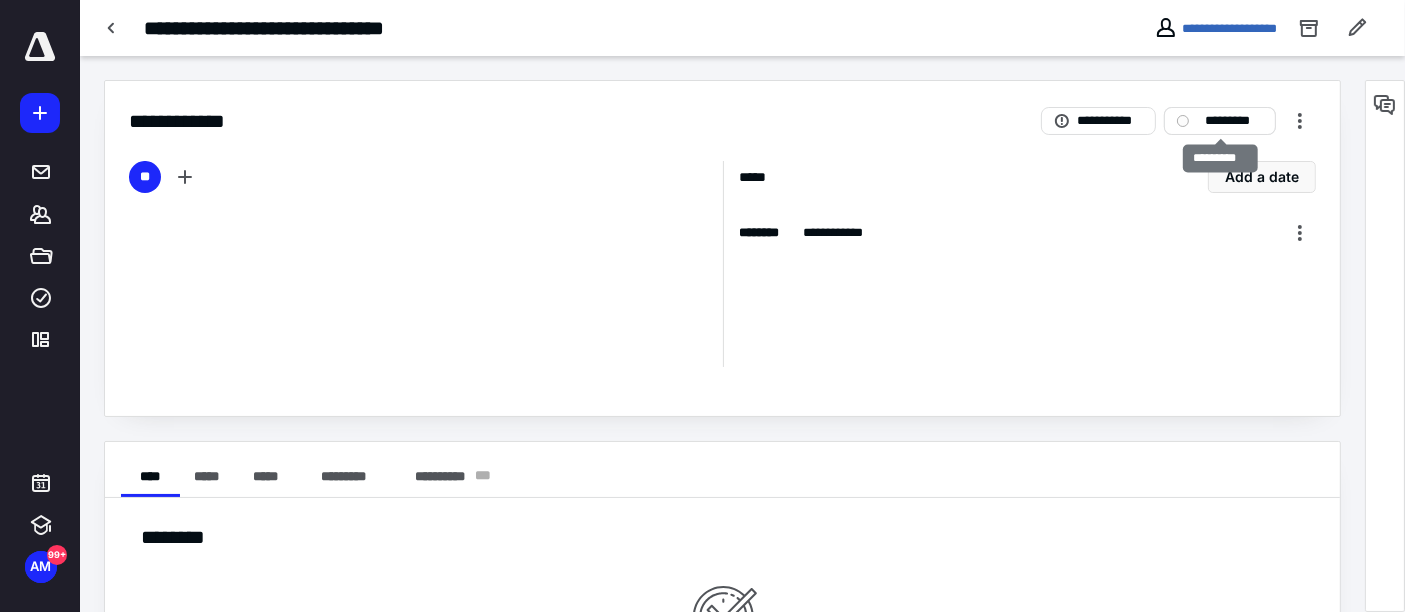 click on "*********" at bounding box center [1234, 121] 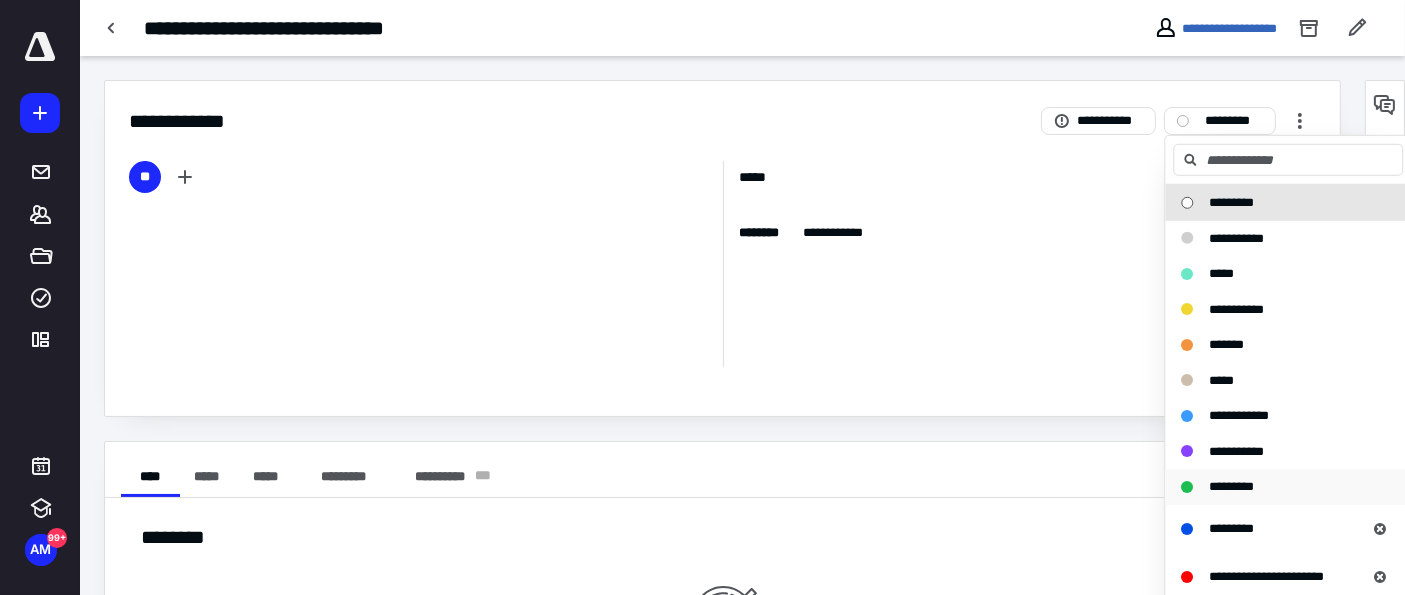 click on "*********" at bounding box center (1231, 486) 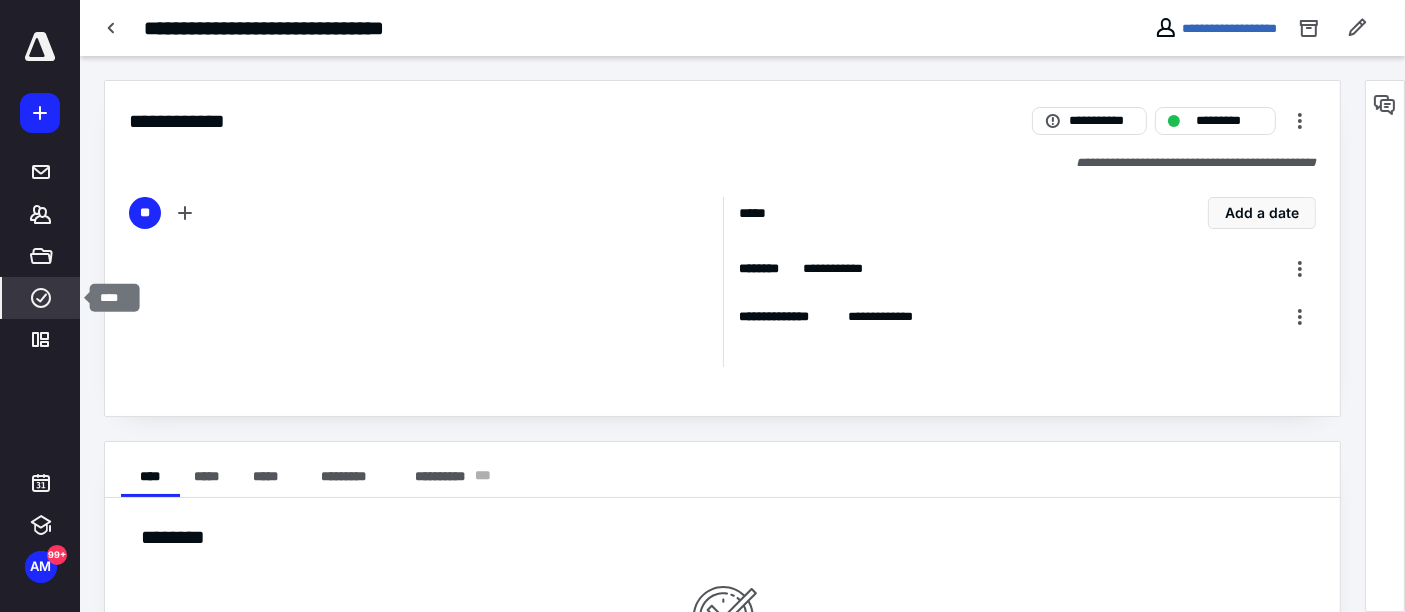 click 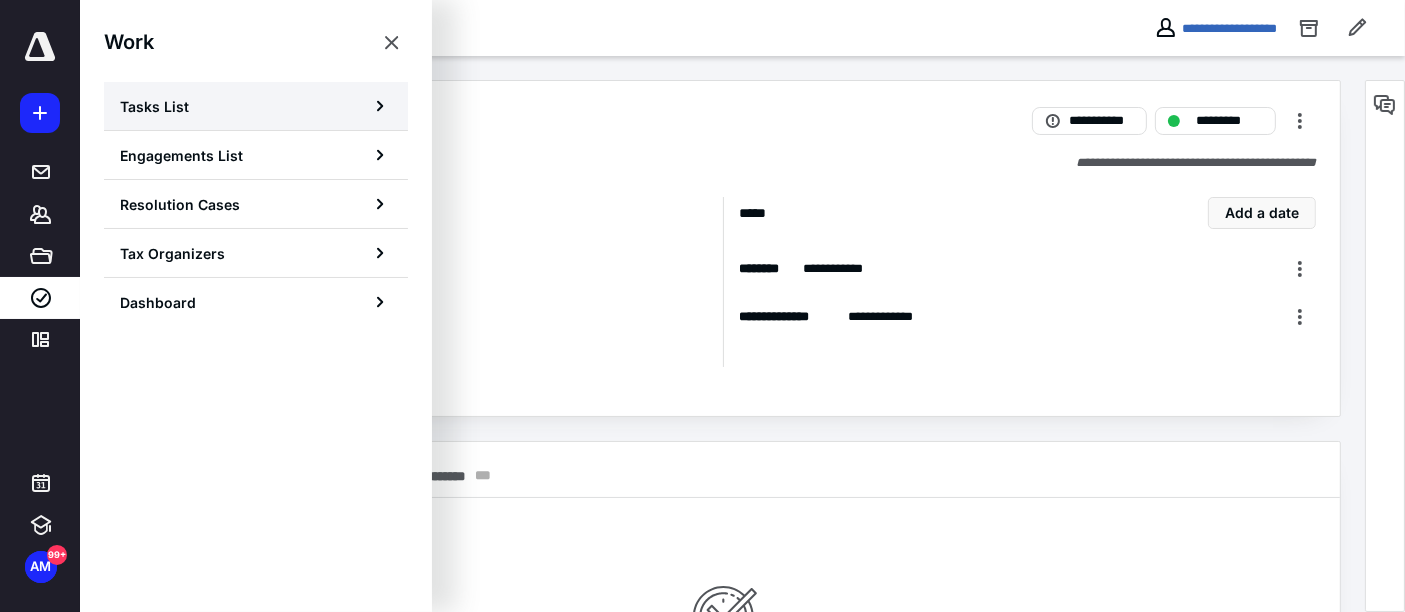 click on "Tasks List" at bounding box center (256, 106) 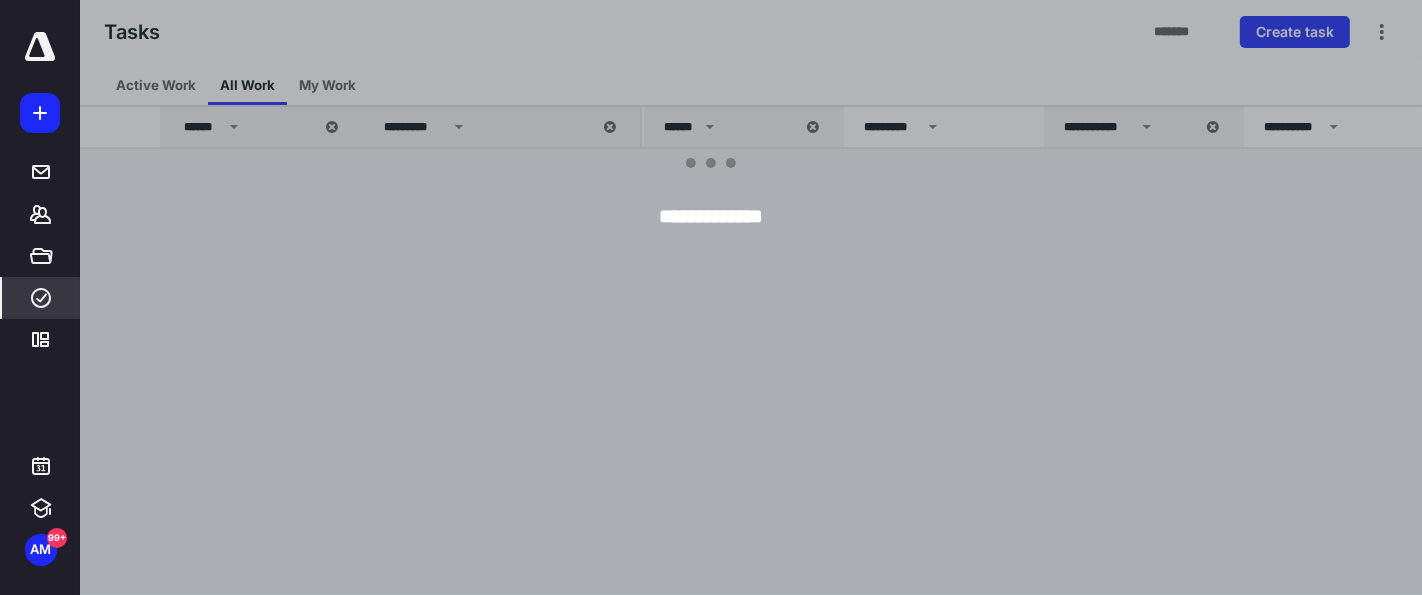 click at bounding box center [791, 297] 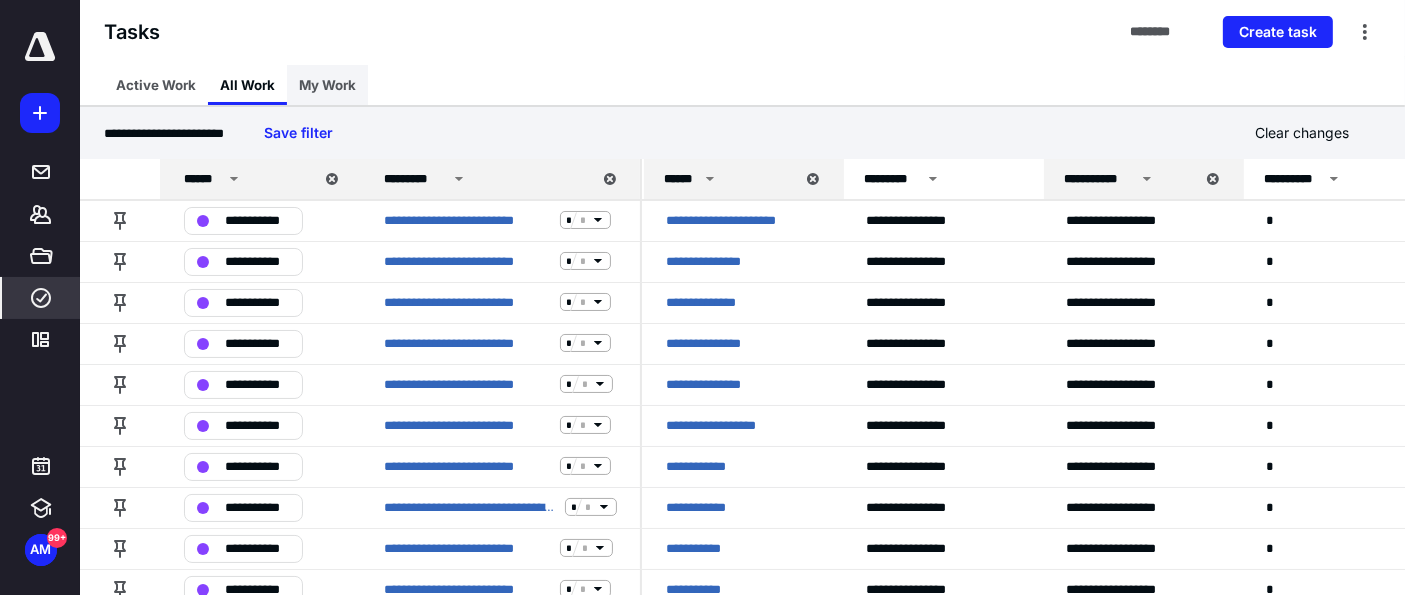 click on "My Work" at bounding box center (327, 85) 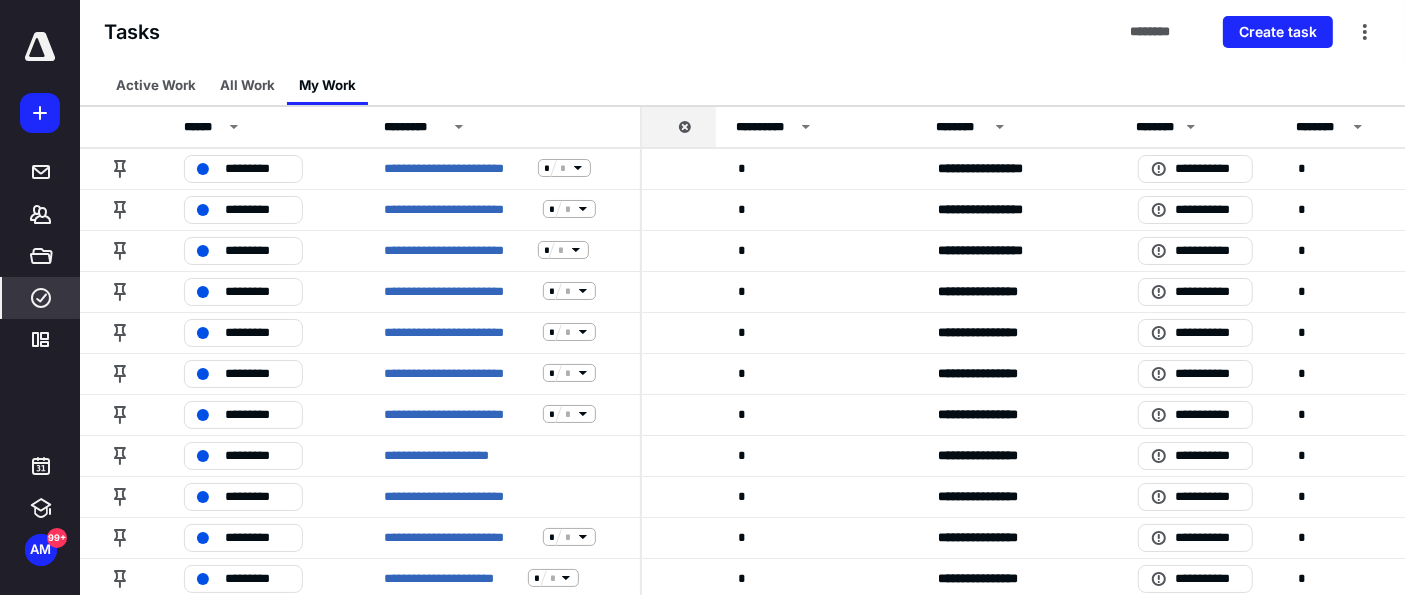 scroll, scrollTop: 0, scrollLeft: 536, axis: horizontal 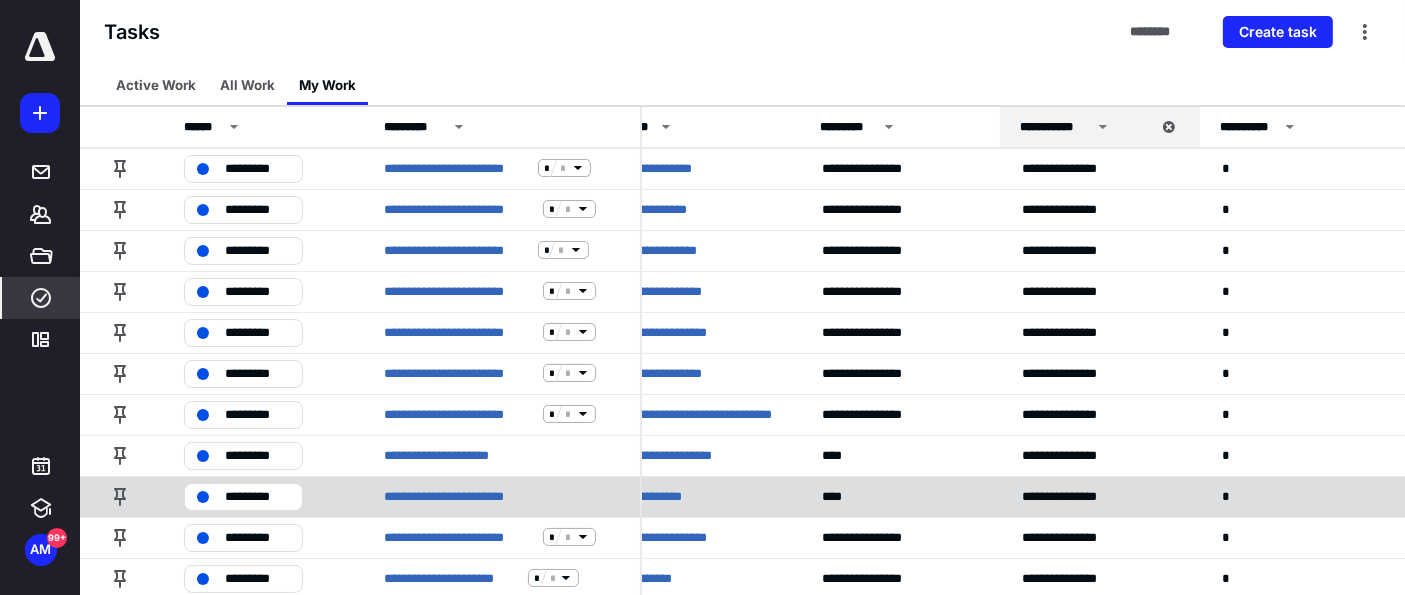 click on "**********" at bounding box center (664, 496) 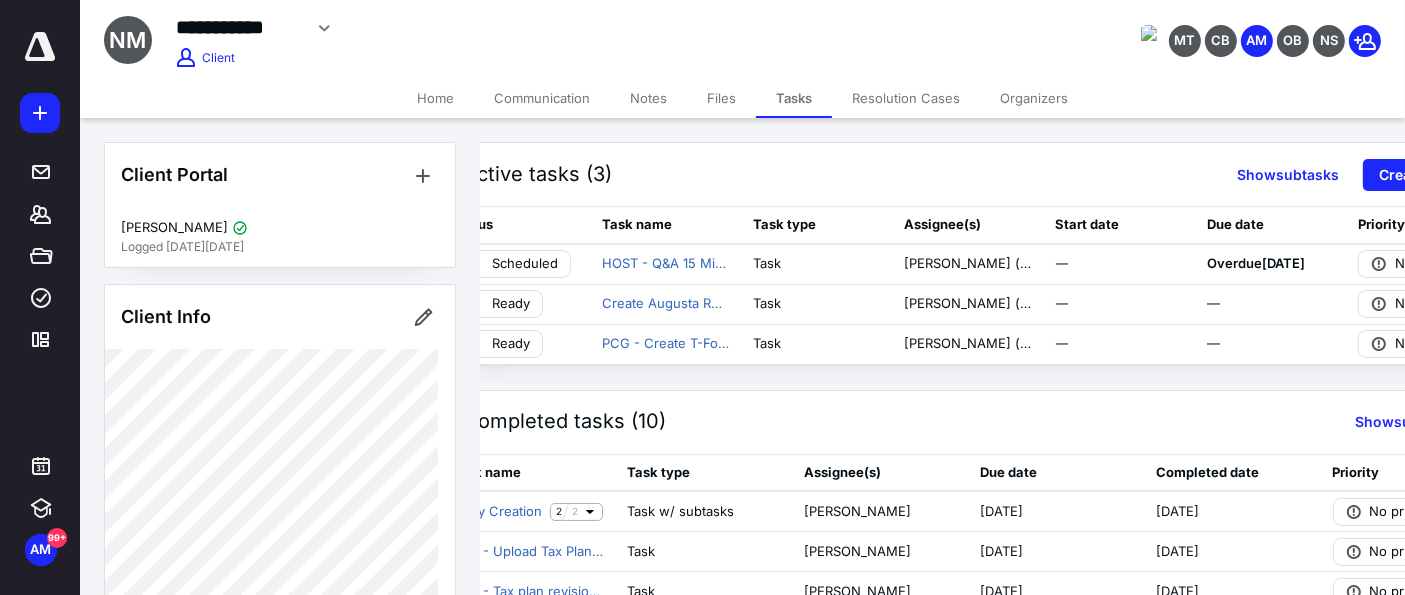 click on "Communication" at bounding box center [542, 98] 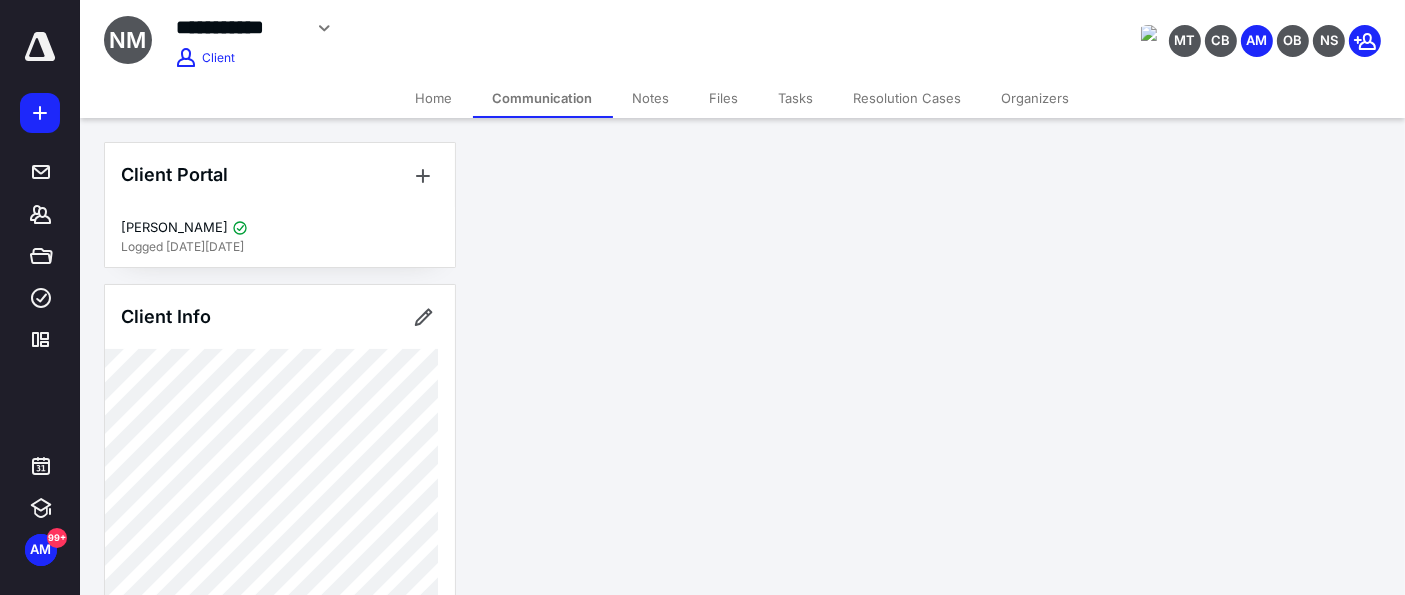 scroll, scrollTop: 0, scrollLeft: 0, axis: both 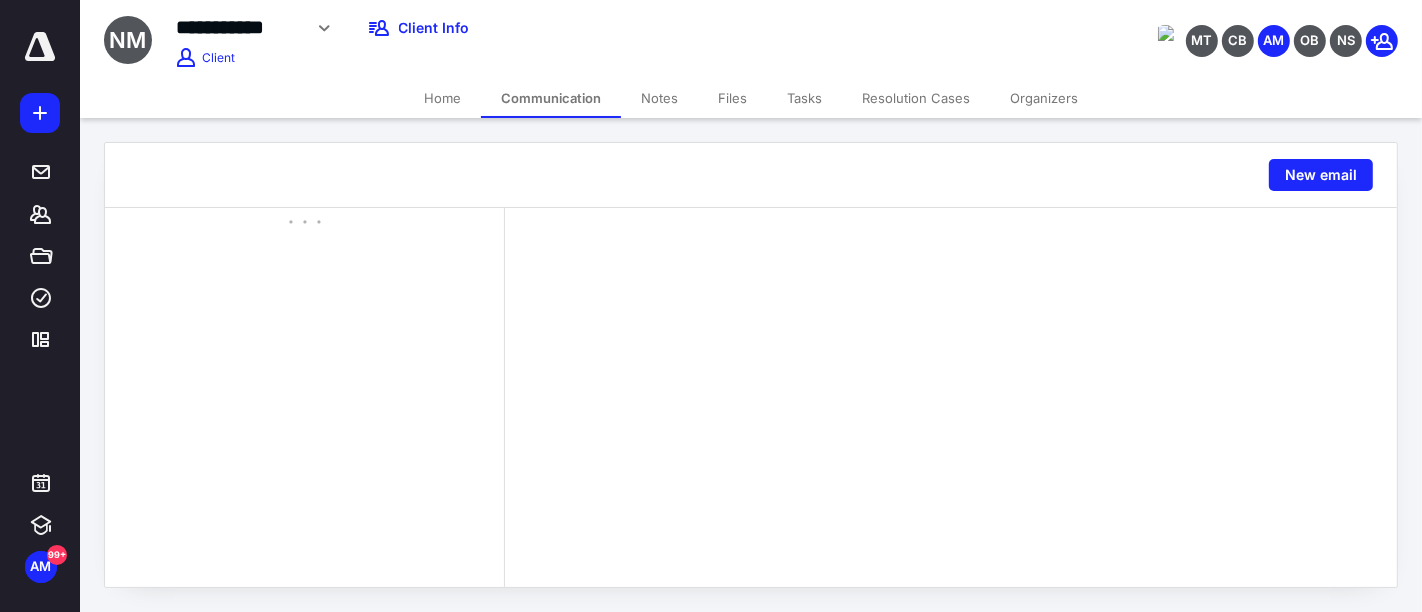 click on "Notes" at bounding box center [659, 98] 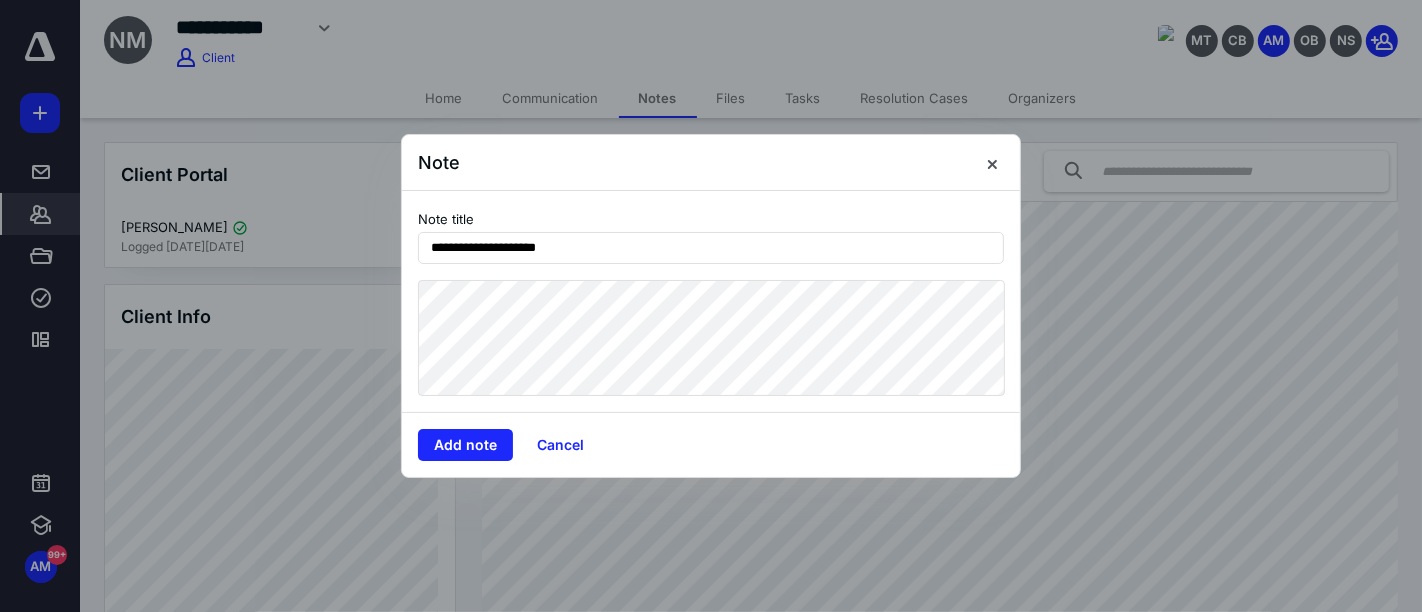 type on "**********" 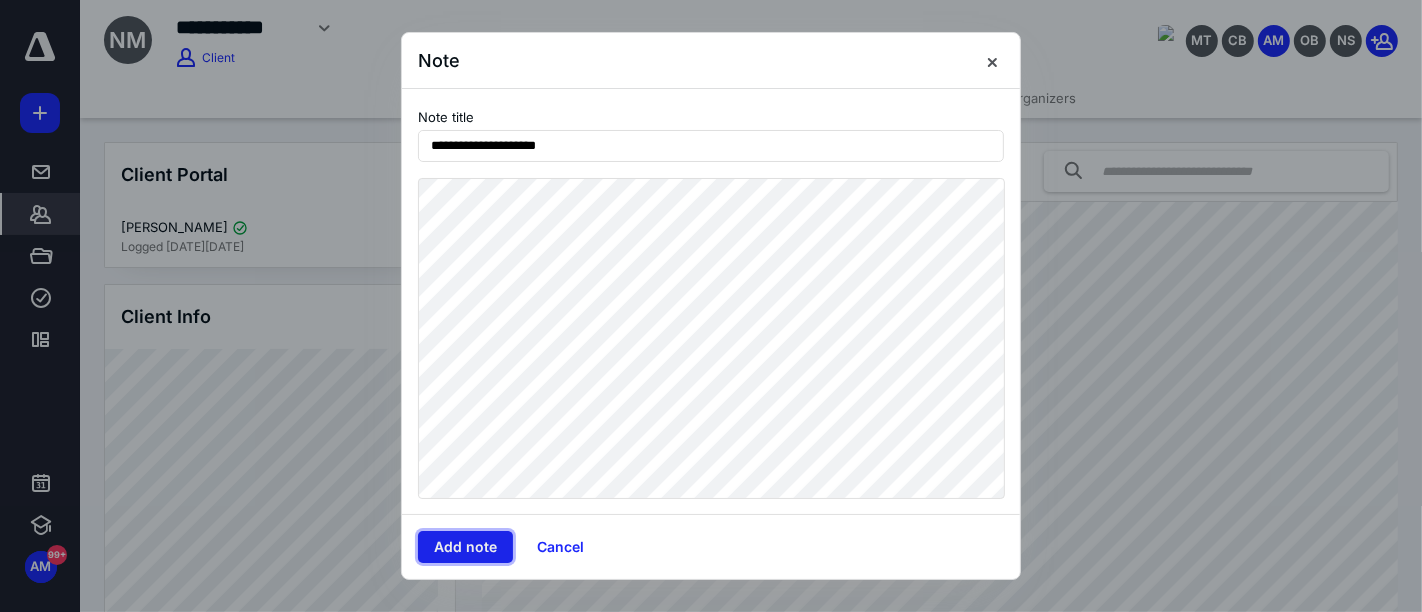 click on "Add note" at bounding box center (465, 547) 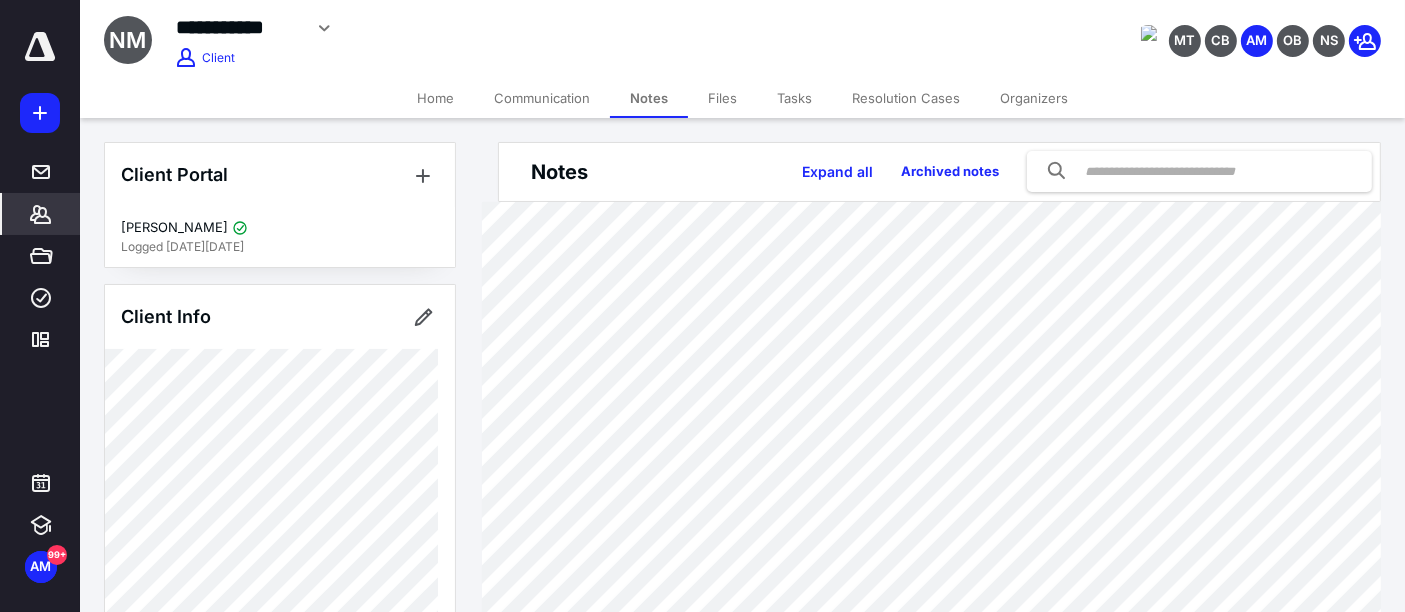click on "Home" at bounding box center (435, 98) 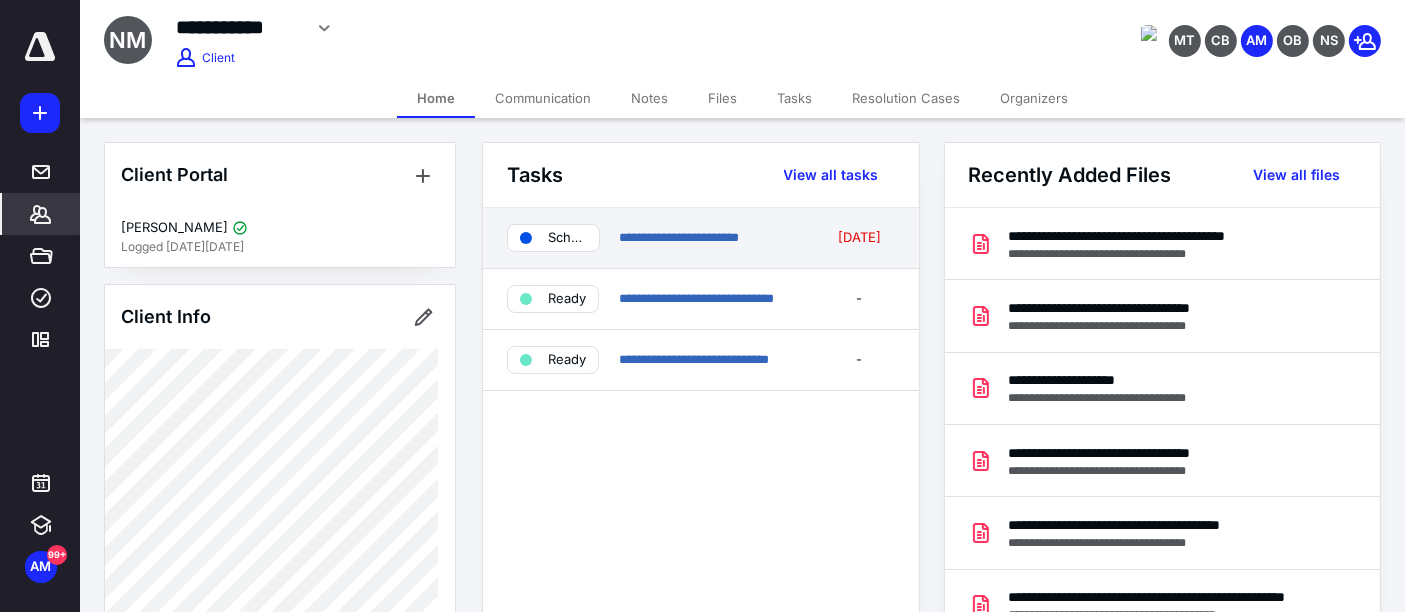 click on "Scheduled" at bounding box center [553, 238] 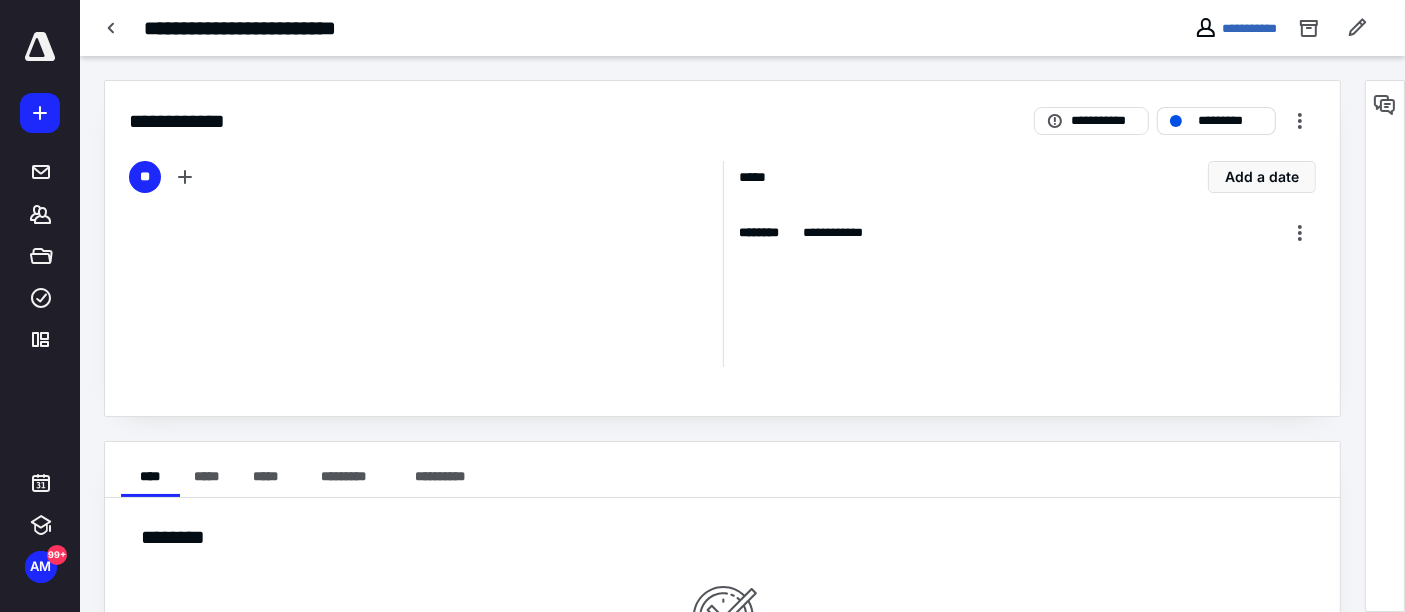 click on "*********" at bounding box center [1216, 121] 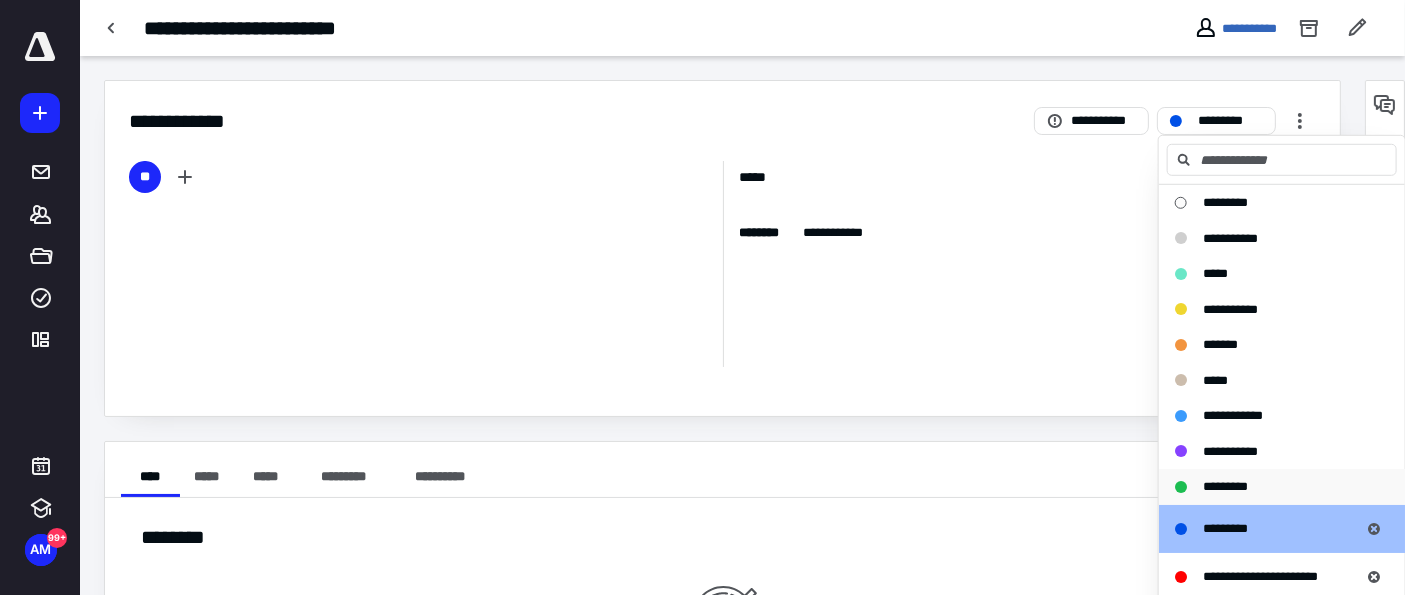 click on "*********" at bounding box center [1225, 486] 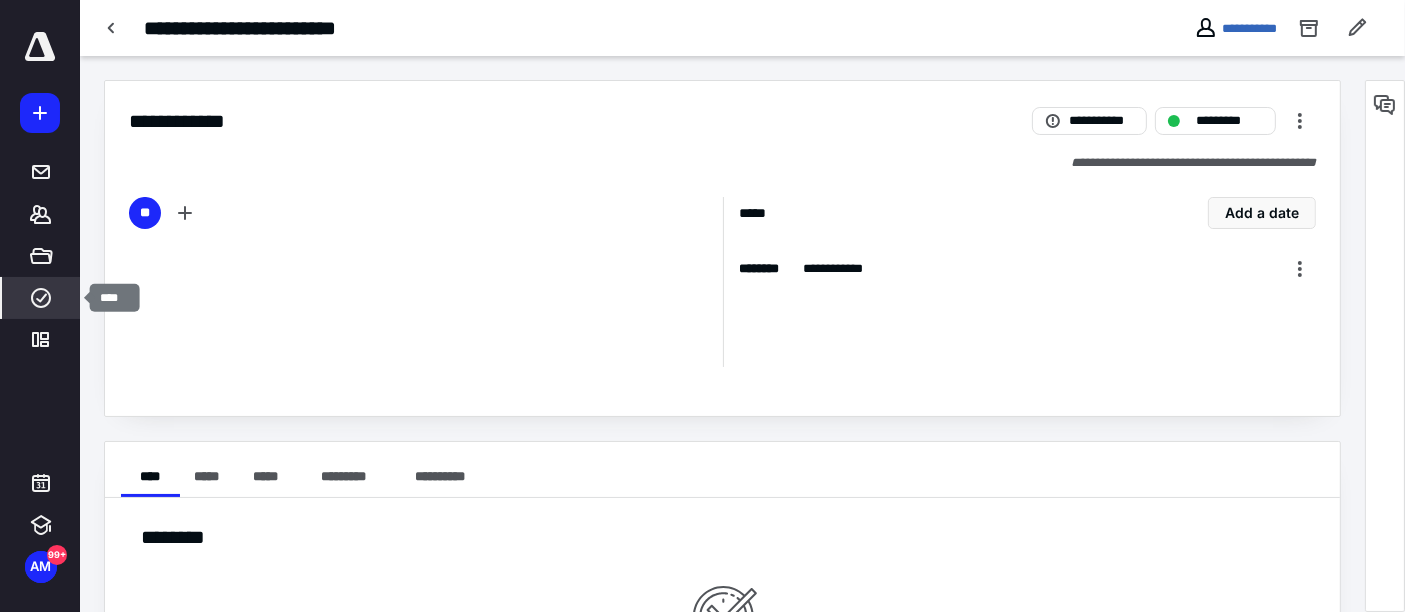 click on "Work" at bounding box center [41, 298] 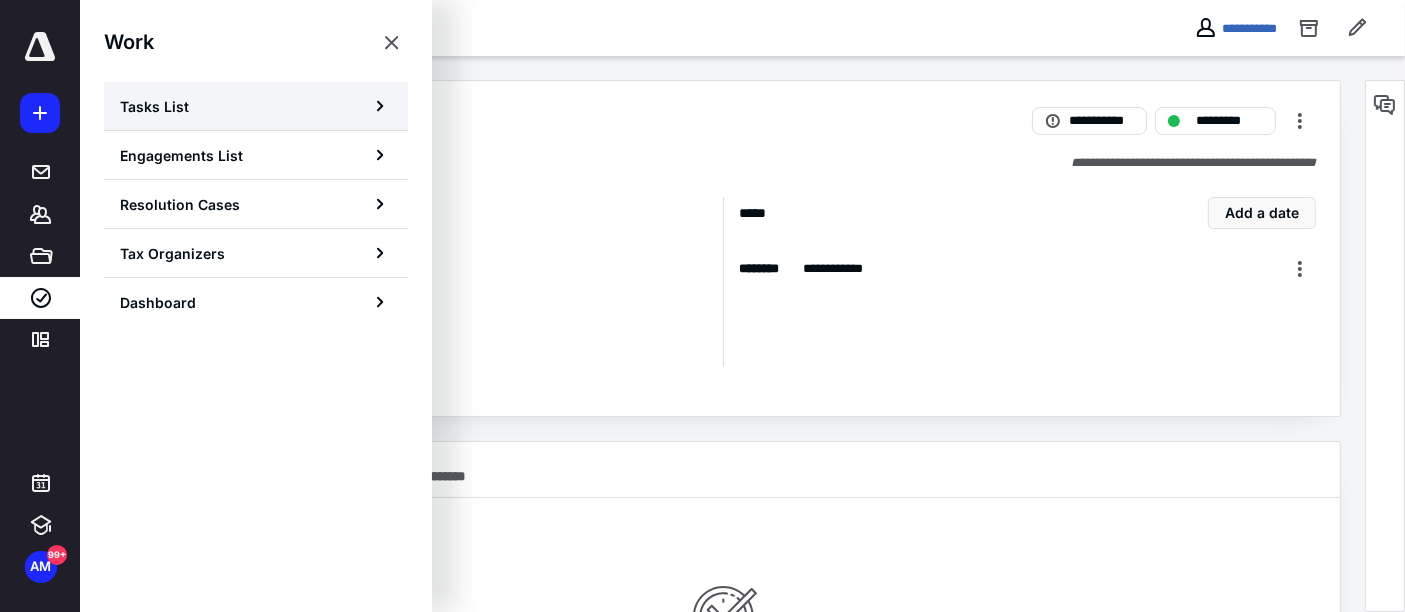 click on "Tasks List" at bounding box center [256, 106] 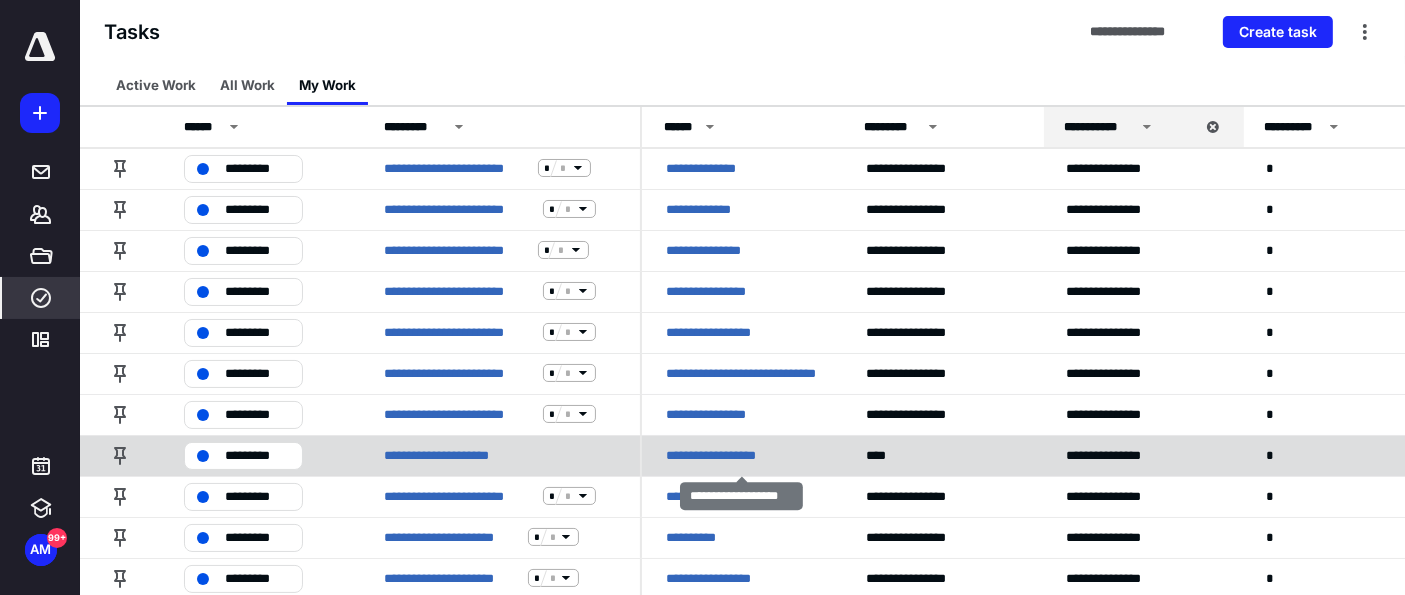 click on "**********" at bounding box center [721, 455] 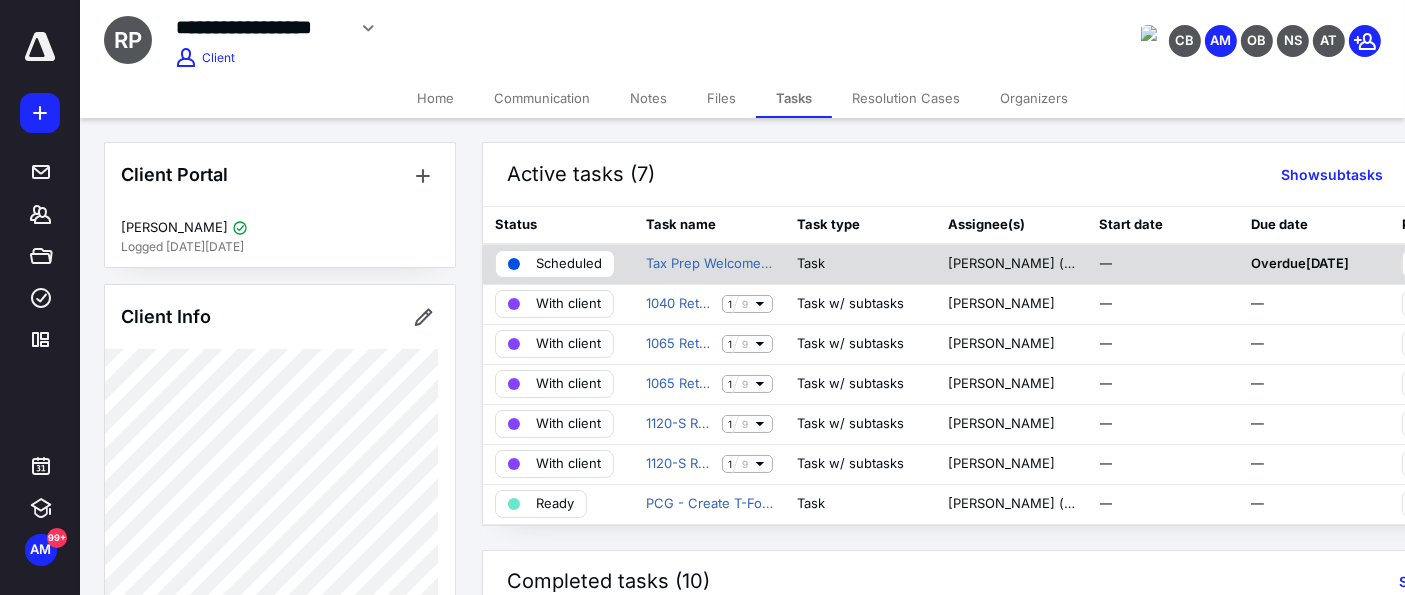 click on "Scheduled" at bounding box center [569, 264] 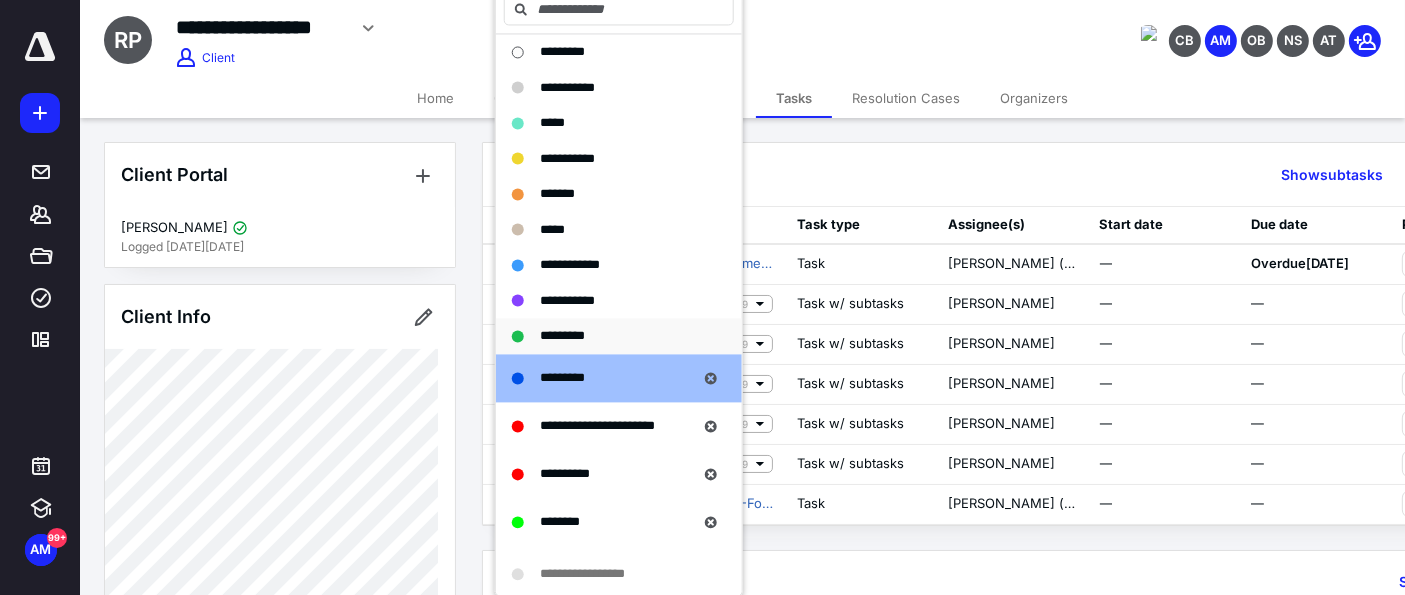 click on "*********" at bounding box center [607, 336] 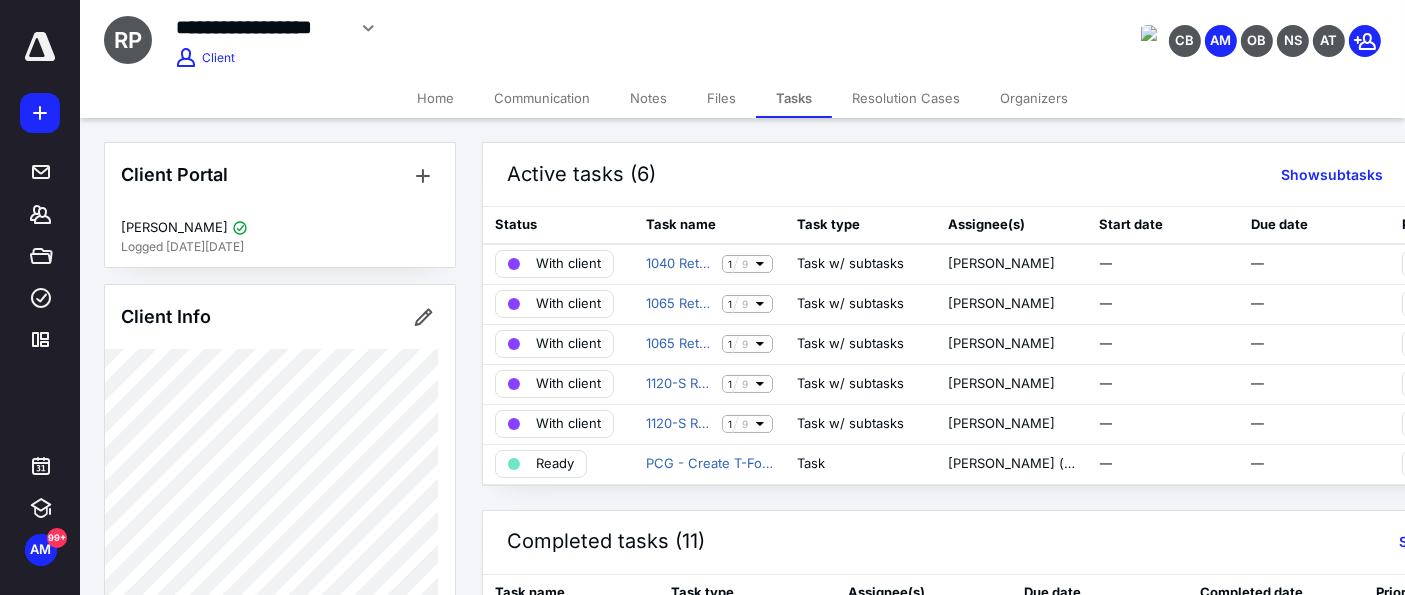 click on "Home" at bounding box center [435, 98] 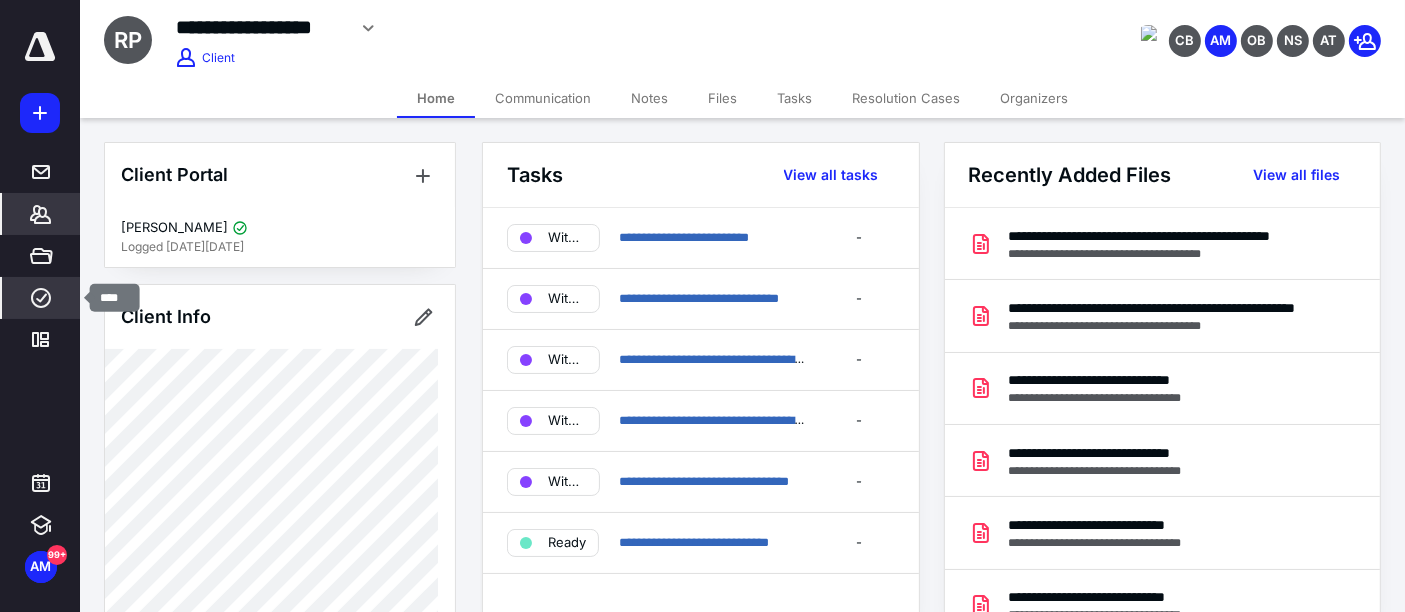 click on "Work" at bounding box center (41, 298) 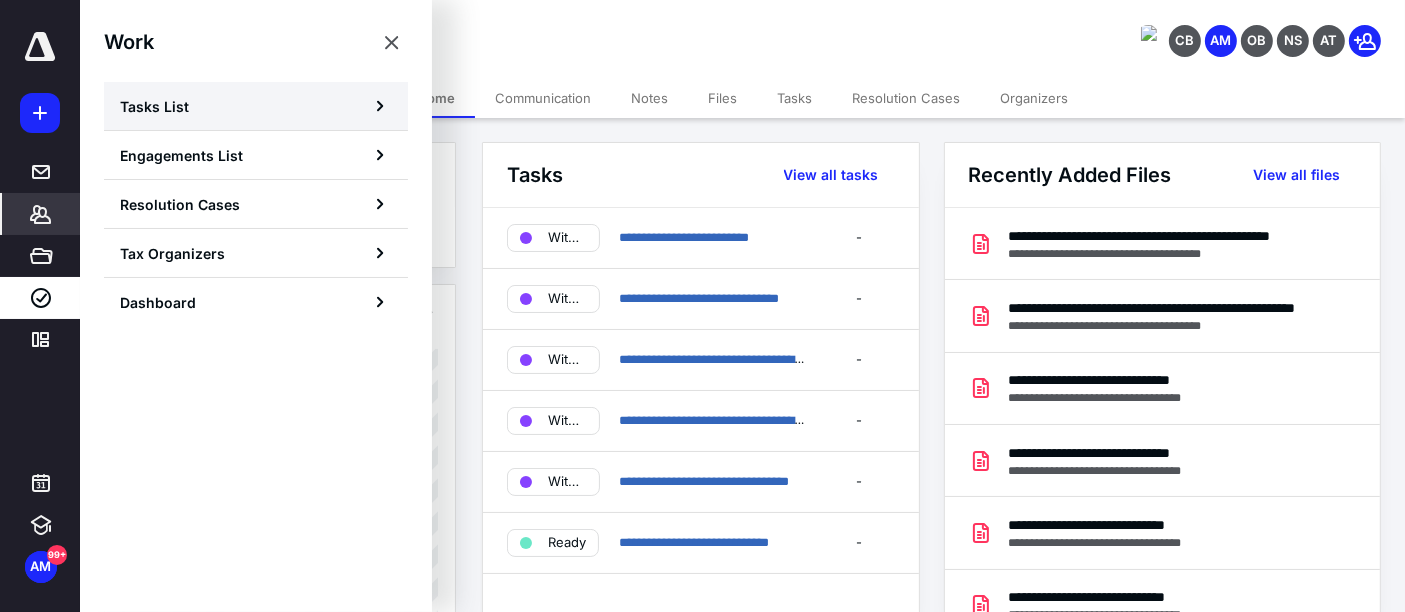 click on "Tasks List" at bounding box center (256, 106) 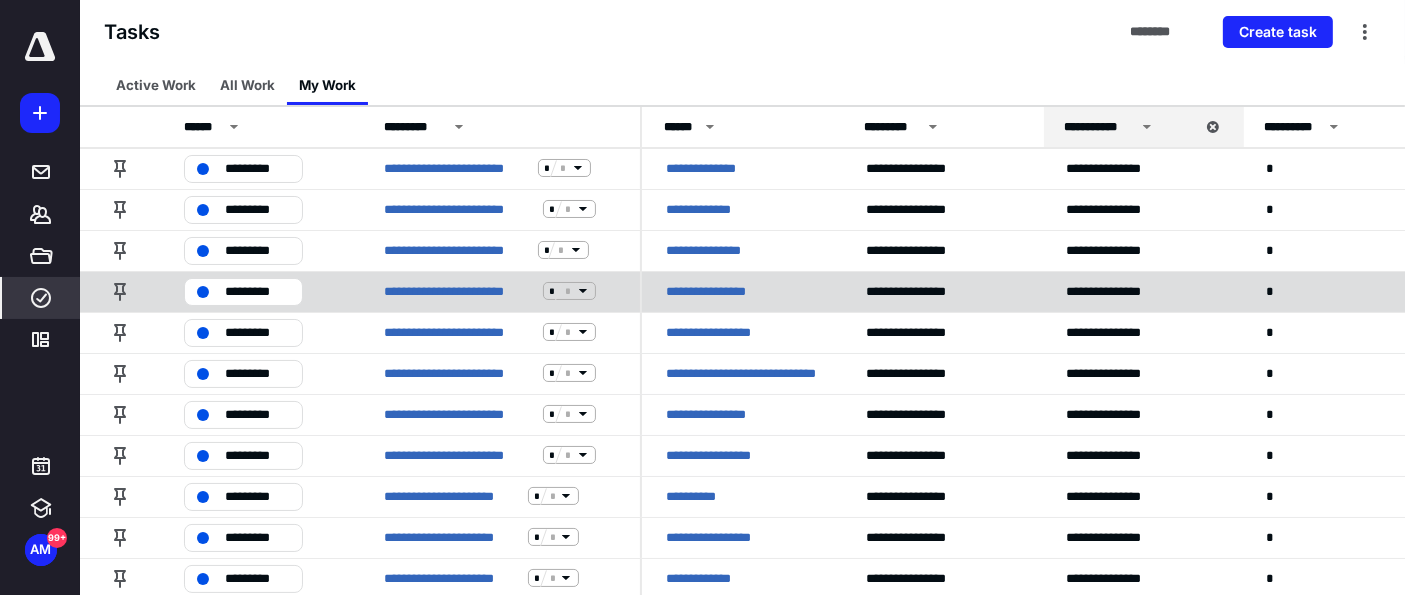 scroll, scrollTop: 111, scrollLeft: 0, axis: vertical 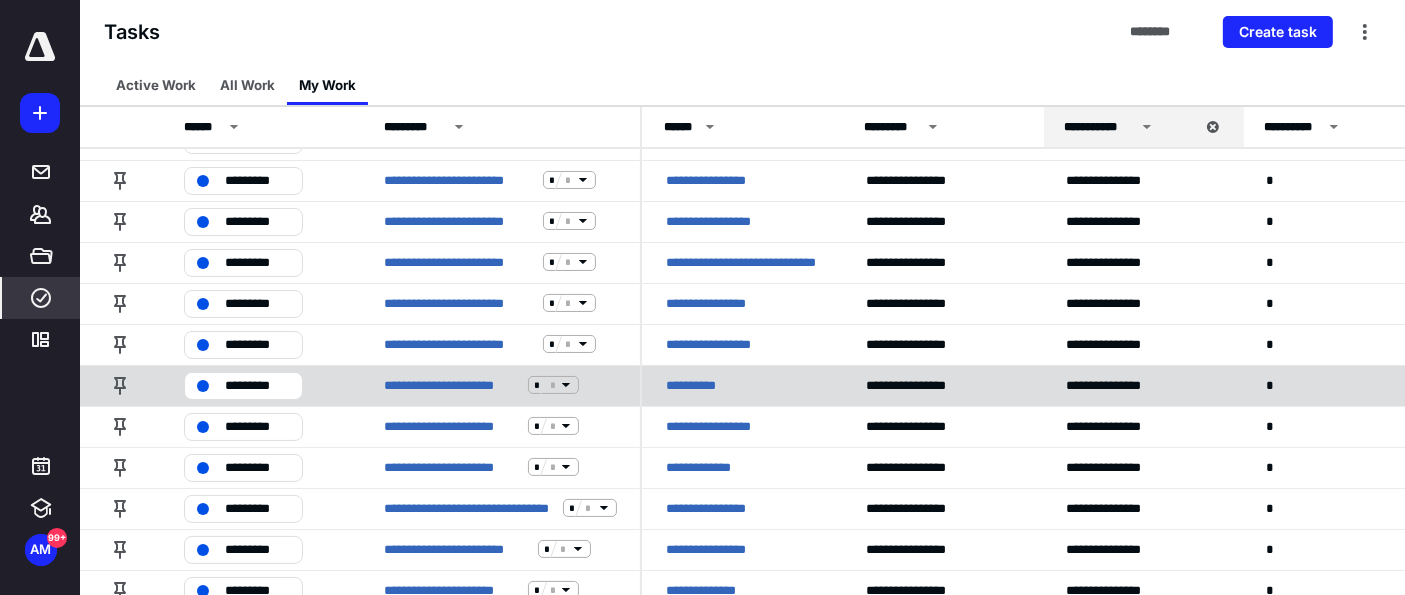 click on "**********" at bounding box center (700, 385) 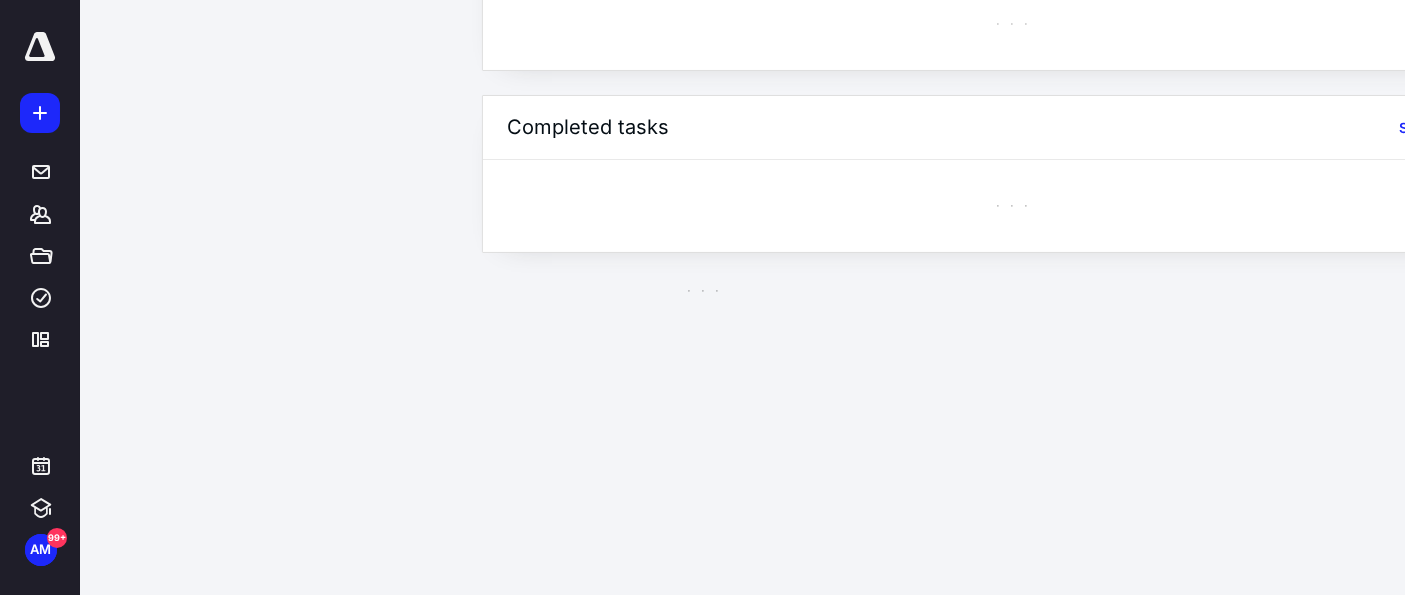 scroll, scrollTop: 0, scrollLeft: 0, axis: both 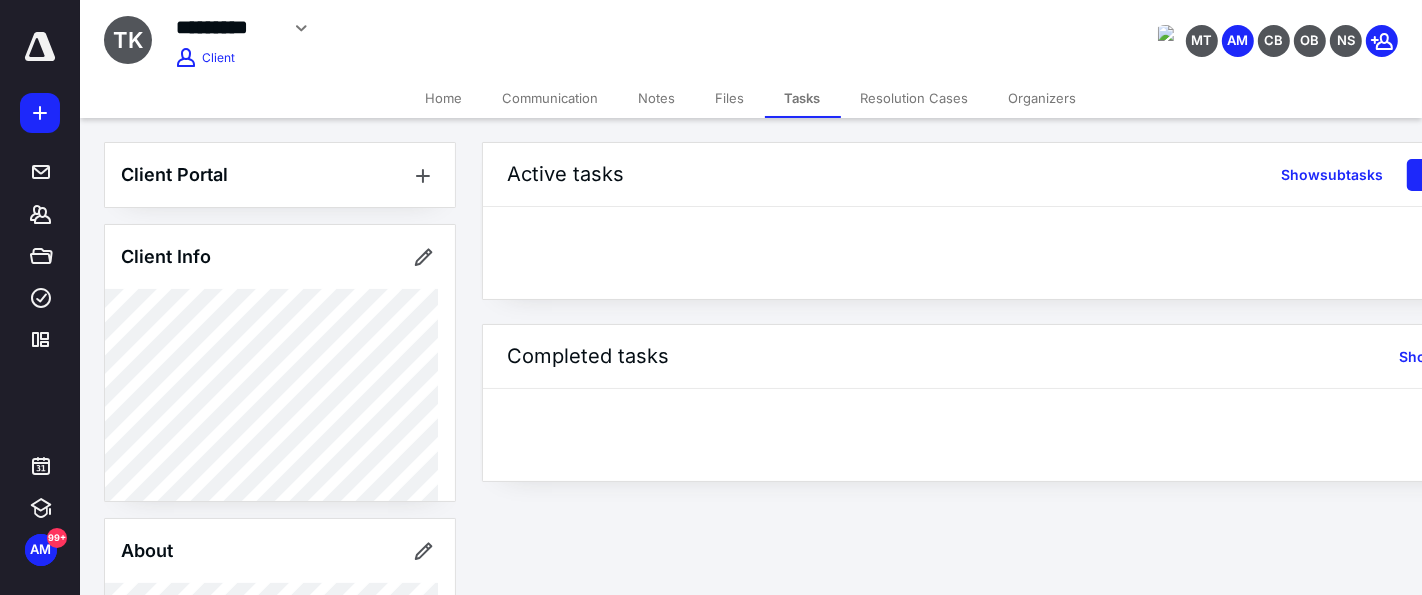 click on "Home" at bounding box center (444, 98) 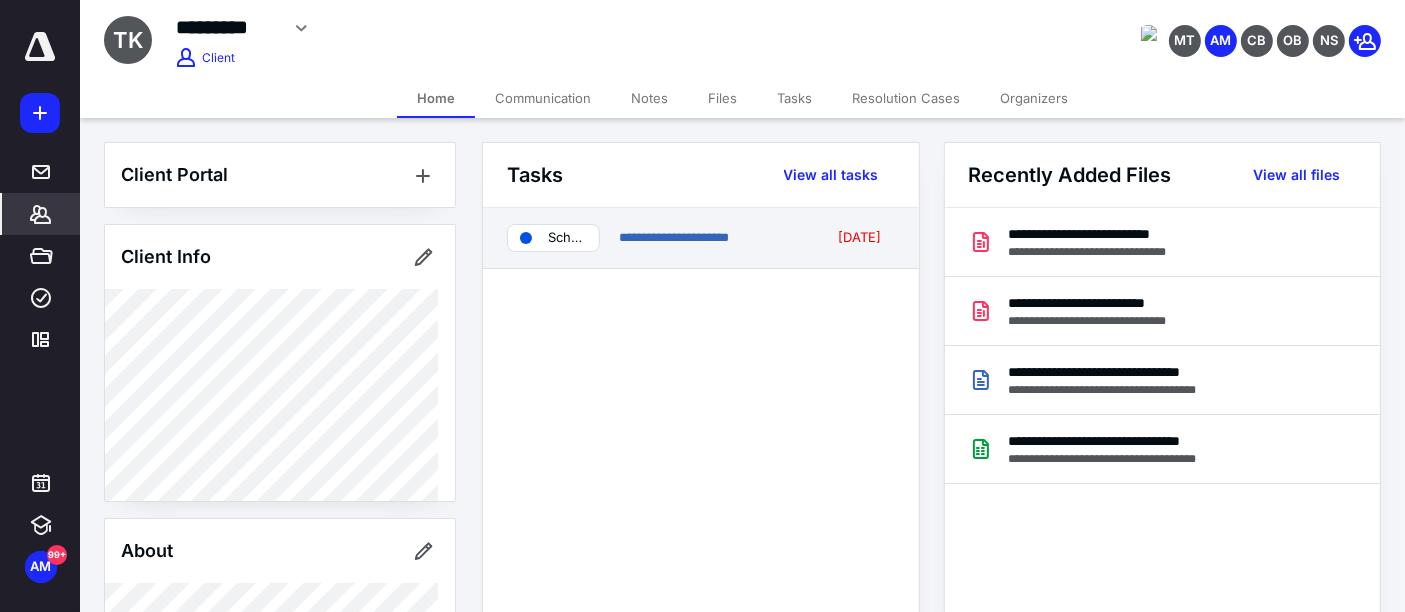 click on "Scheduled" at bounding box center [567, 238] 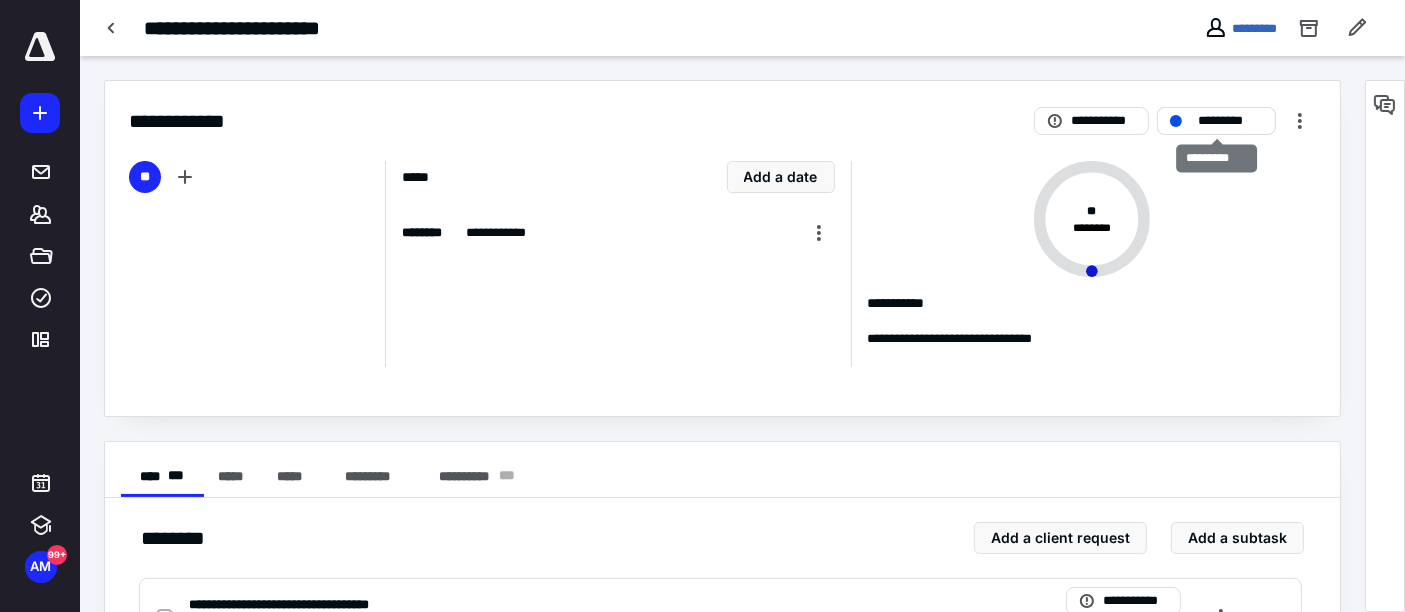 click on "*********" at bounding box center [1230, 121] 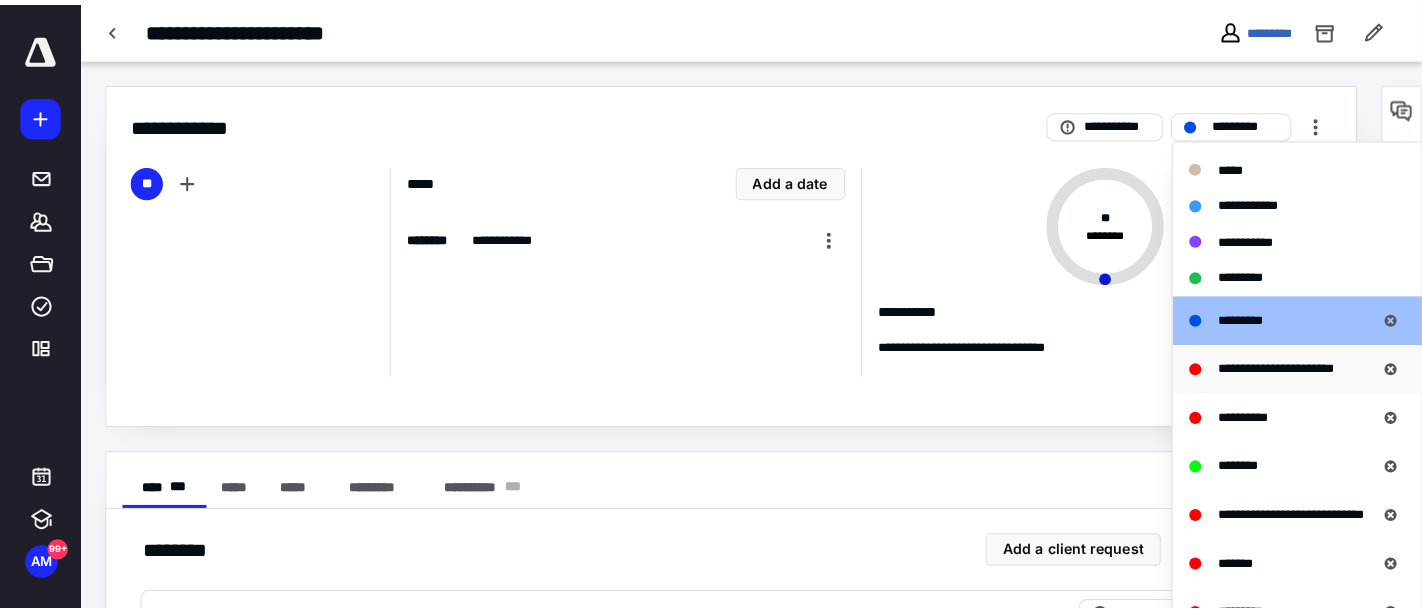 scroll, scrollTop: 222, scrollLeft: 0, axis: vertical 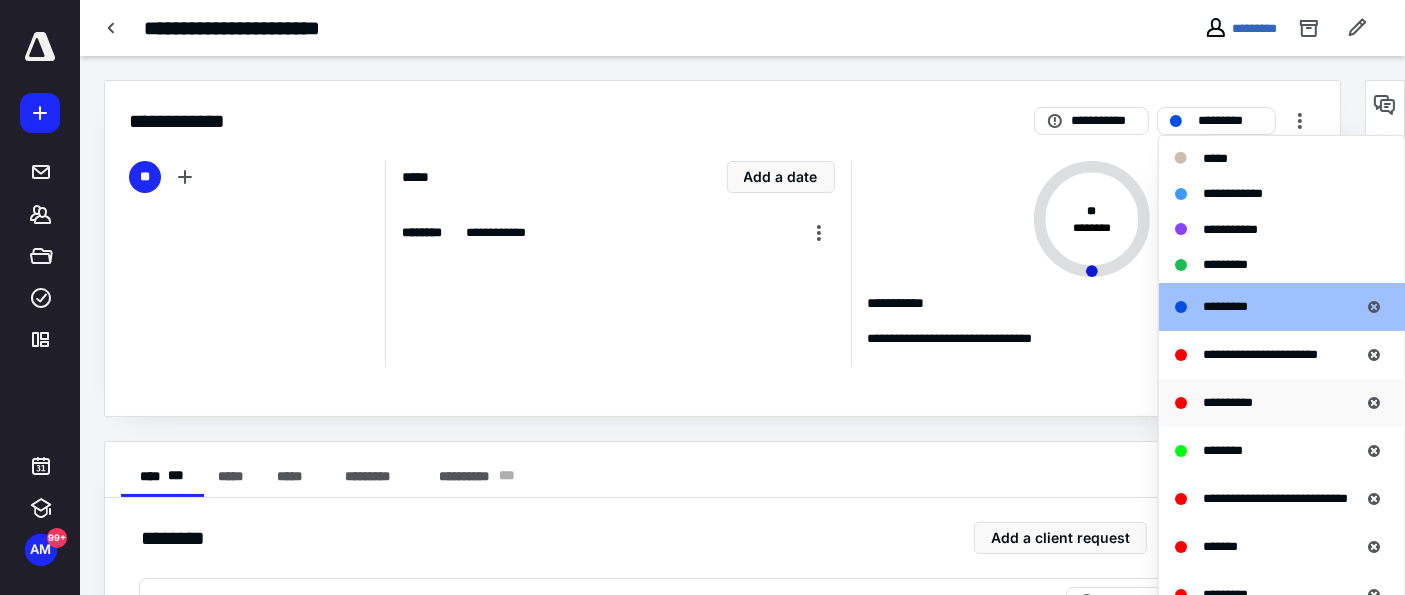 click on "**********" at bounding box center (1228, 402) 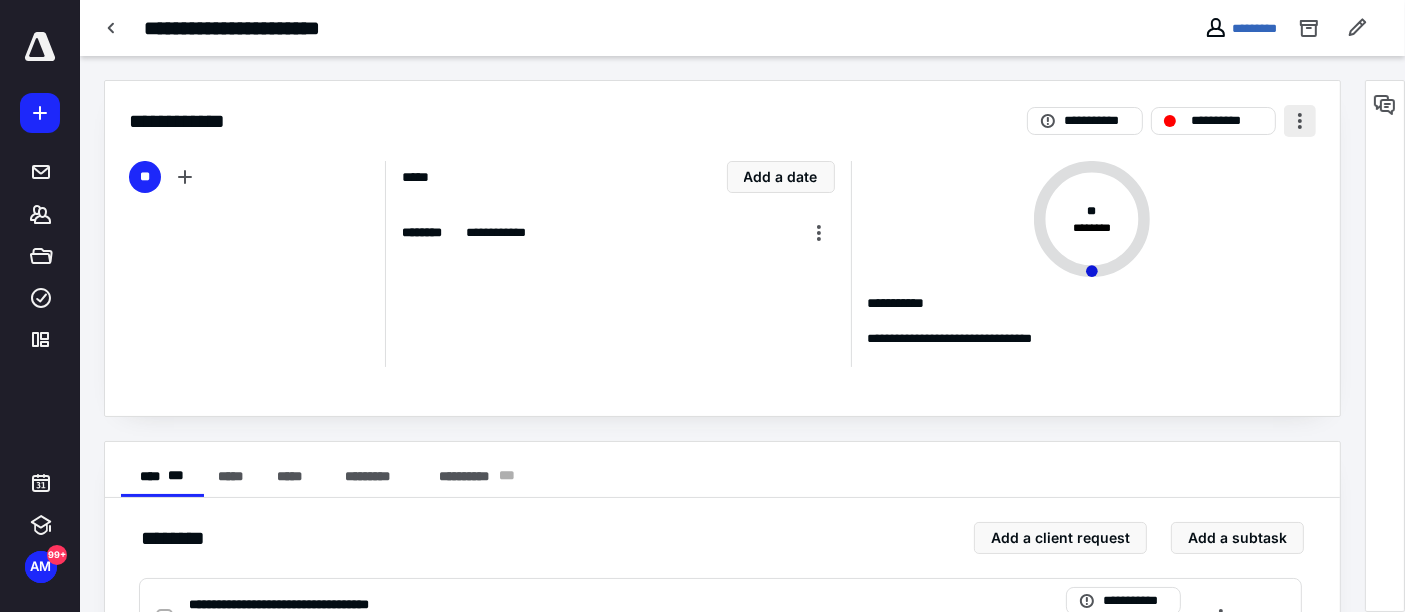 click at bounding box center [1300, 121] 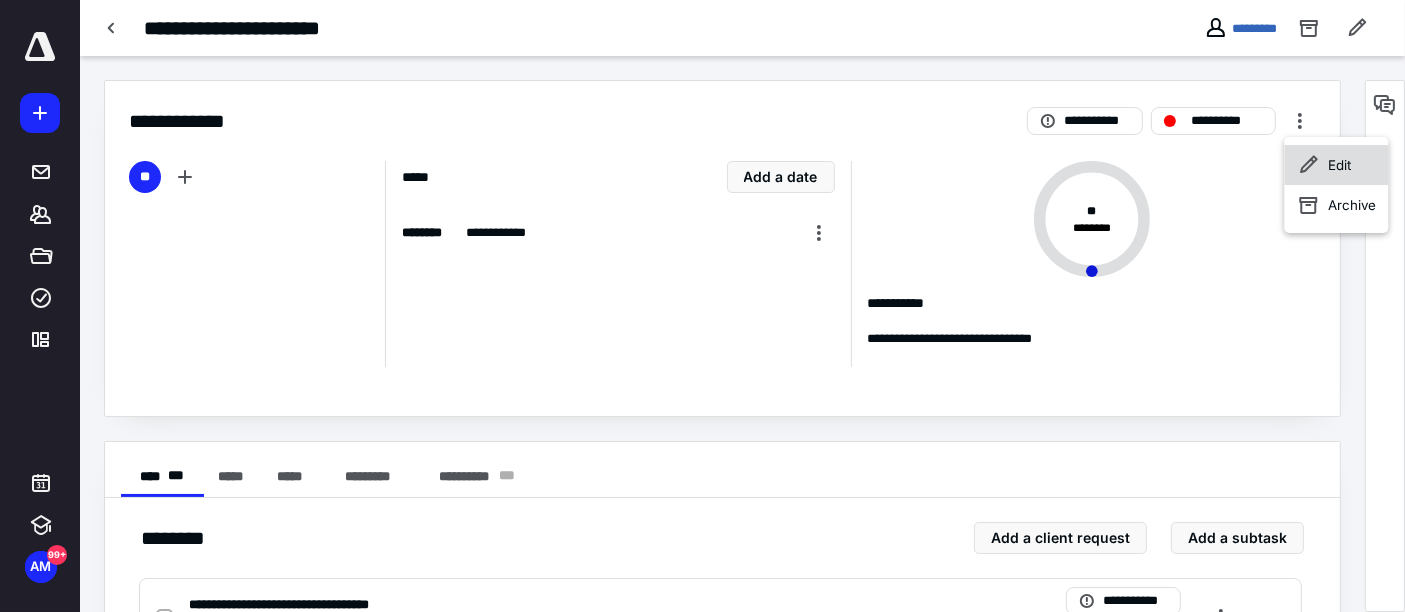 click on "Edit" at bounding box center [1336, 165] 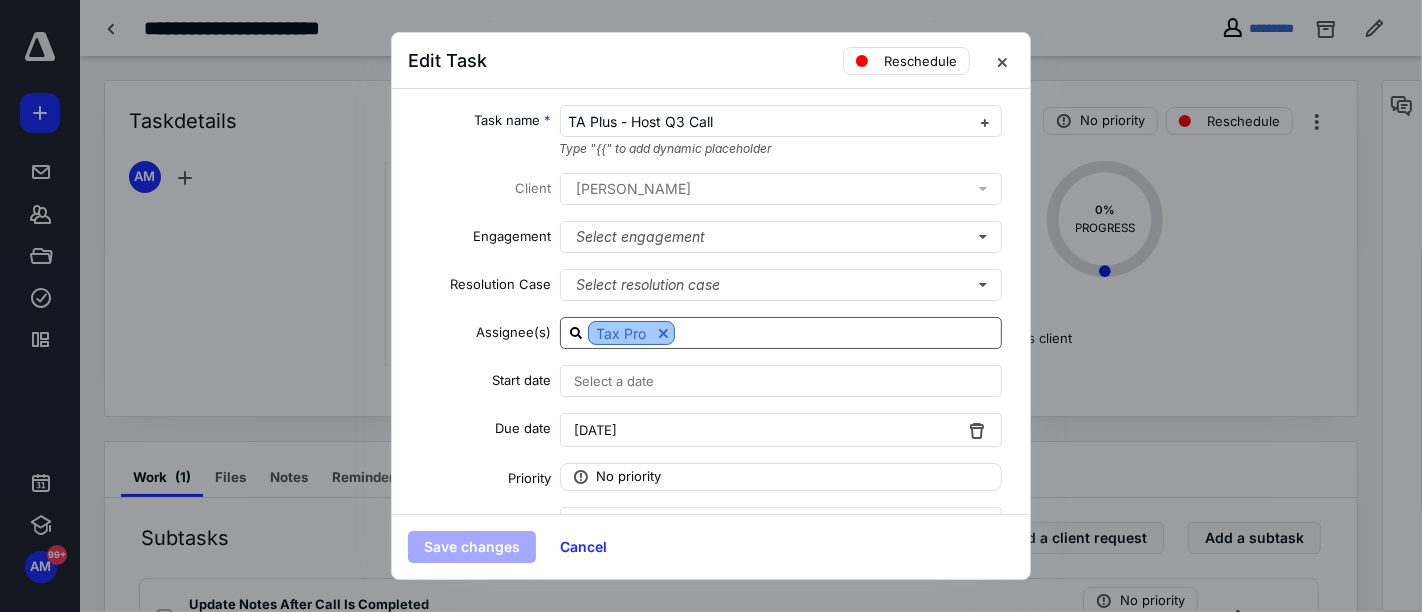 click at bounding box center (663, 333) 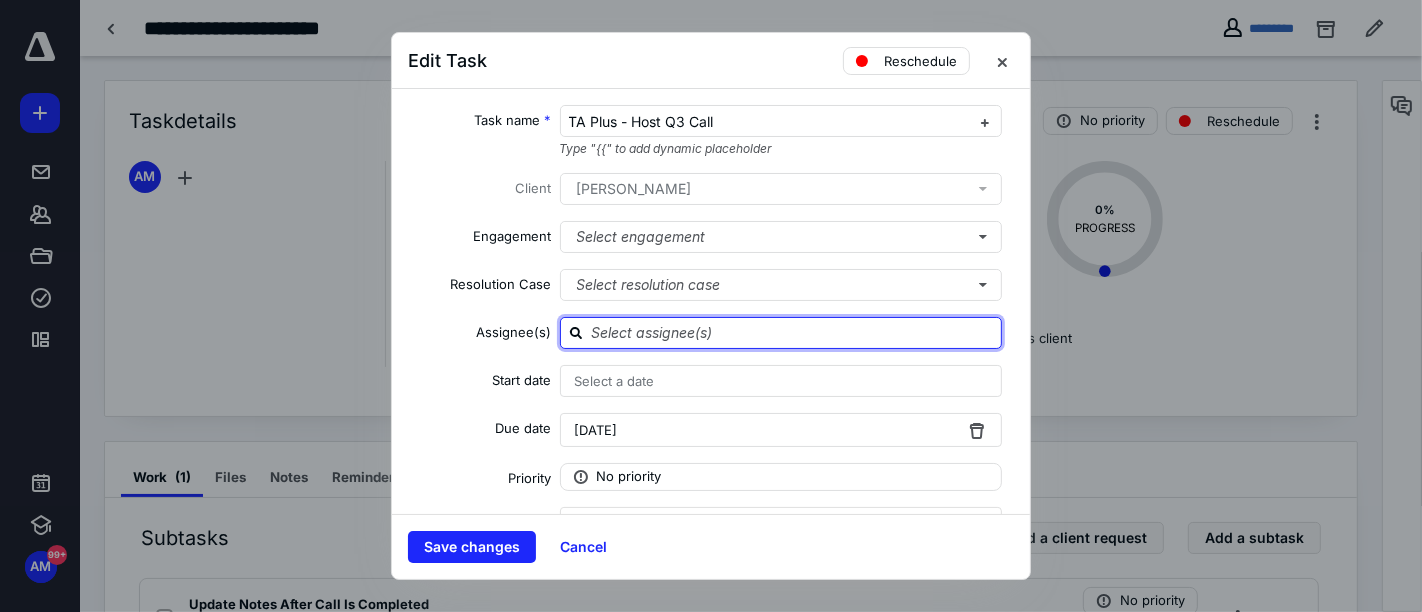 click at bounding box center [793, 332] 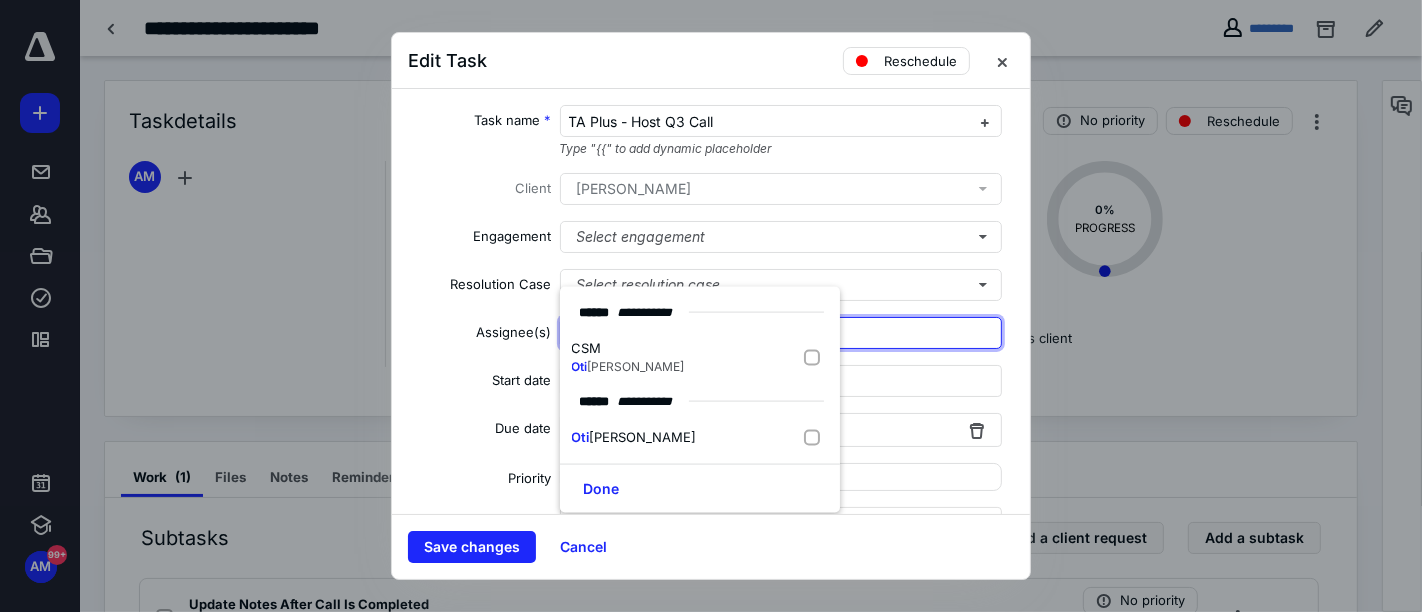 type on "otil" 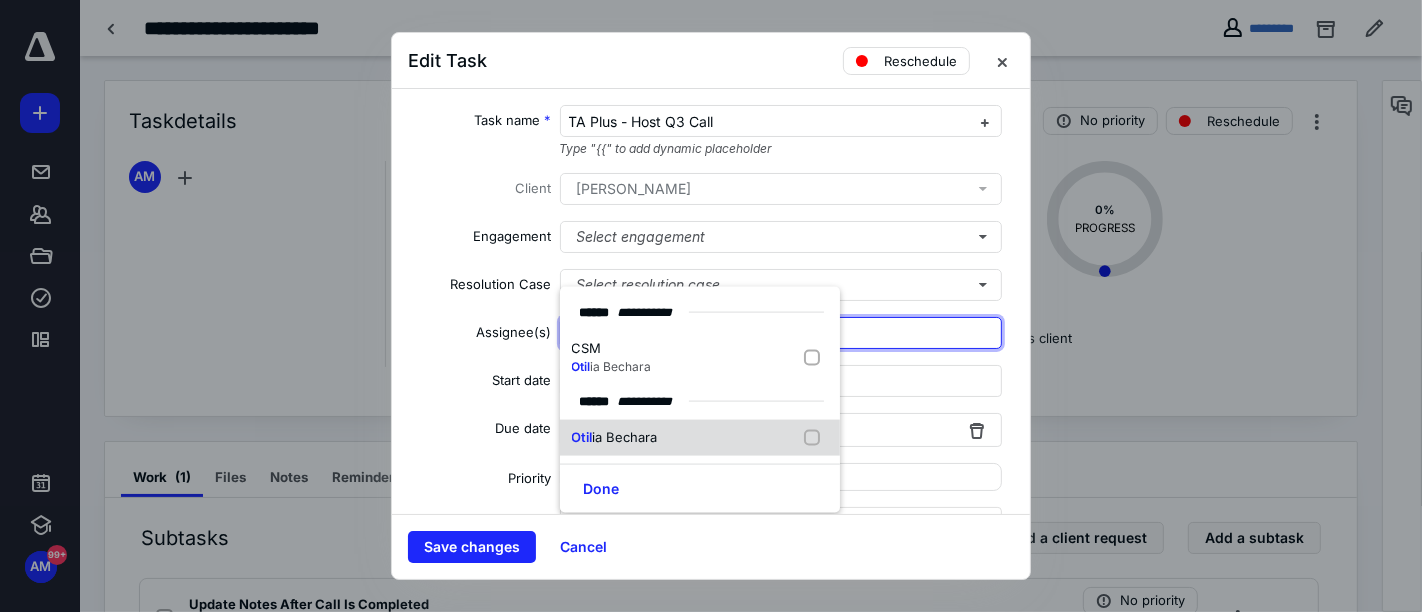 click on "Otil ia Bechara" at bounding box center [700, 438] 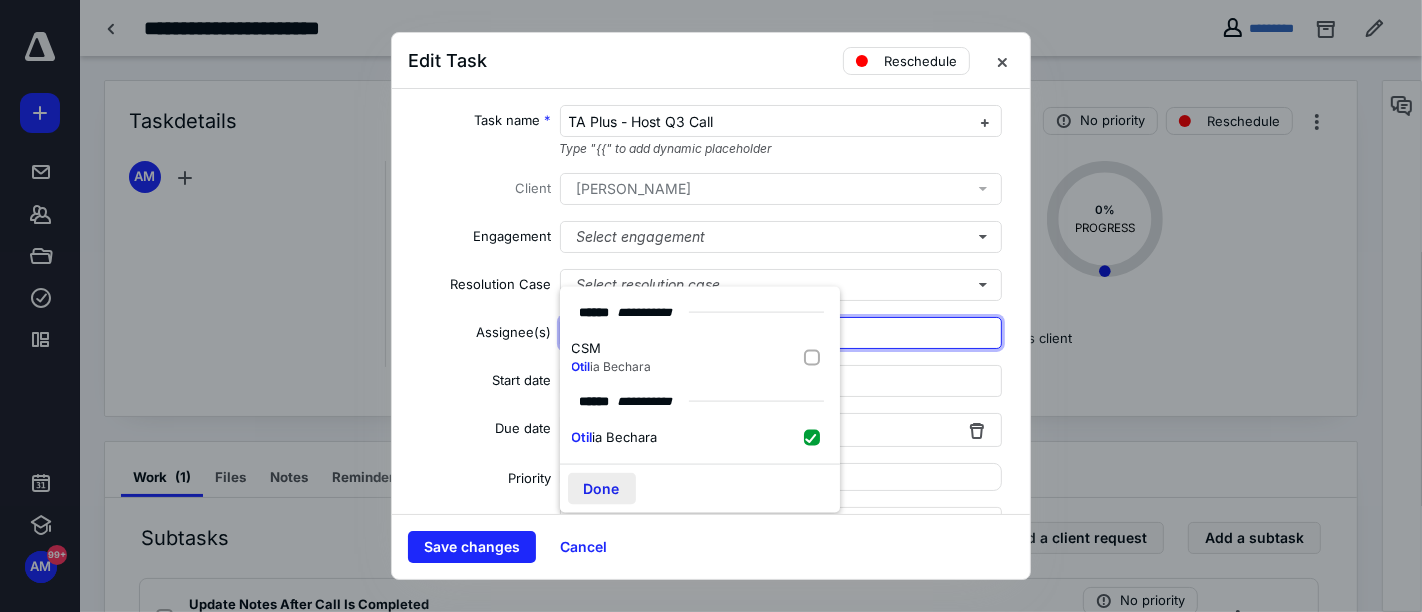 checkbox on "true" 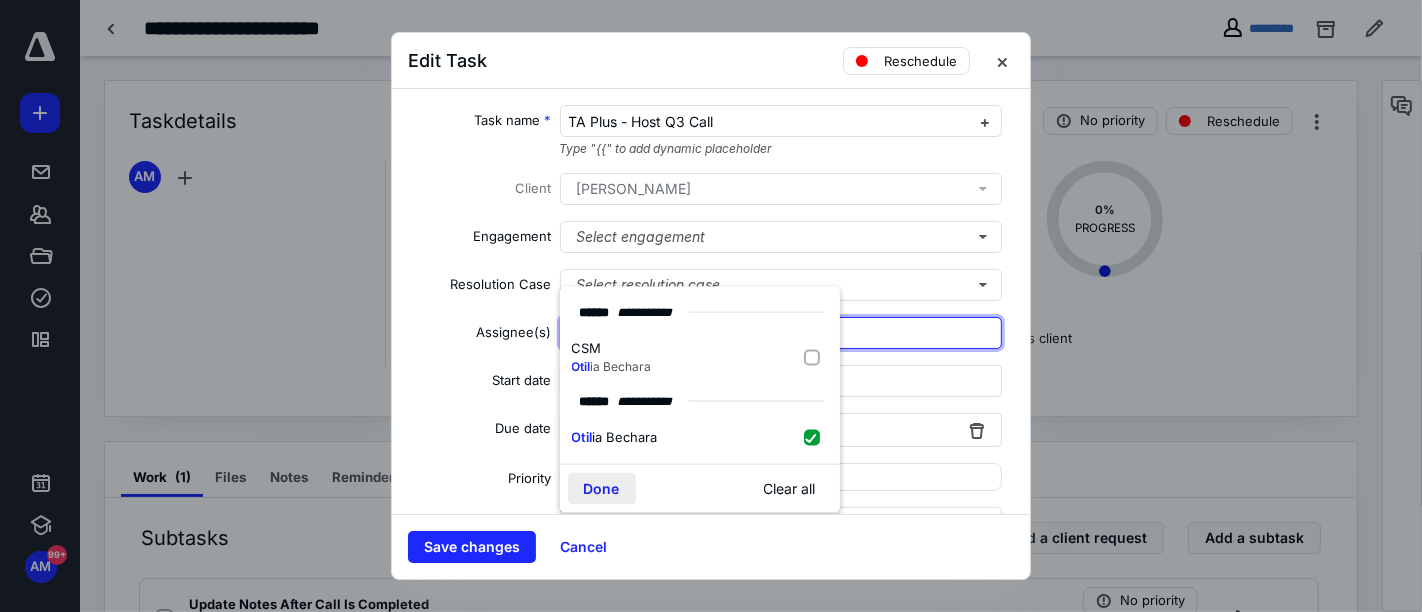 type on "otil" 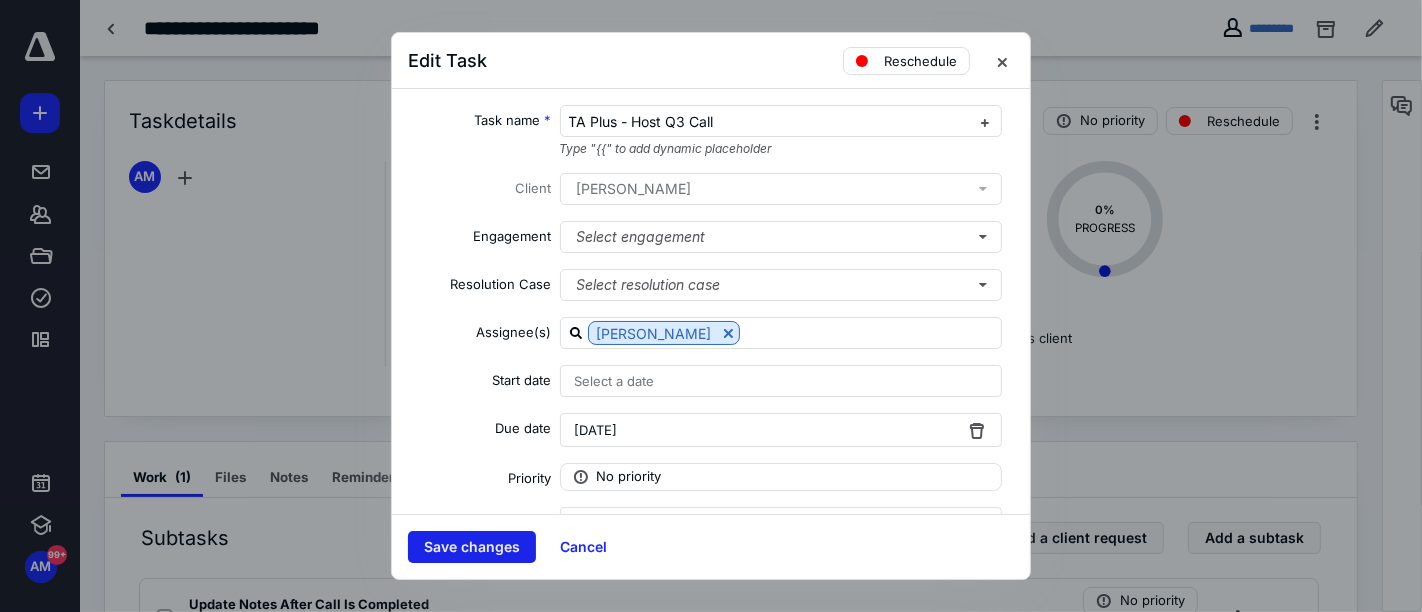 click on "Save changes" at bounding box center (472, 547) 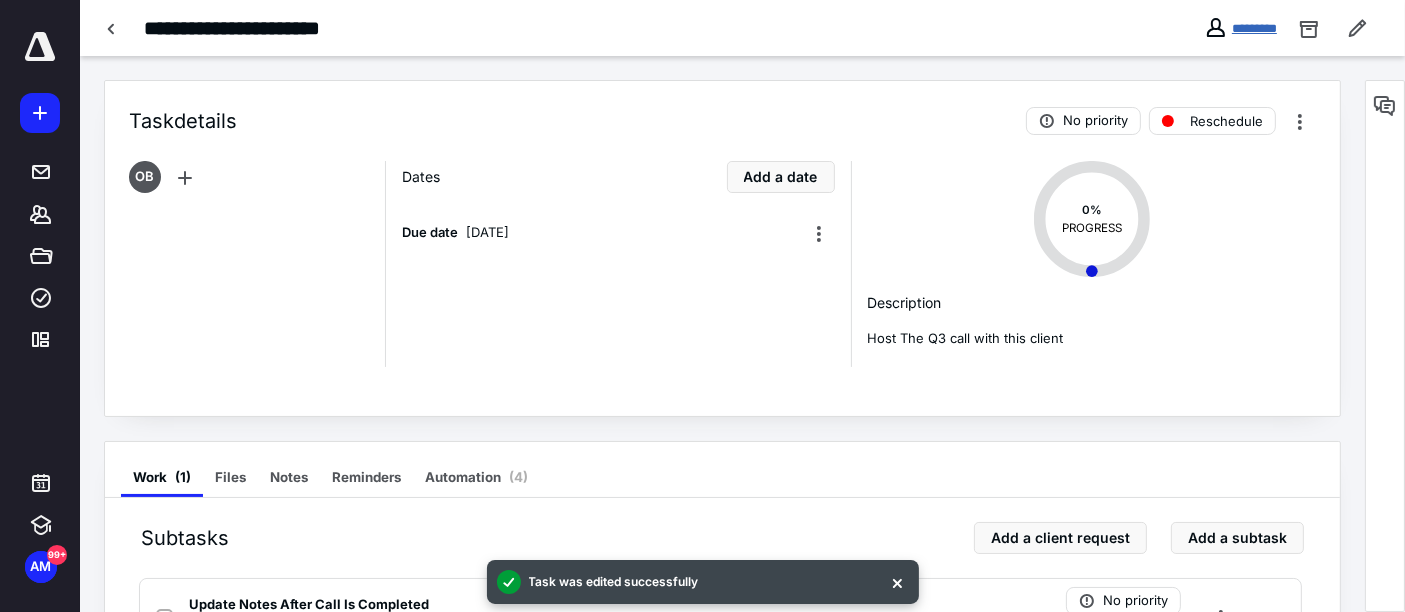 click on "*********" at bounding box center [1254, 28] 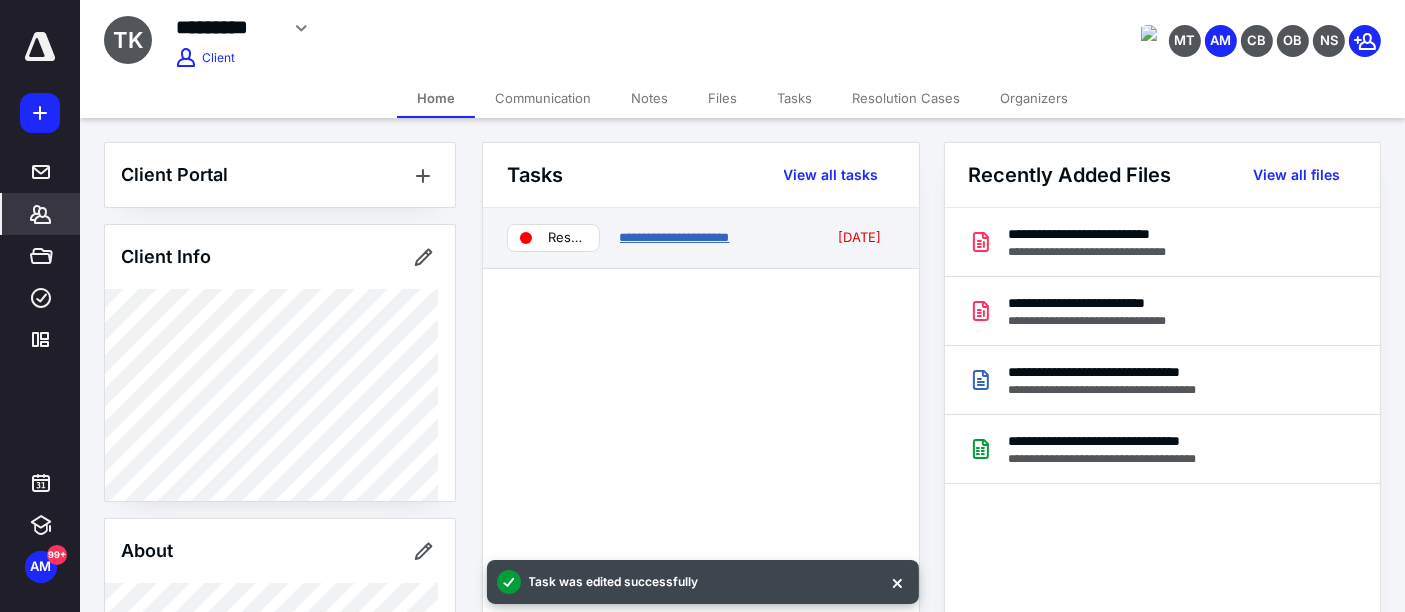 click on "**********" at bounding box center (675, 237) 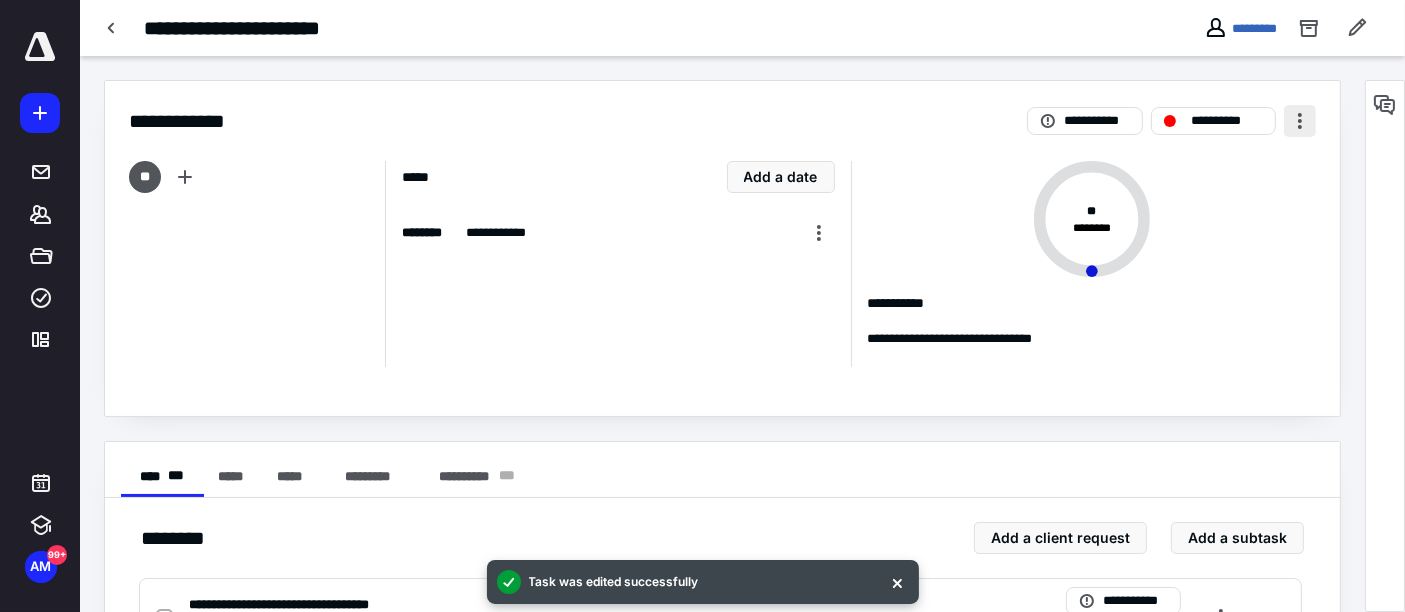 click at bounding box center (1300, 121) 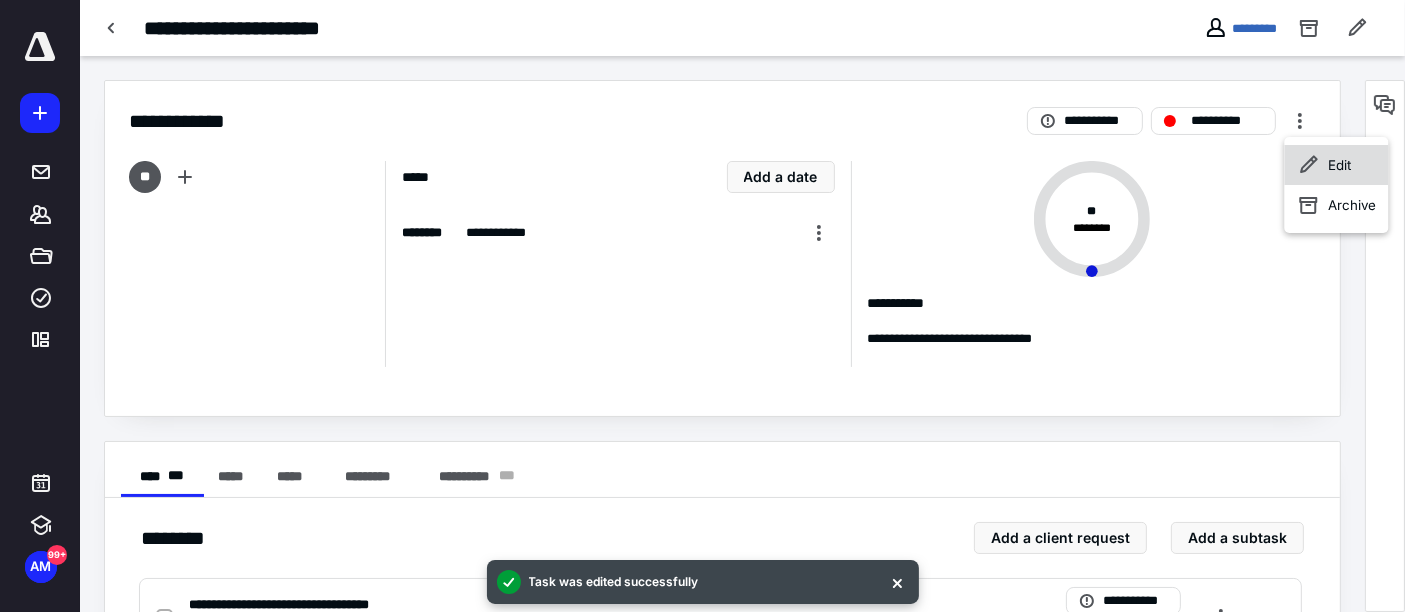 click 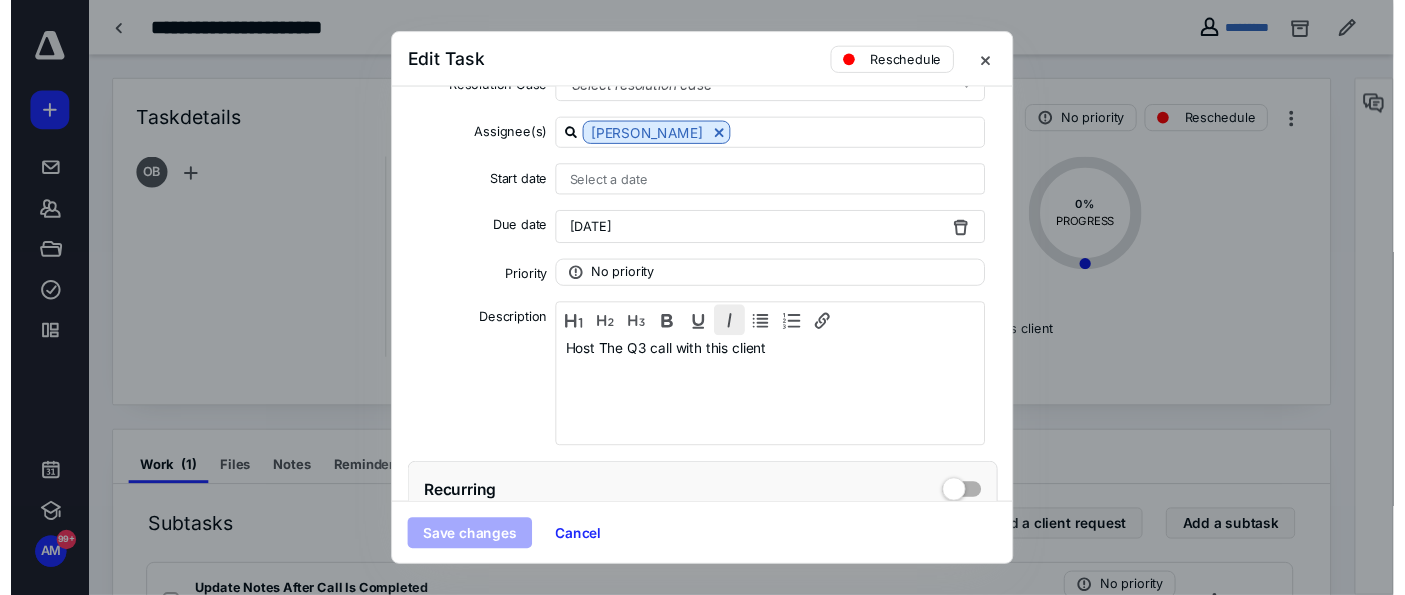 scroll, scrollTop: 222, scrollLeft: 0, axis: vertical 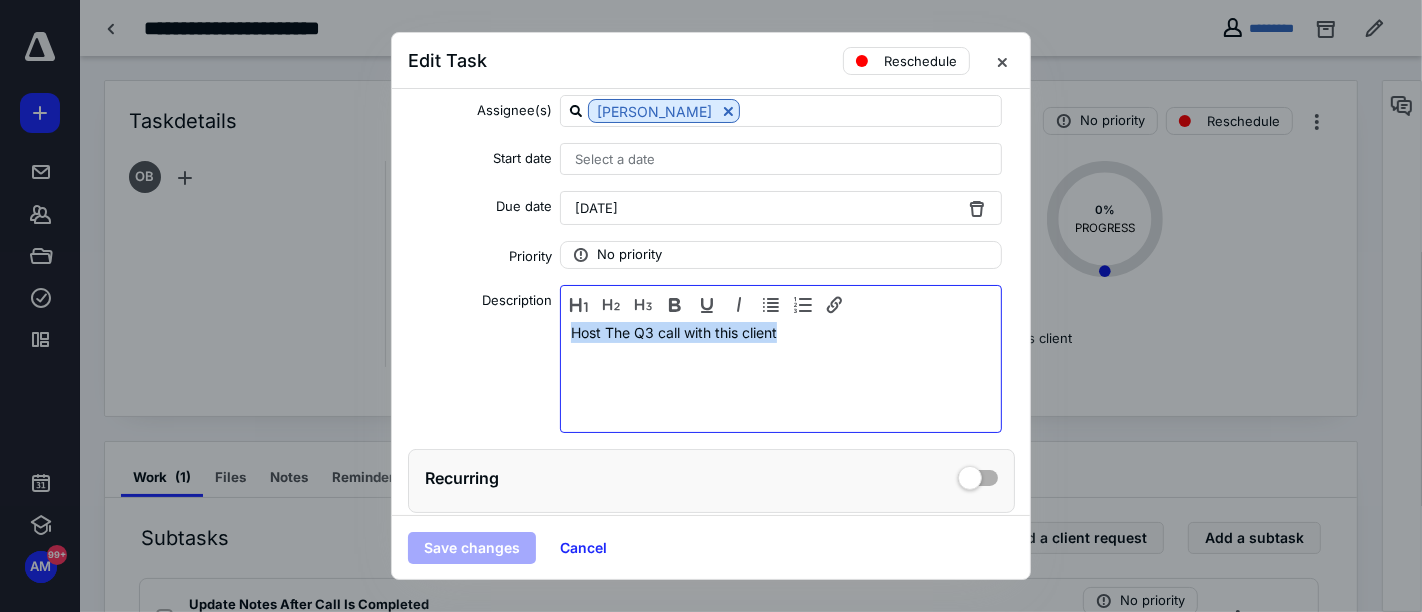 drag, startPoint x: 842, startPoint y: 361, endPoint x: 453, endPoint y: 327, distance: 390.48303 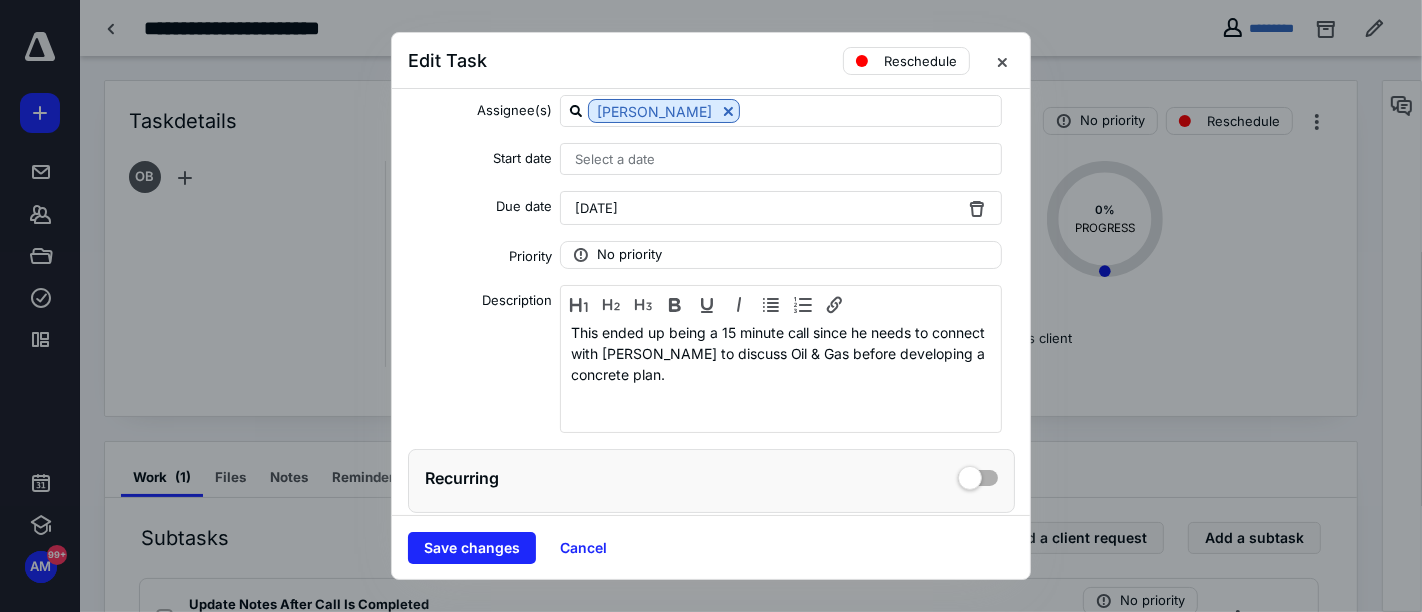 click on "Save changes Cancel" at bounding box center [711, 547] 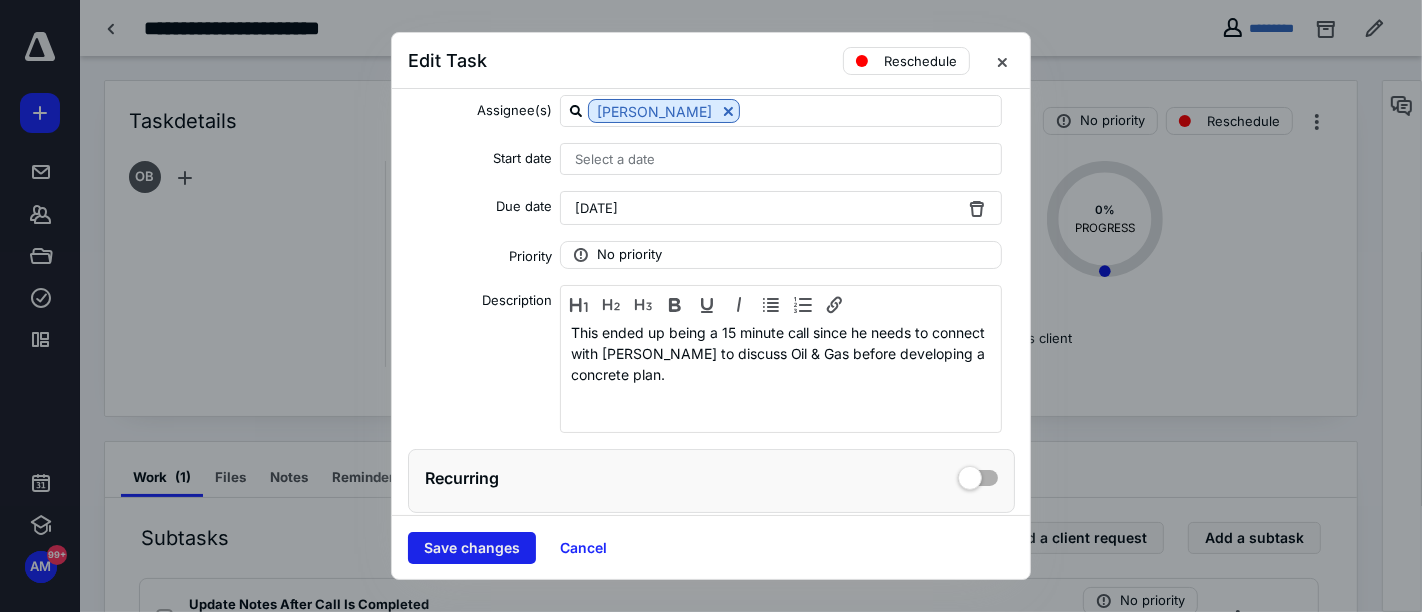 click on "Save changes" at bounding box center (472, 548) 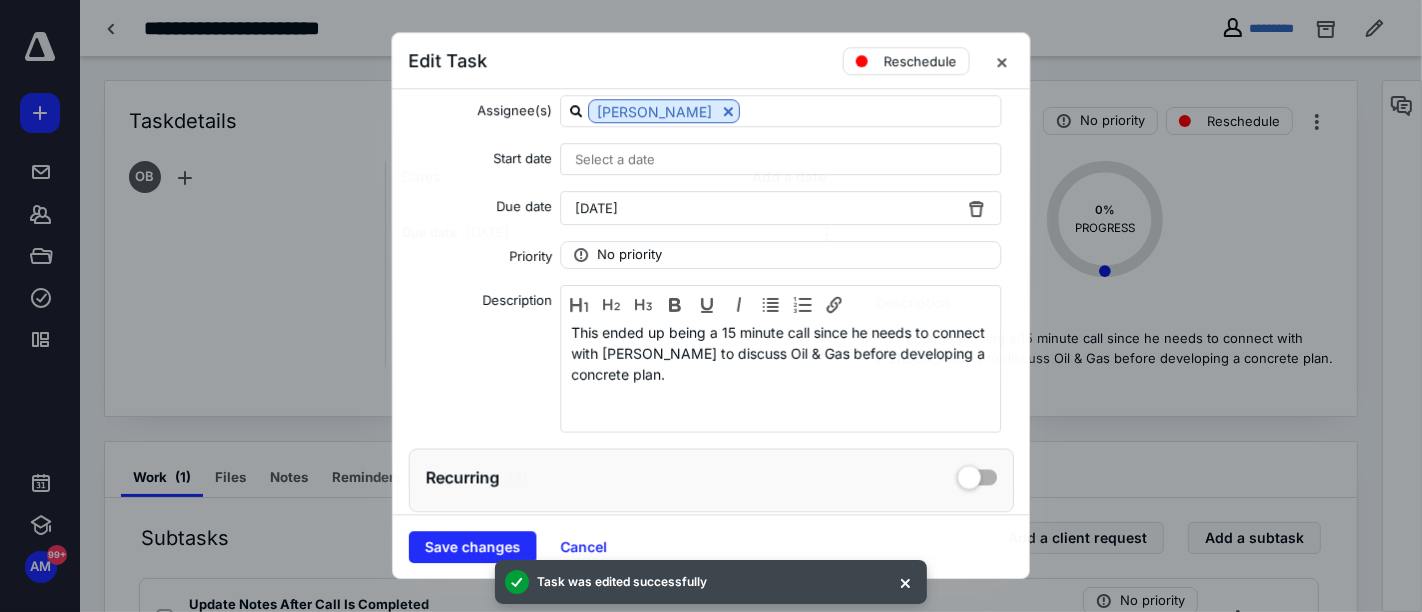 click at bounding box center [711, 306] 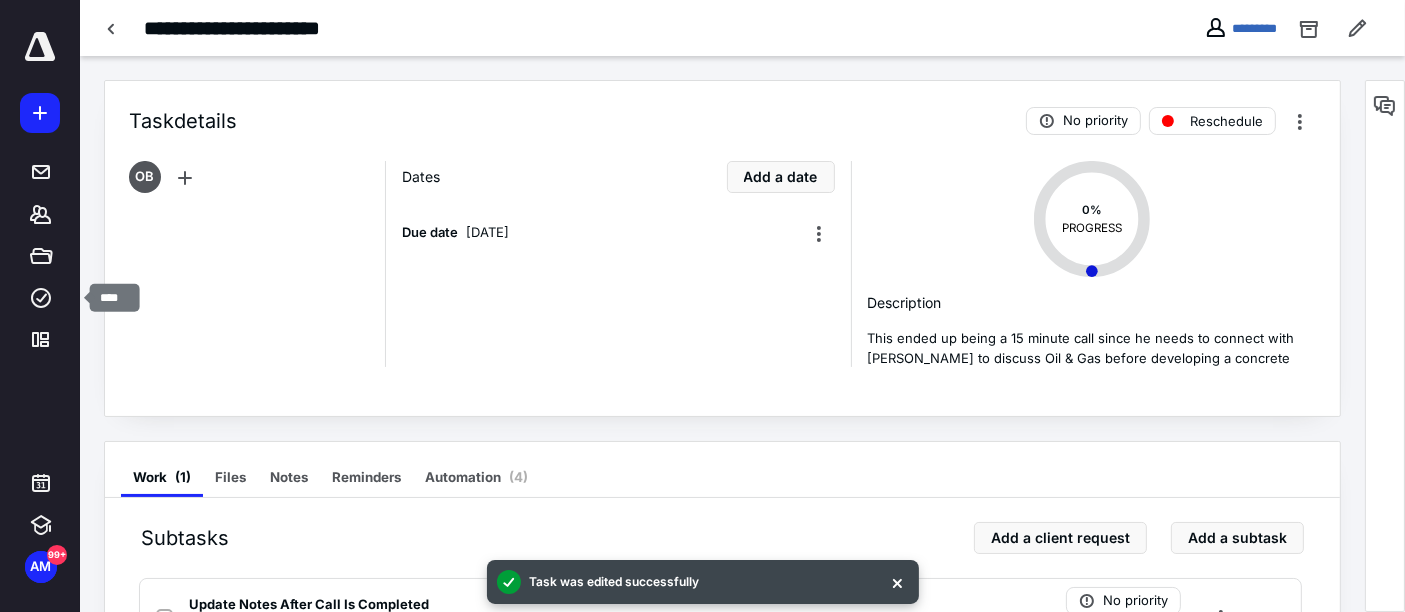 click 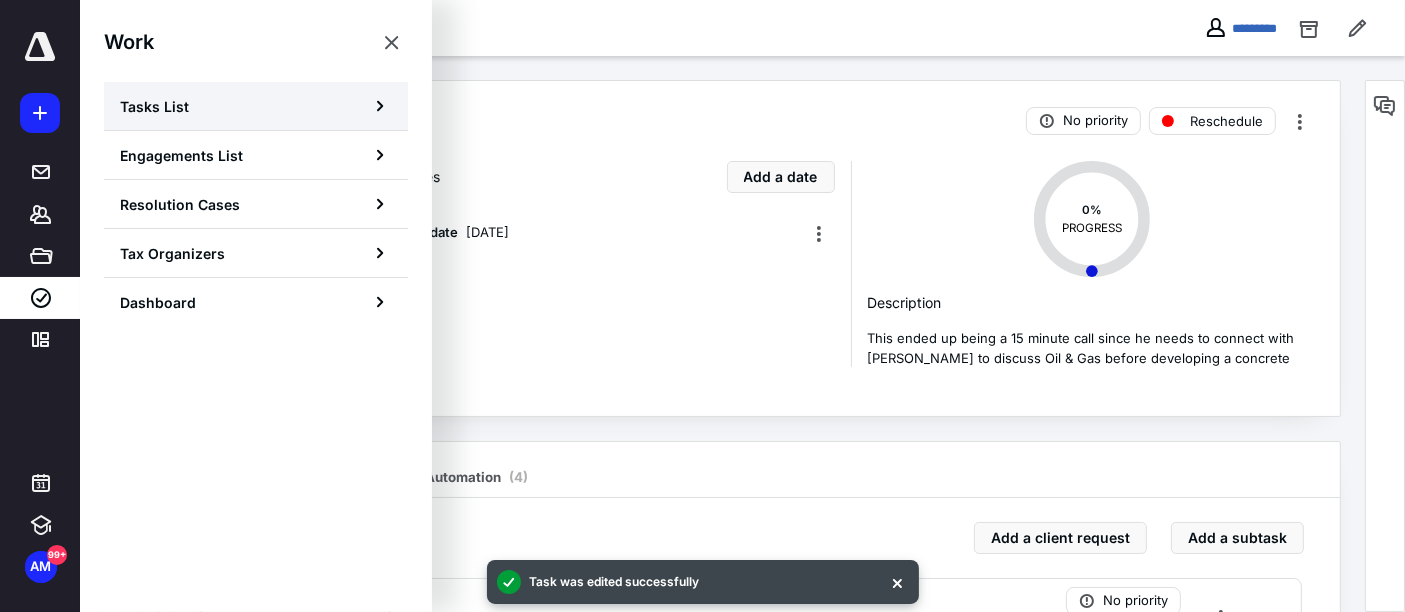 click on "Tasks List" at bounding box center [256, 106] 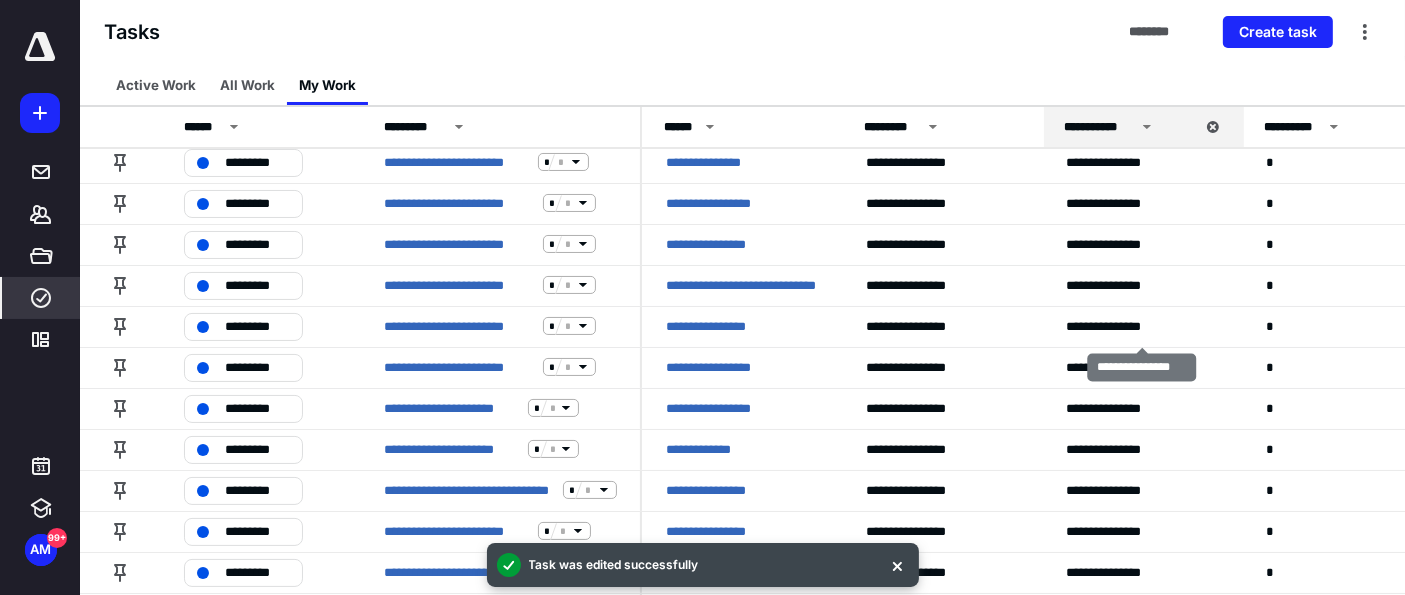 scroll, scrollTop: 111, scrollLeft: 0, axis: vertical 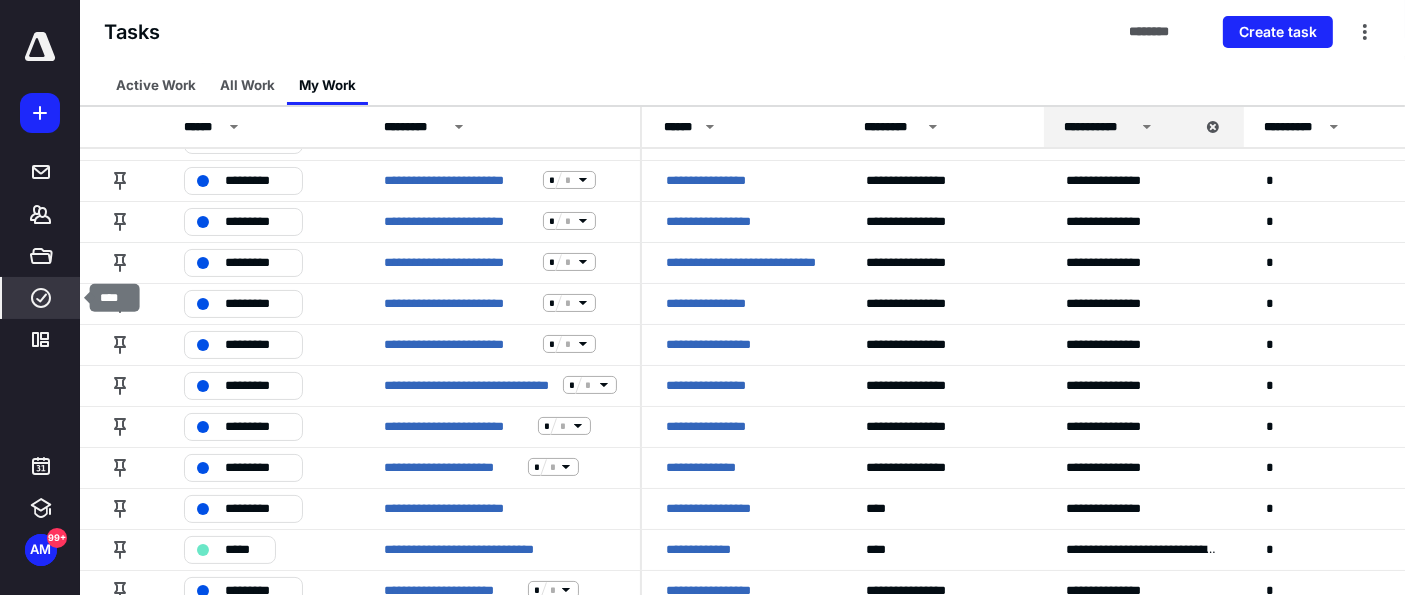 click on "Work" at bounding box center [41, 298] 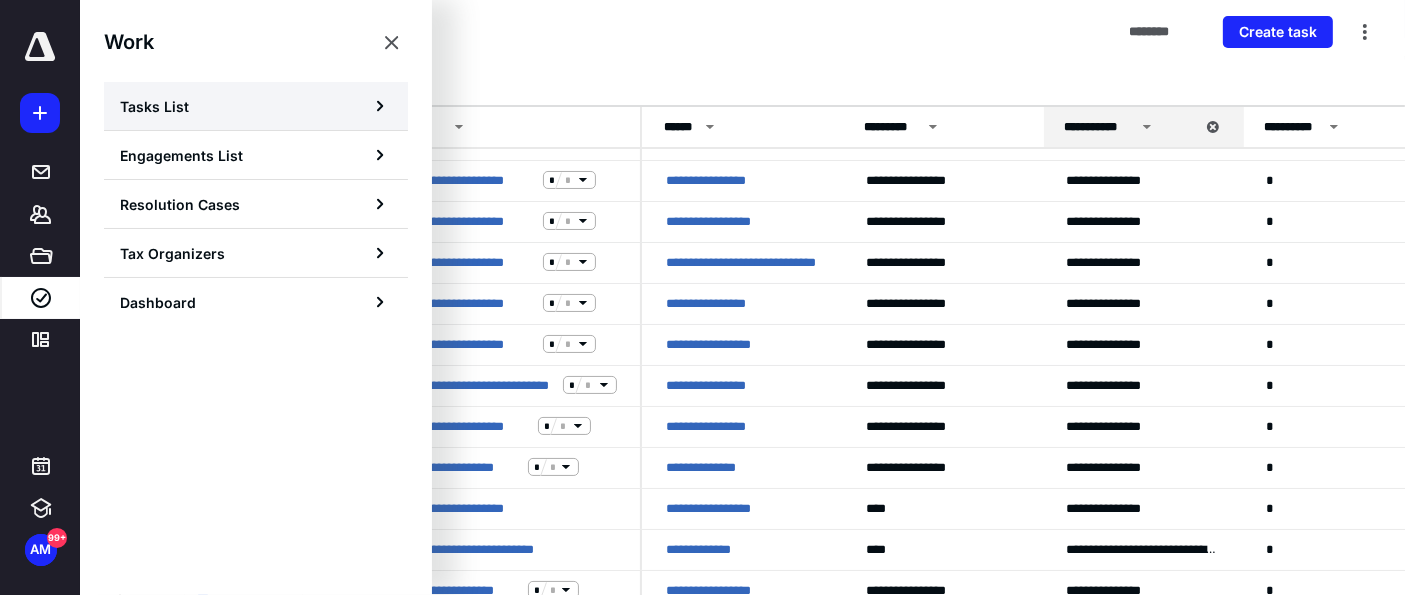 click on "Tasks List" at bounding box center (256, 106) 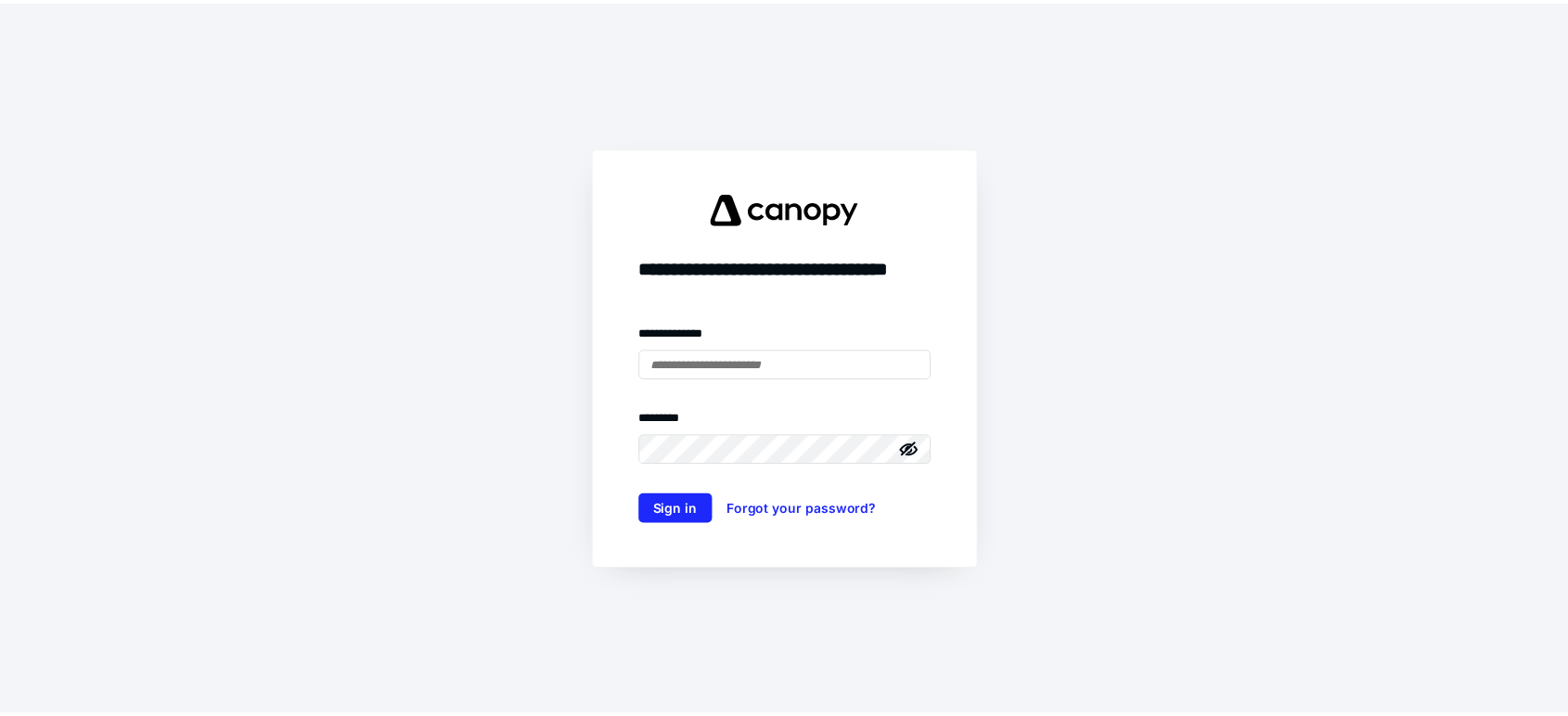scroll, scrollTop: 0, scrollLeft: 0, axis: both 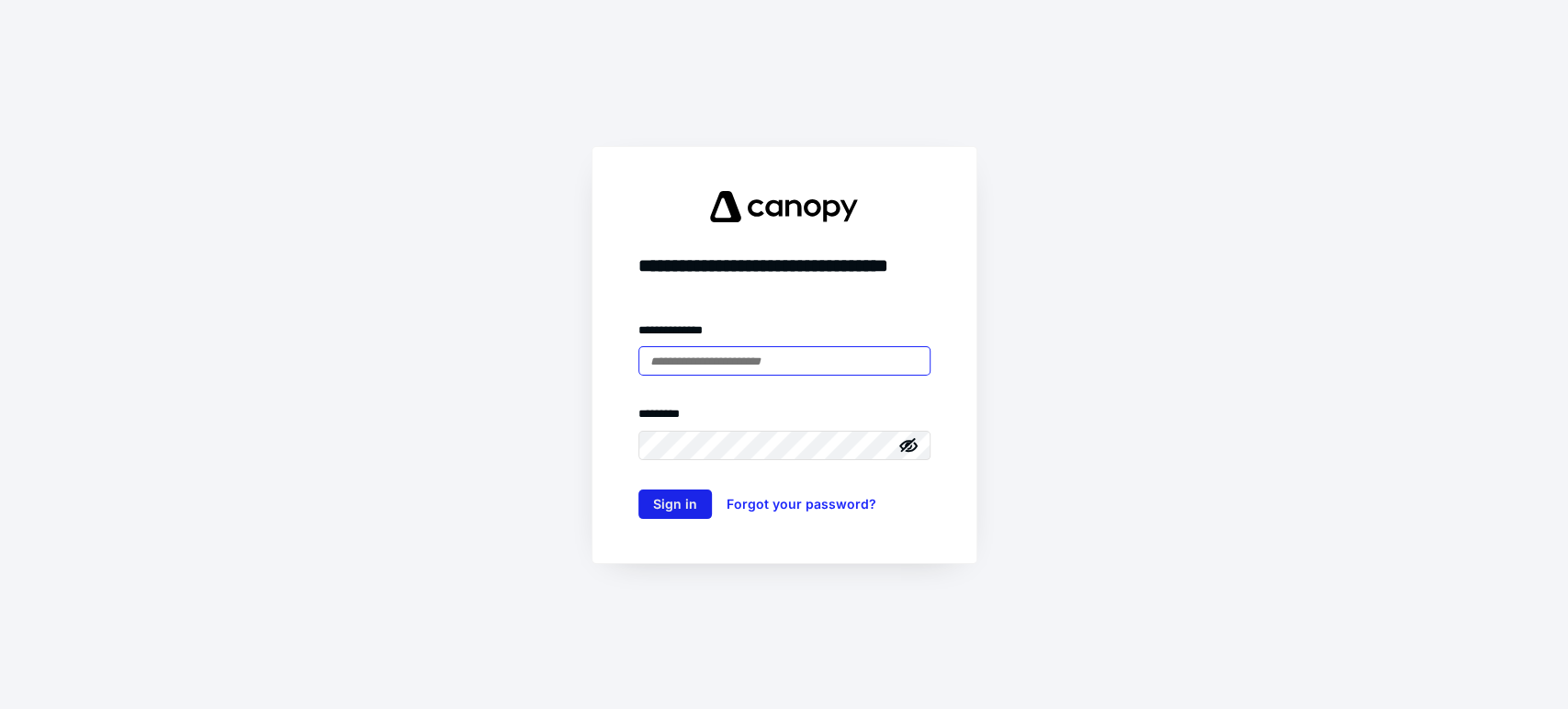 type on "**********" 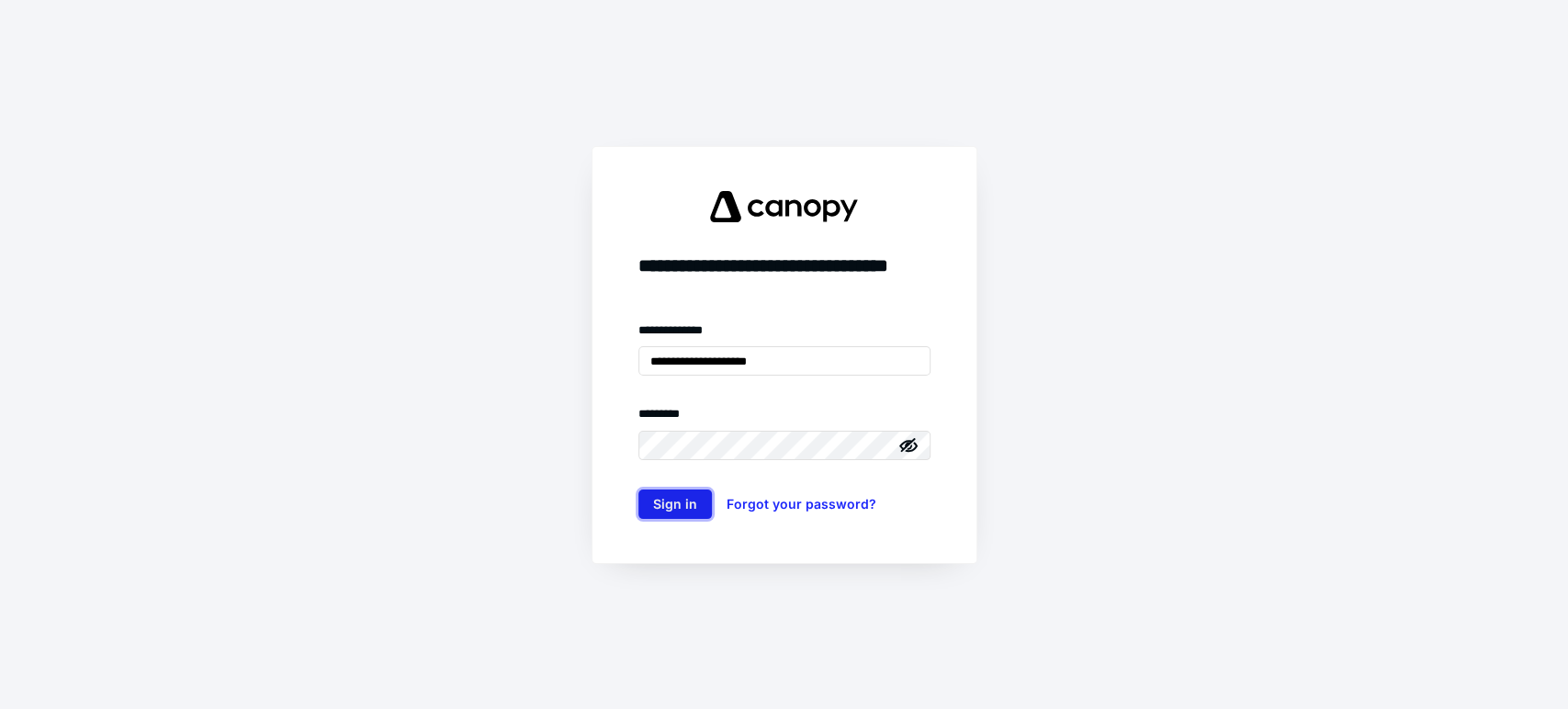 click on "Sign in" at bounding box center [675, 504] 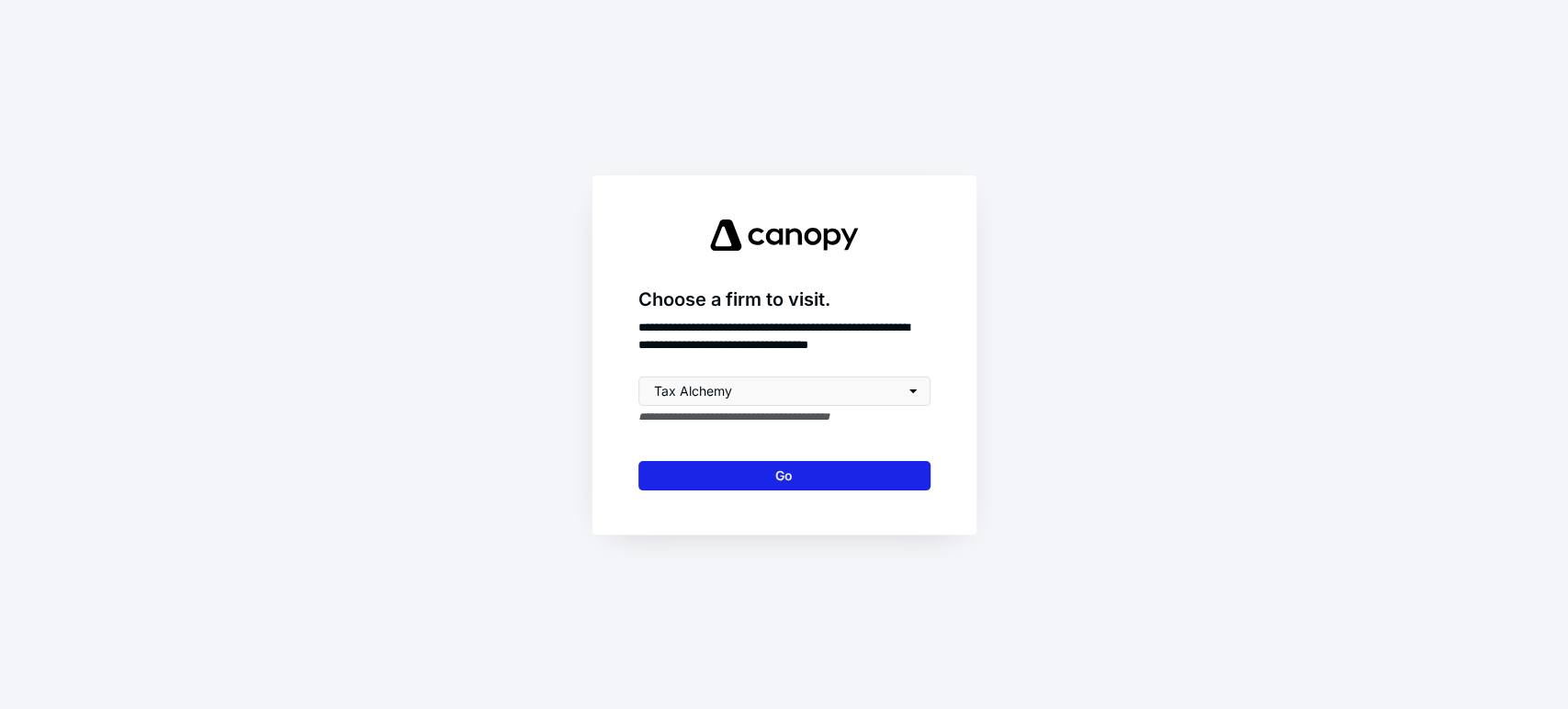 click on "Go" at bounding box center [784, 476] 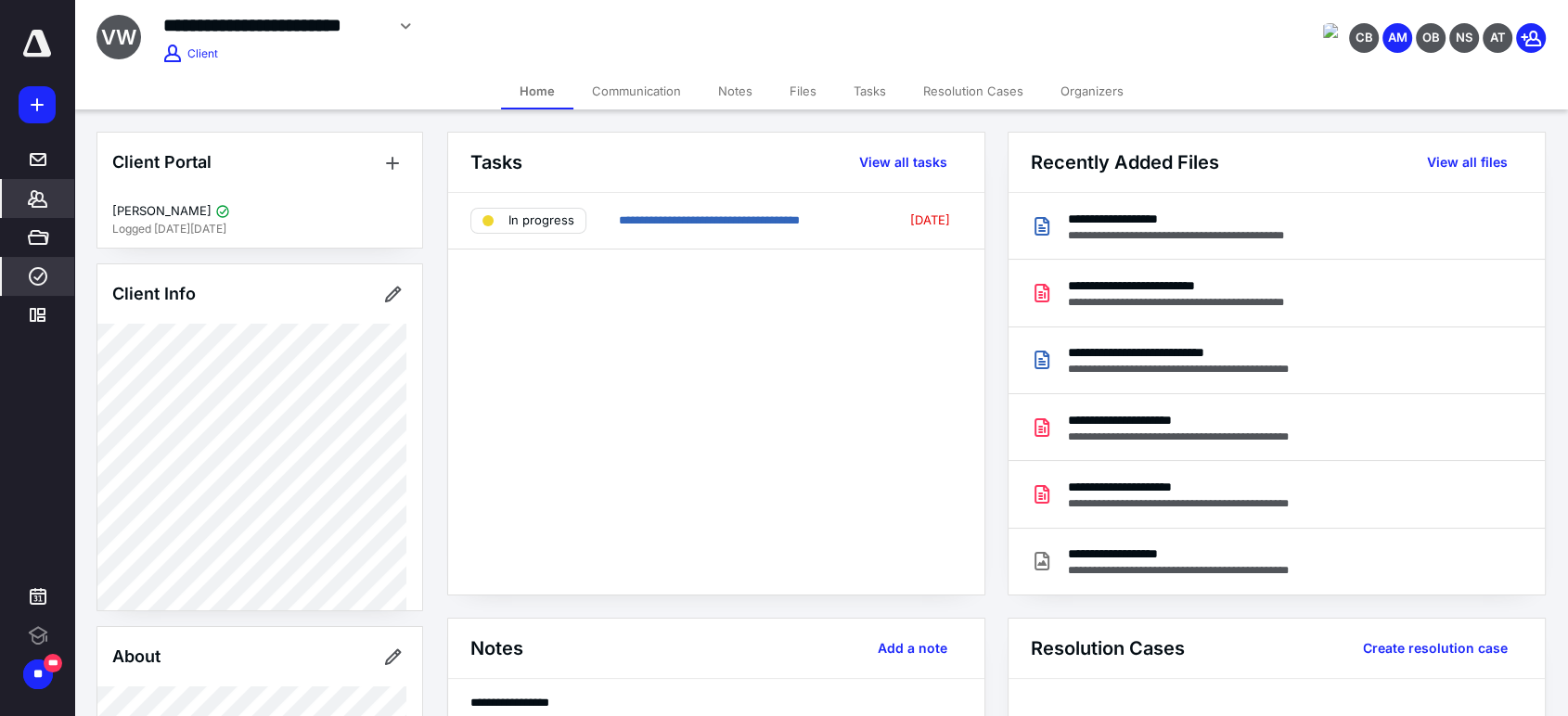 scroll, scrollTop: 0, scrollLeft: 0, axis: both 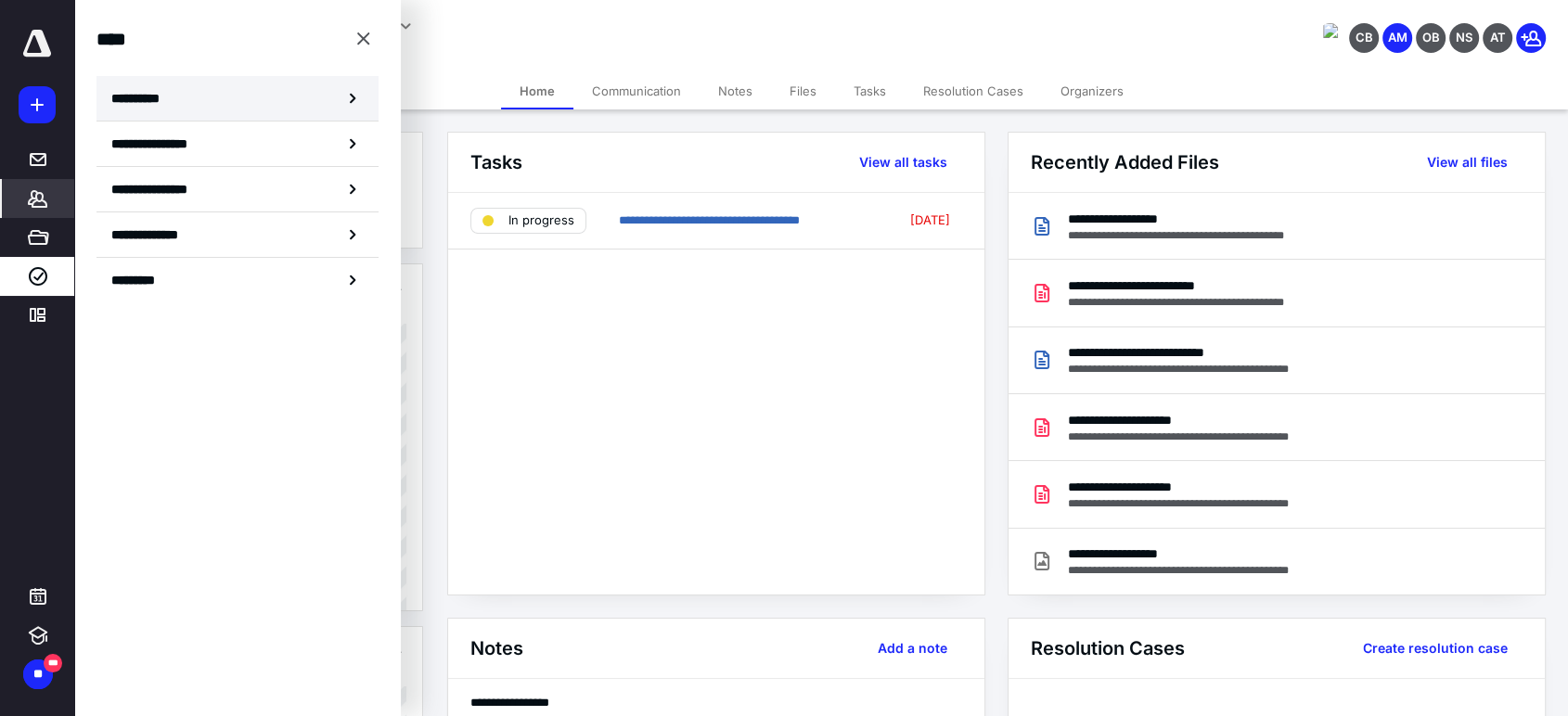 click on "**********" at bounding box center [238, 98] 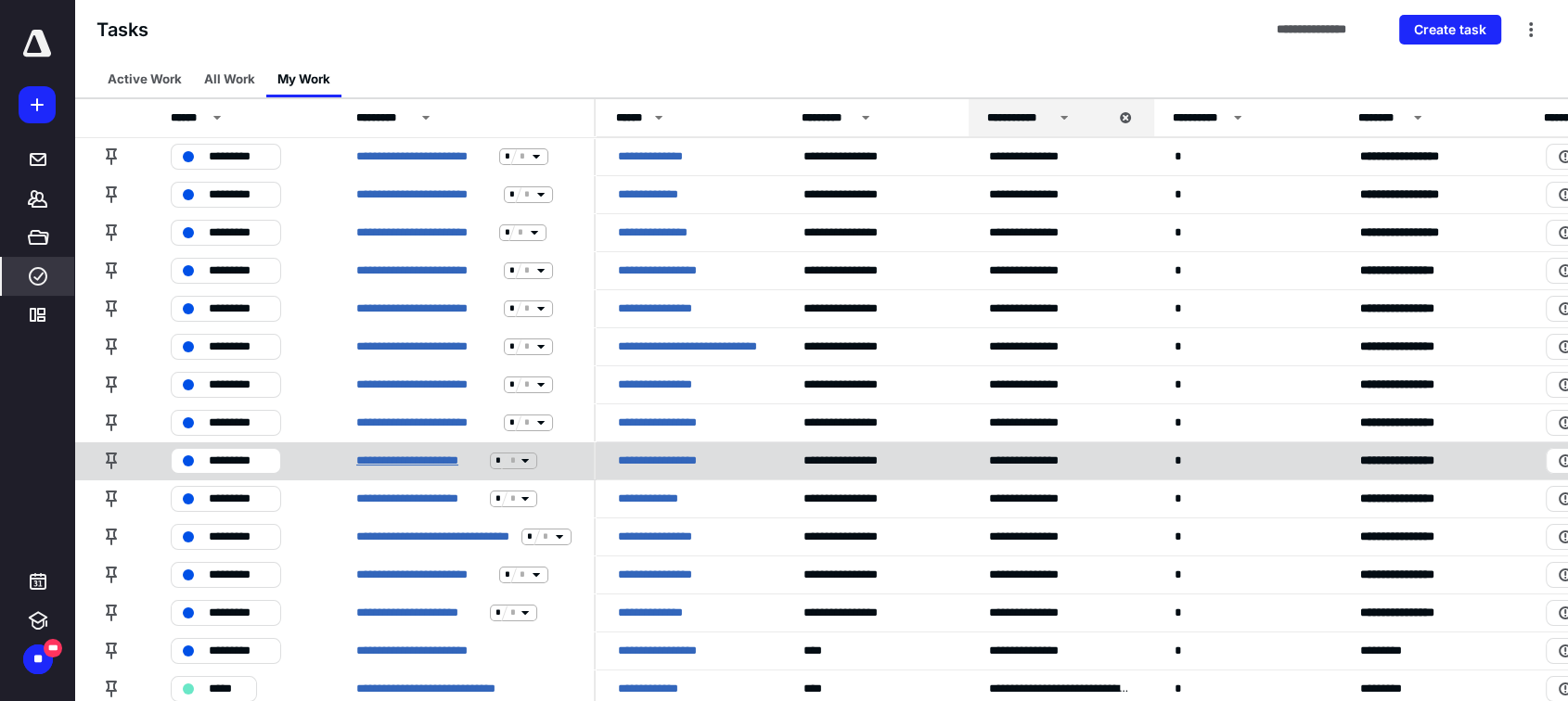 click on "**********" at bounding box center (419, 461) 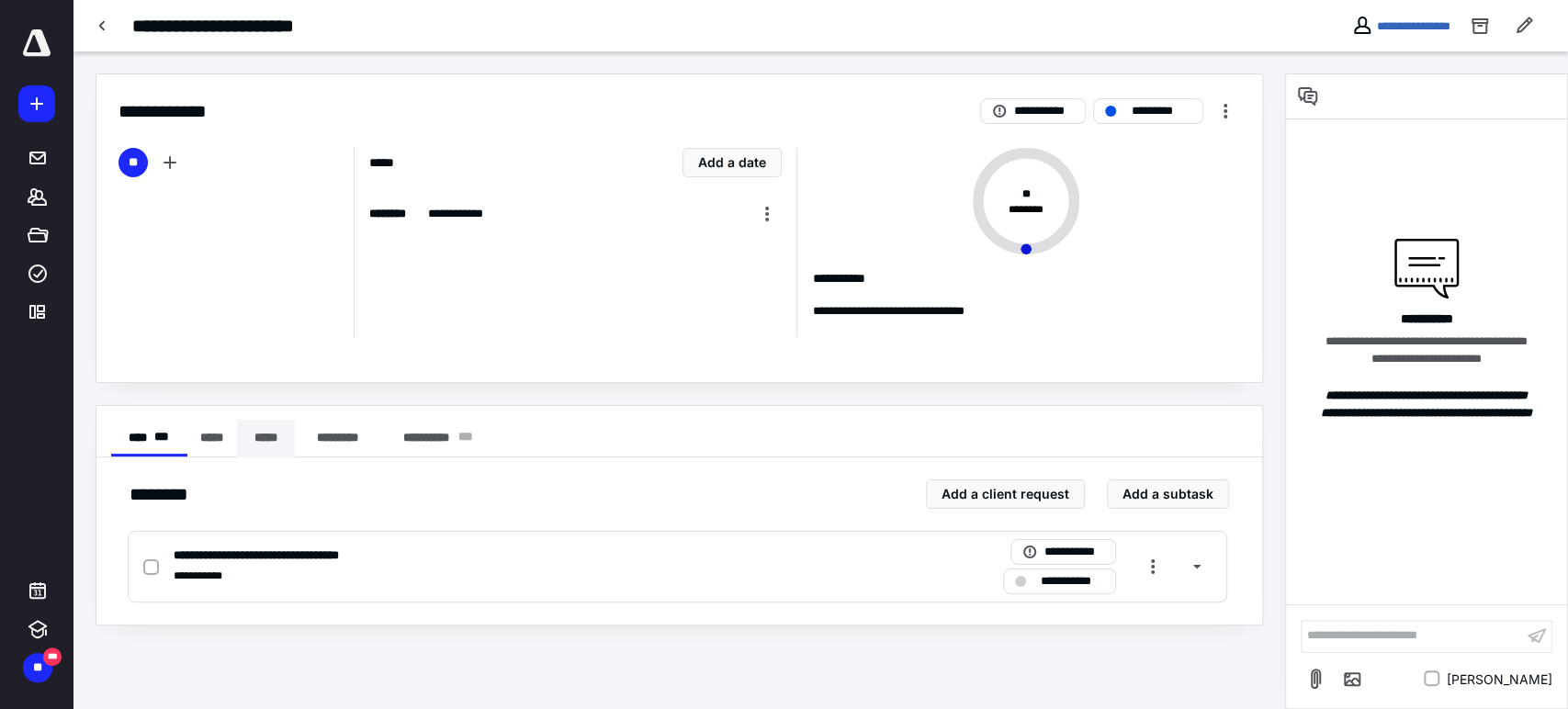 click on "*****" at bounding box center [265, 438] 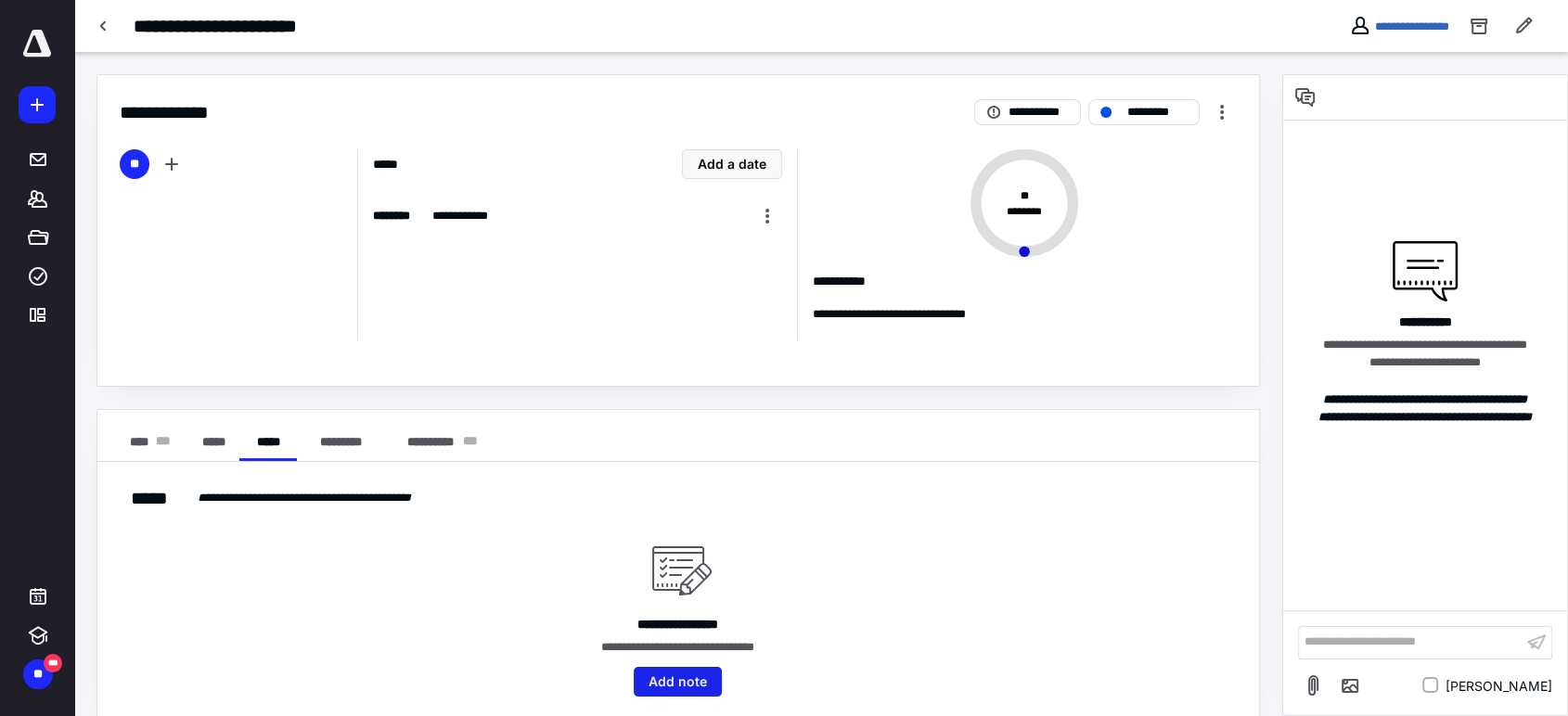 click on "Add note" at bounding box center (677, 682) 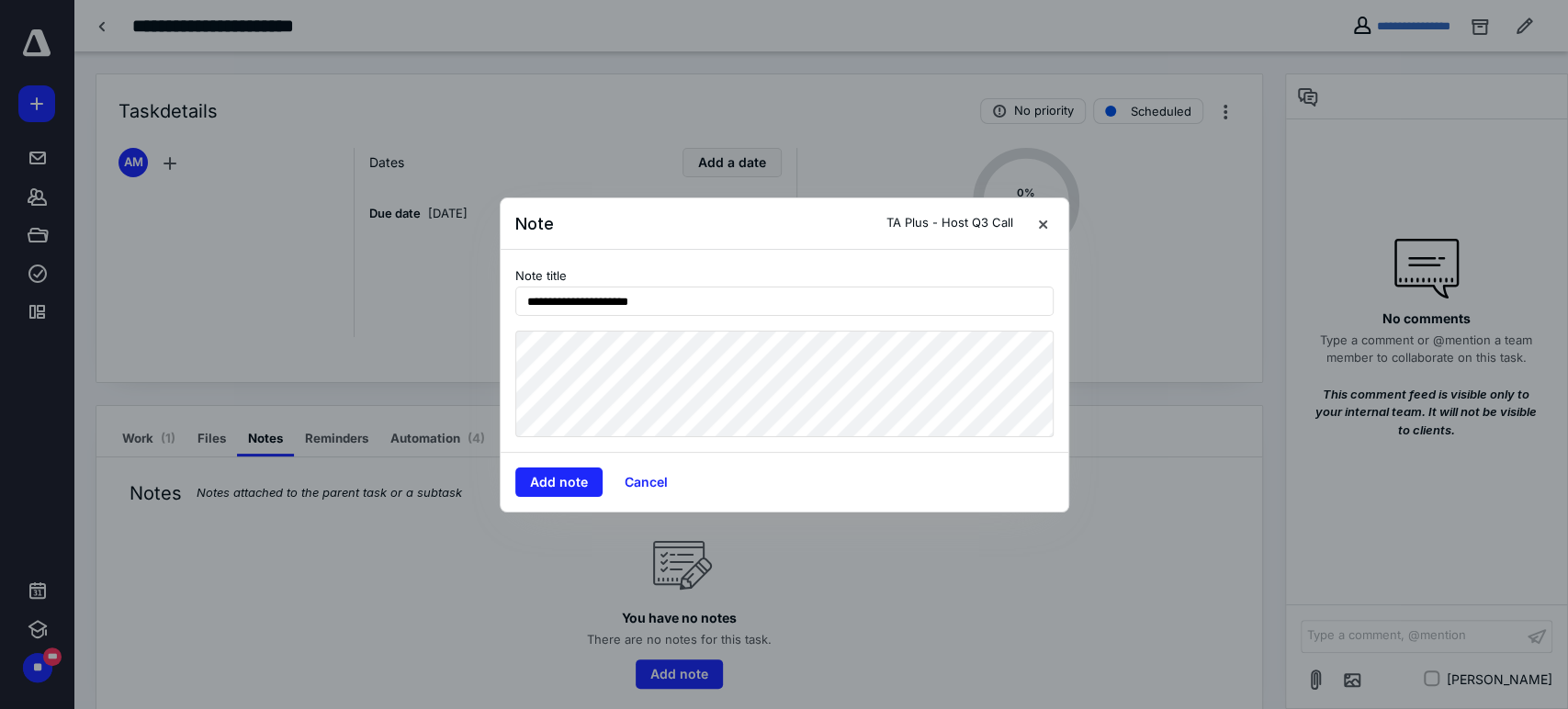 type on "**********" 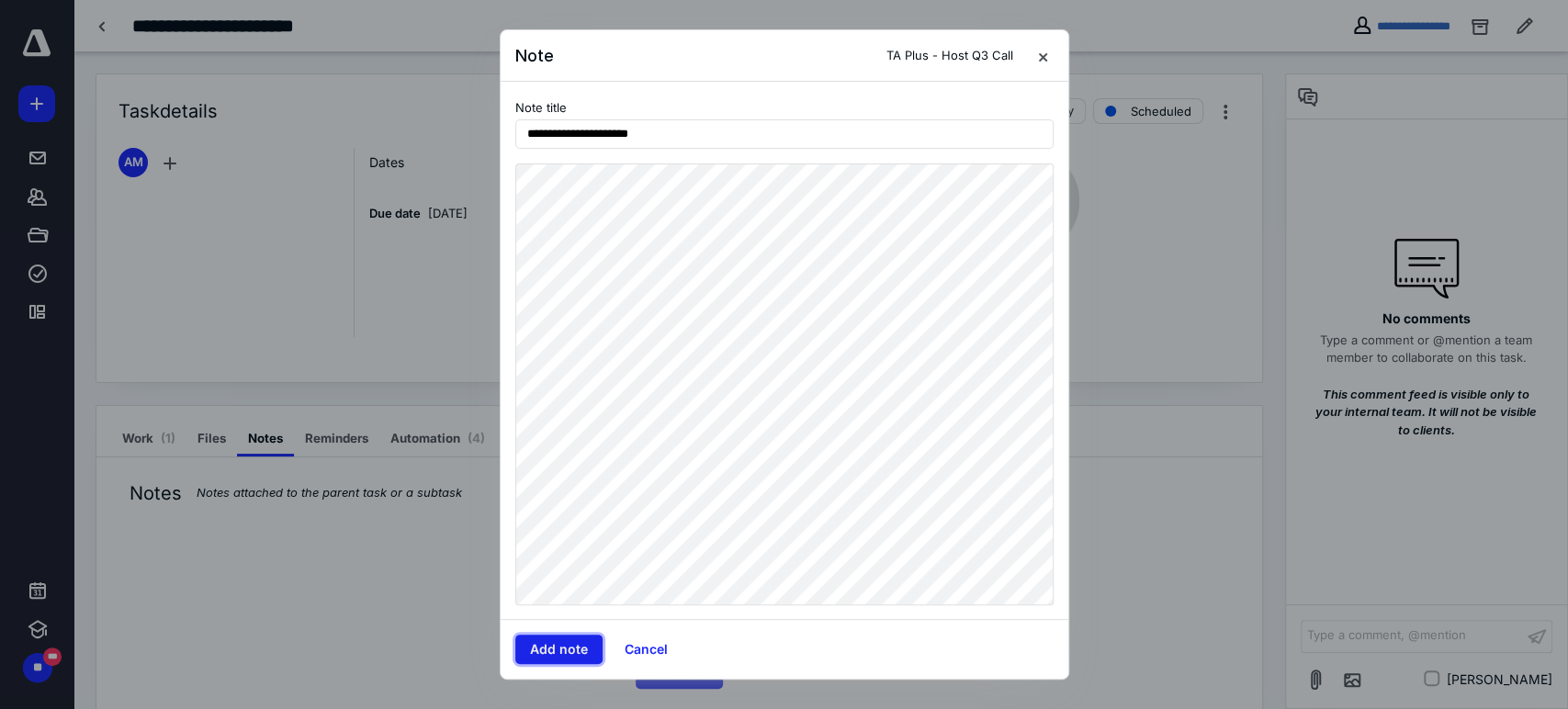 click on "Add note" at bounding box center [558, 649] 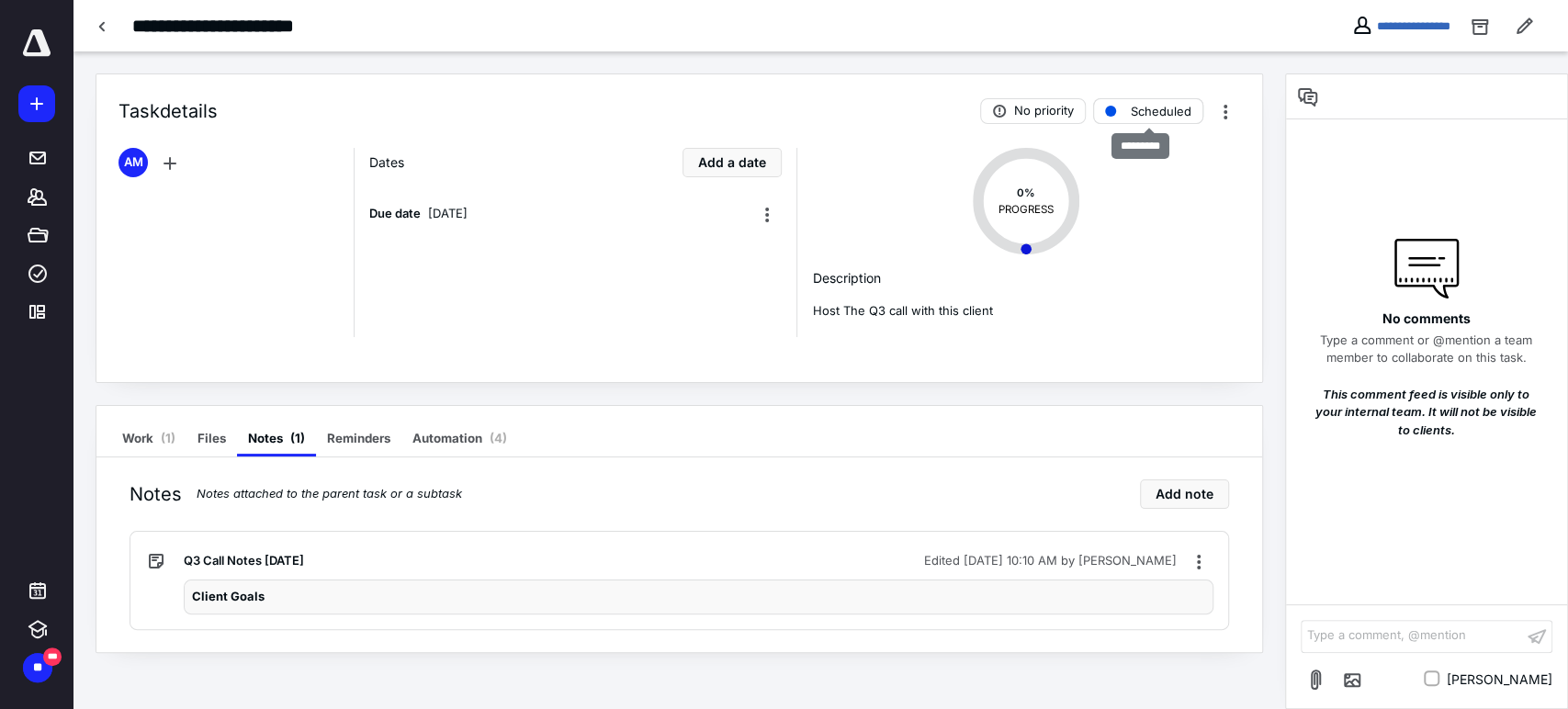 click on "Scheduled" at bounding box center [1161, 111] 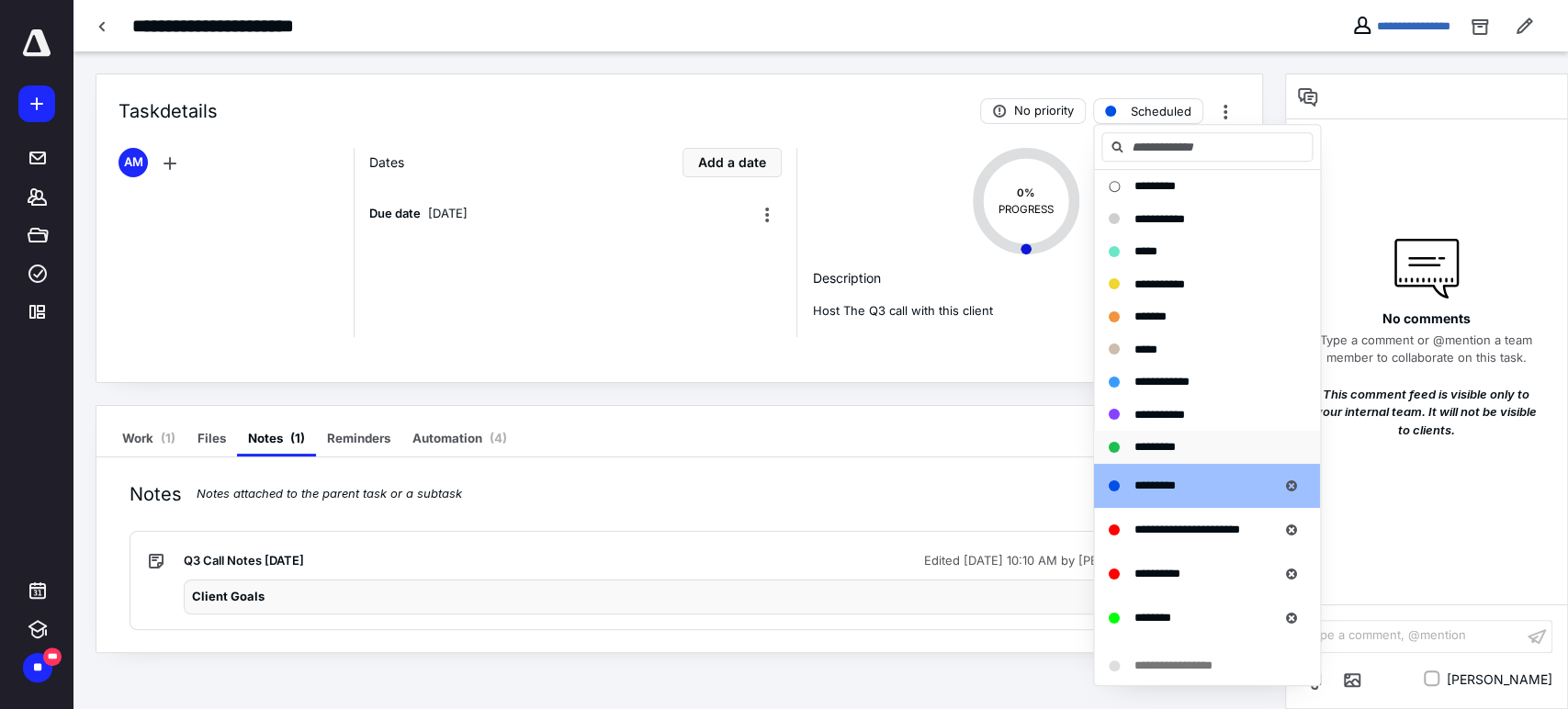 click on "*********" at bounding box center [1155, 446] 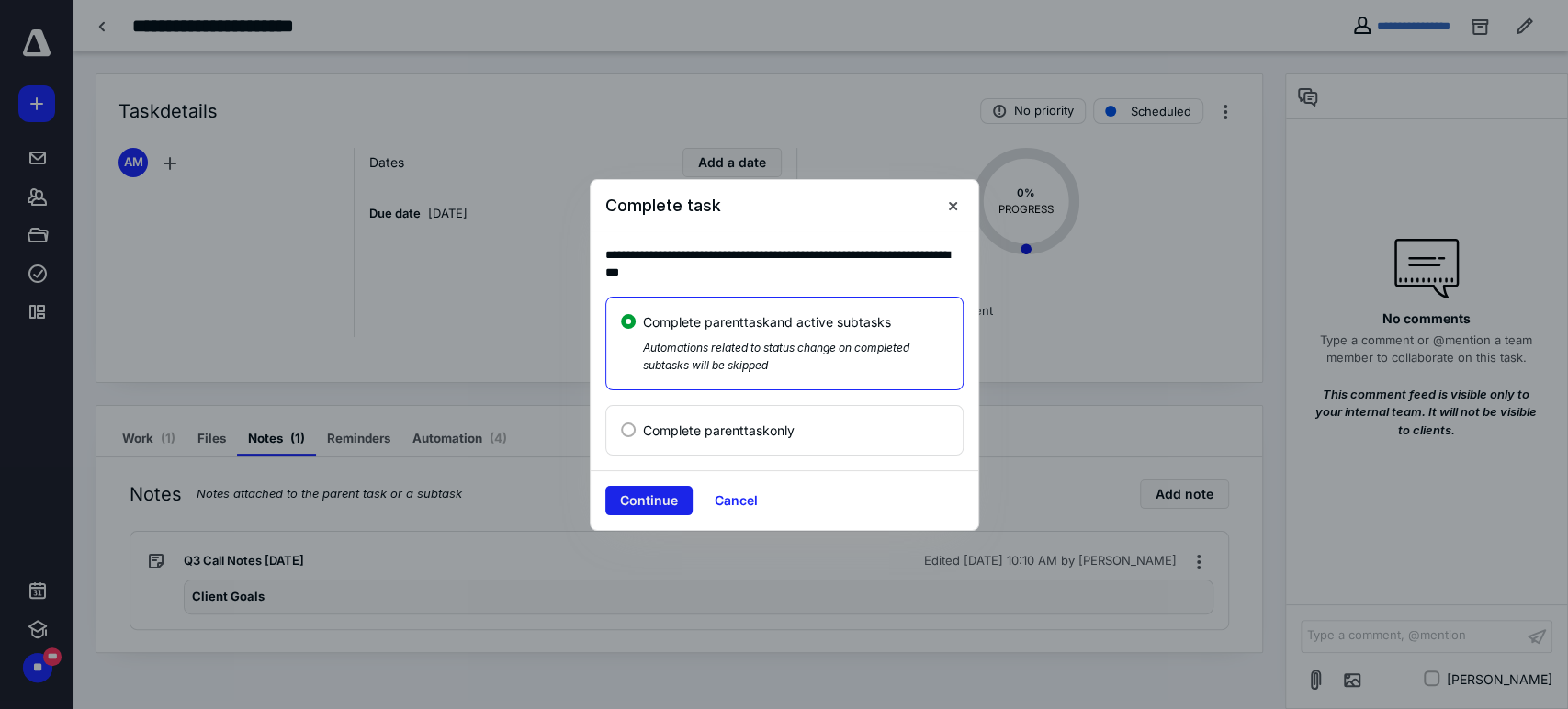 click on "Continue" at bounding box center (649, 501) 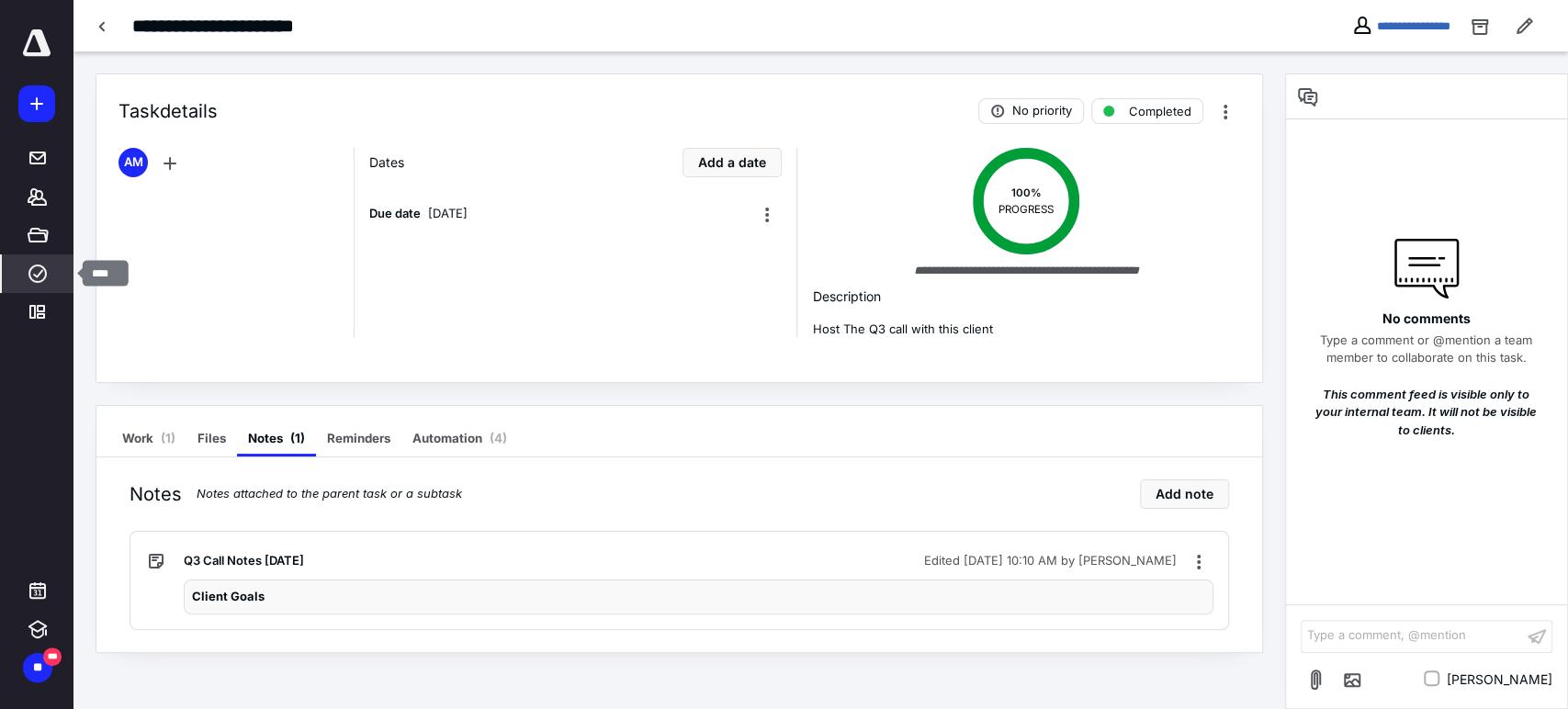 click 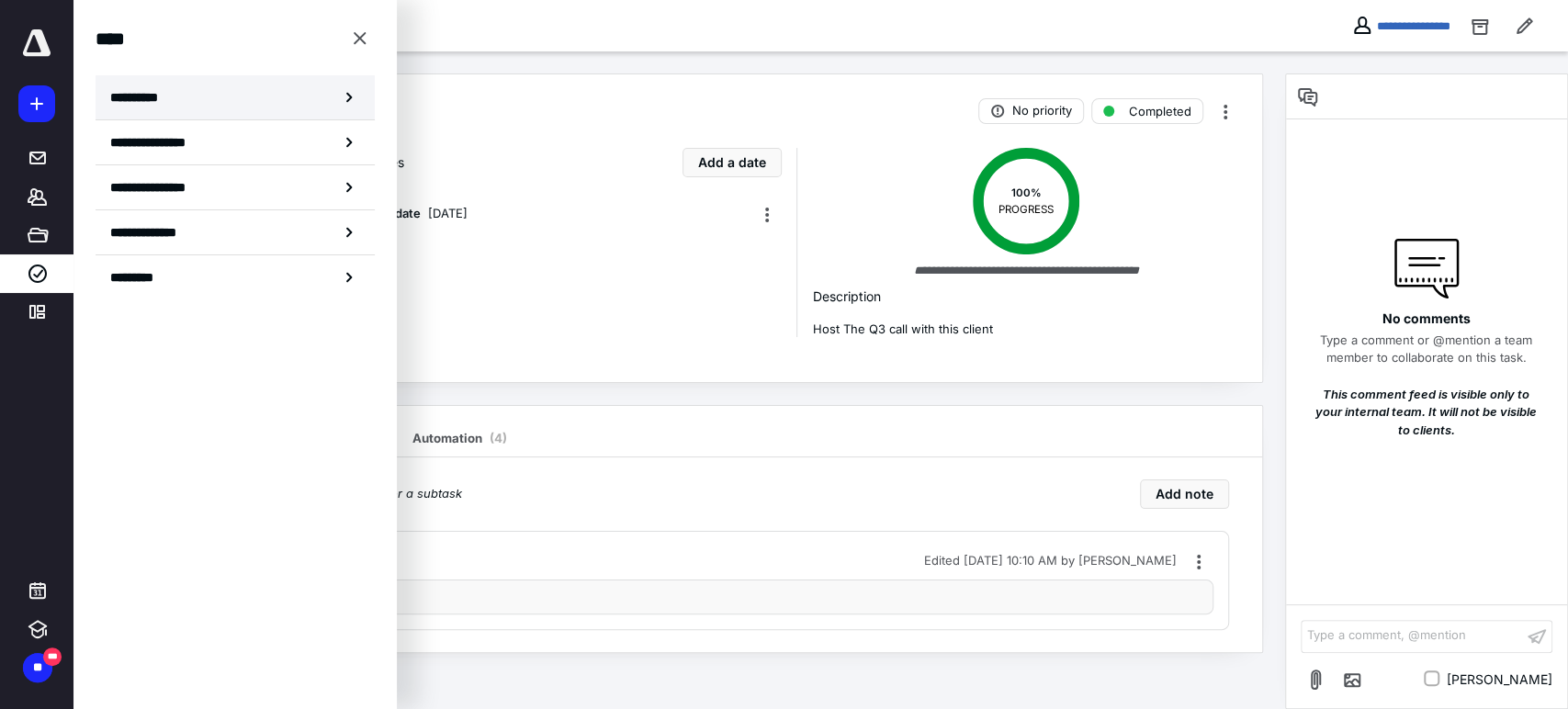 click on "**********" at bounding box center (141, 97) 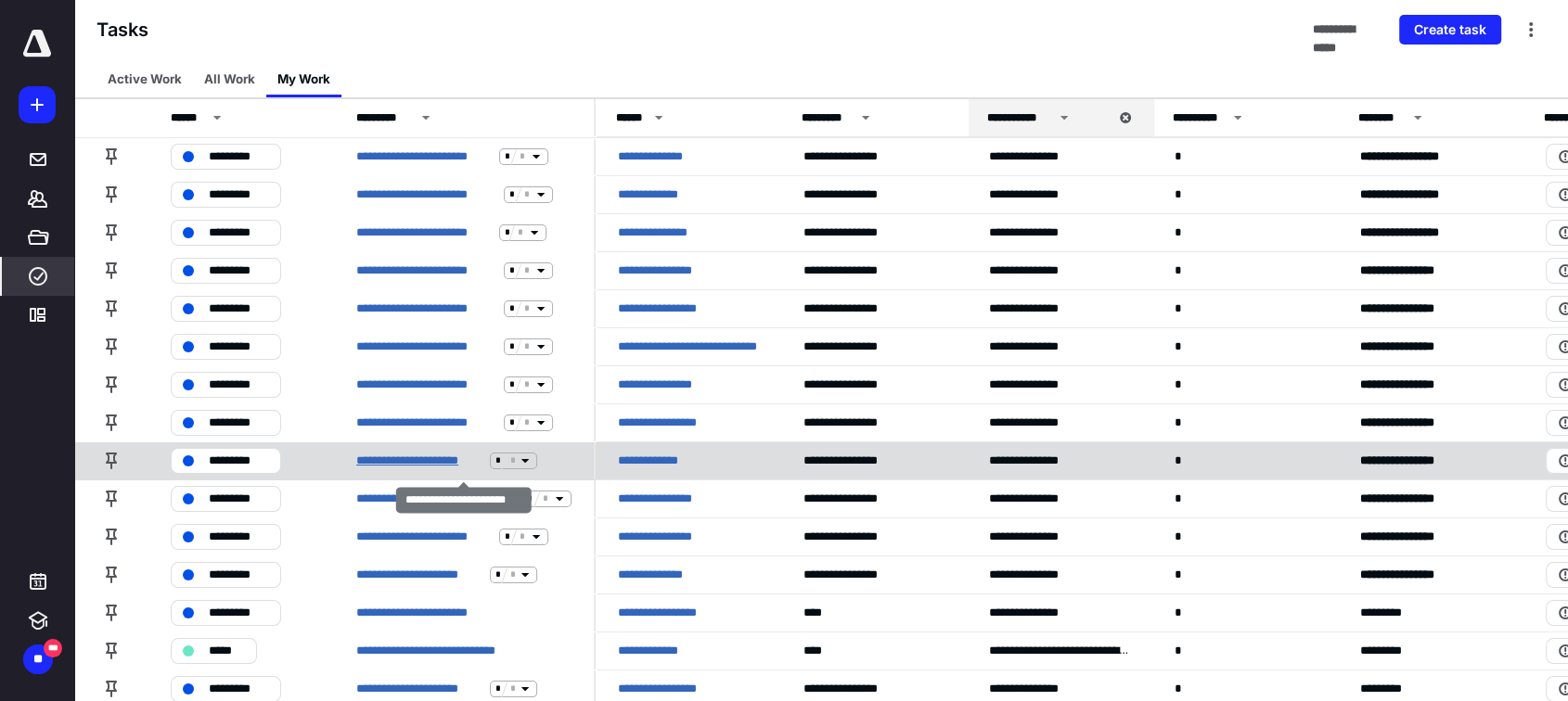 click on "**********" at bounding box center (419, 461) 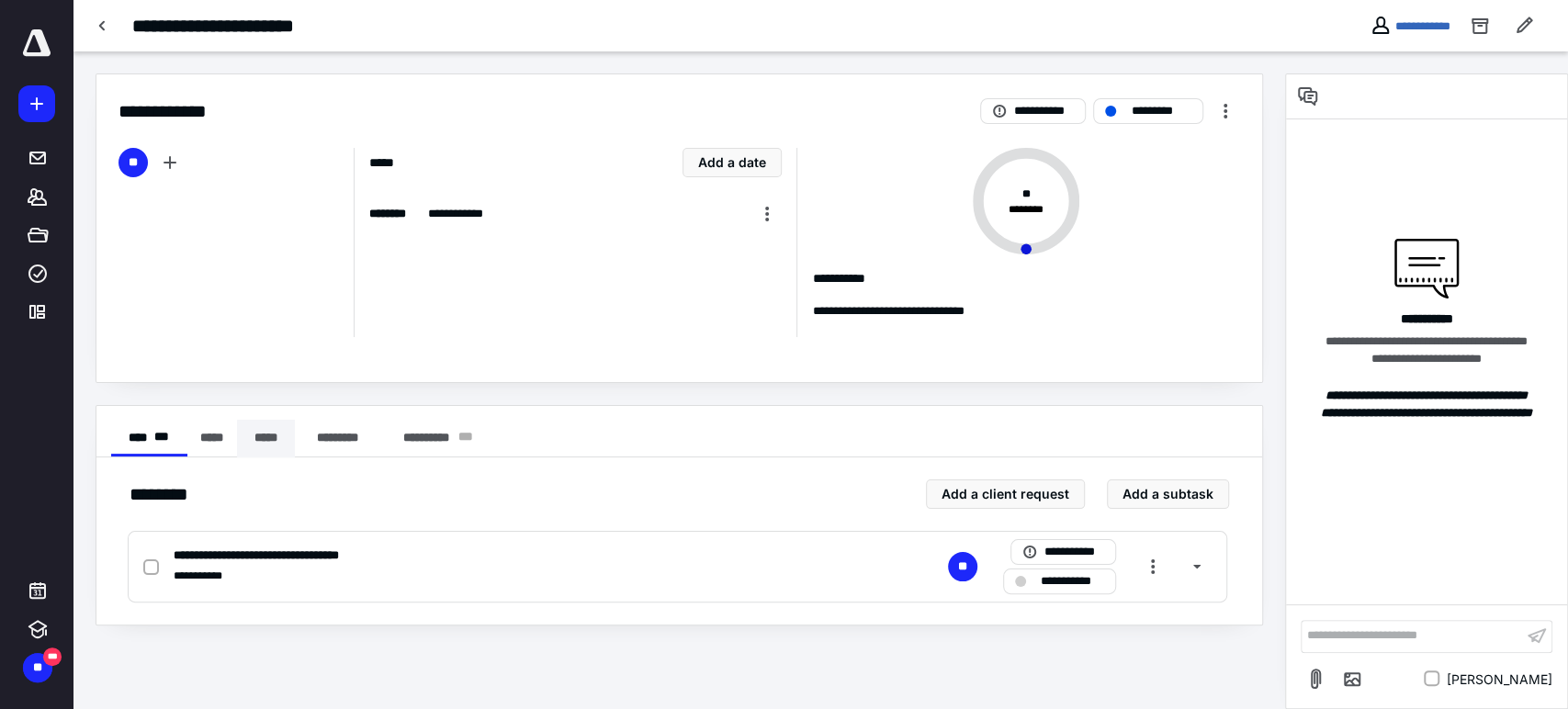 click on "*****" at bounding box center (265, 438) 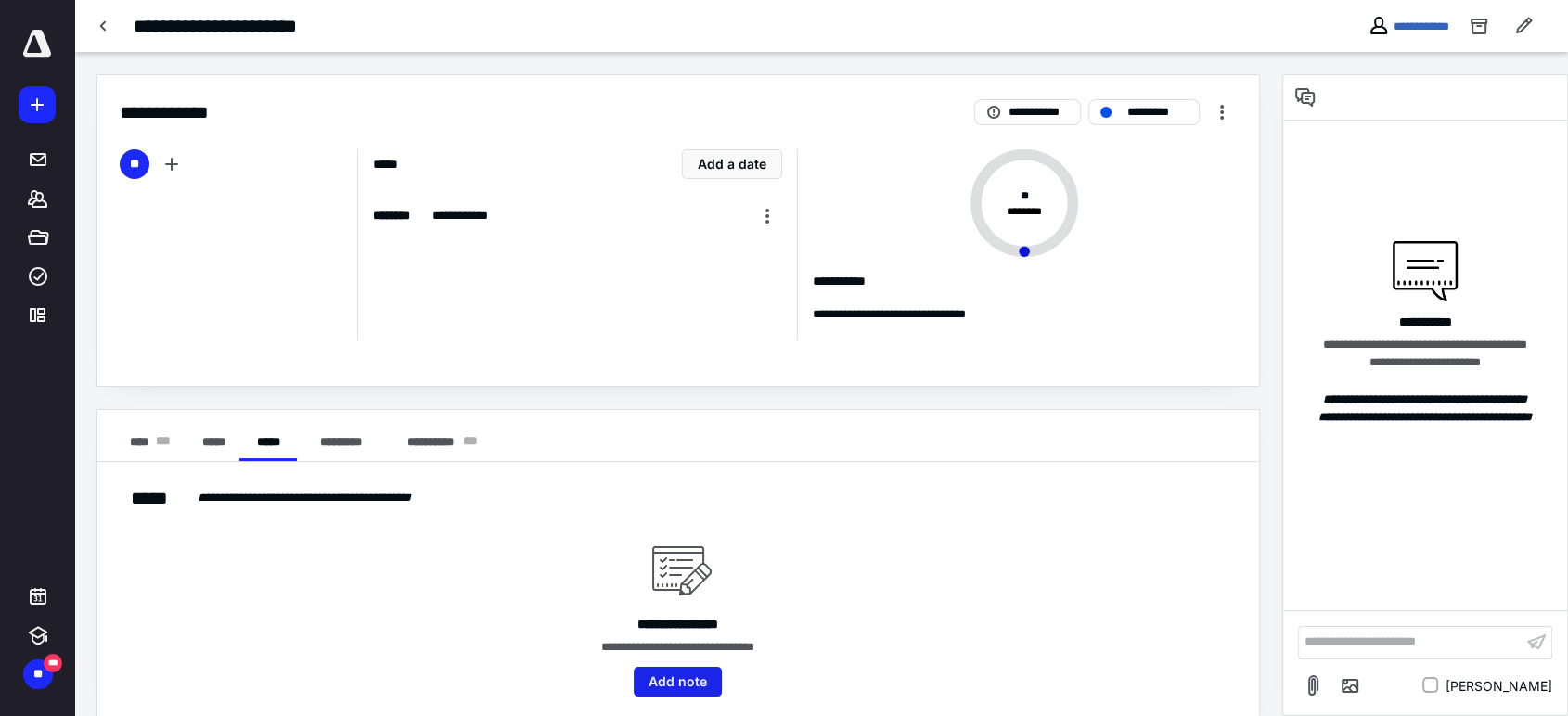 click on "Add note" at bounding box center [677, 682] 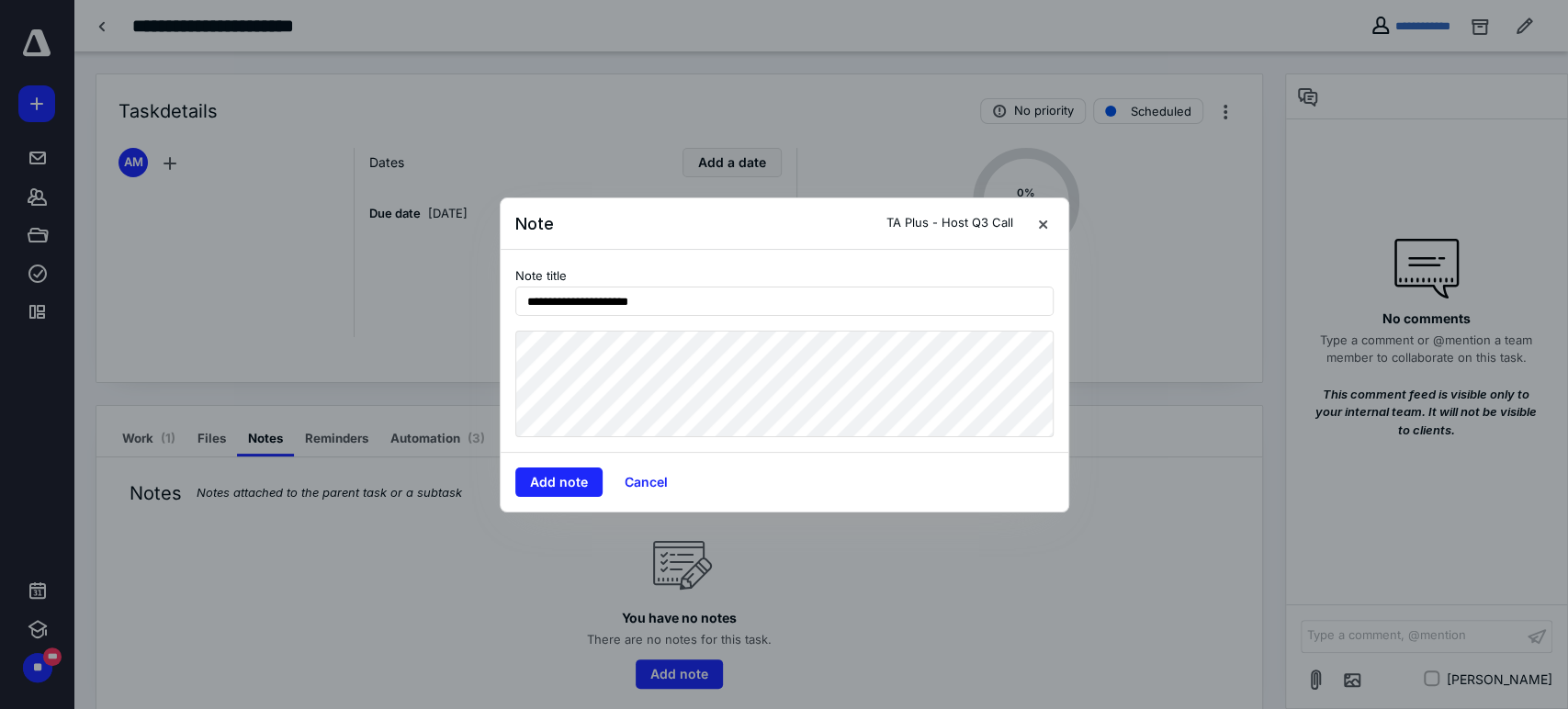 type on "**********" 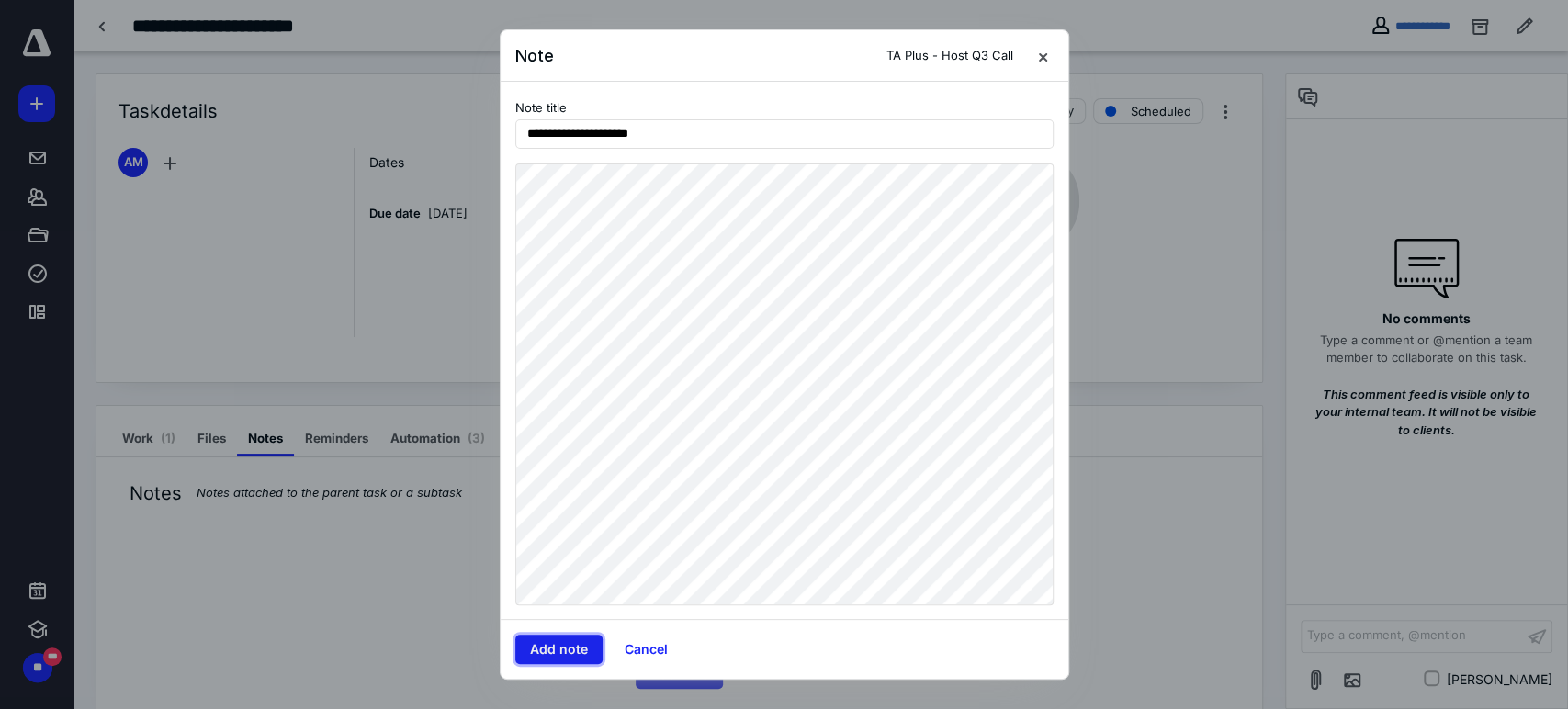 click on "Add note" at bounding box center (558, 649) 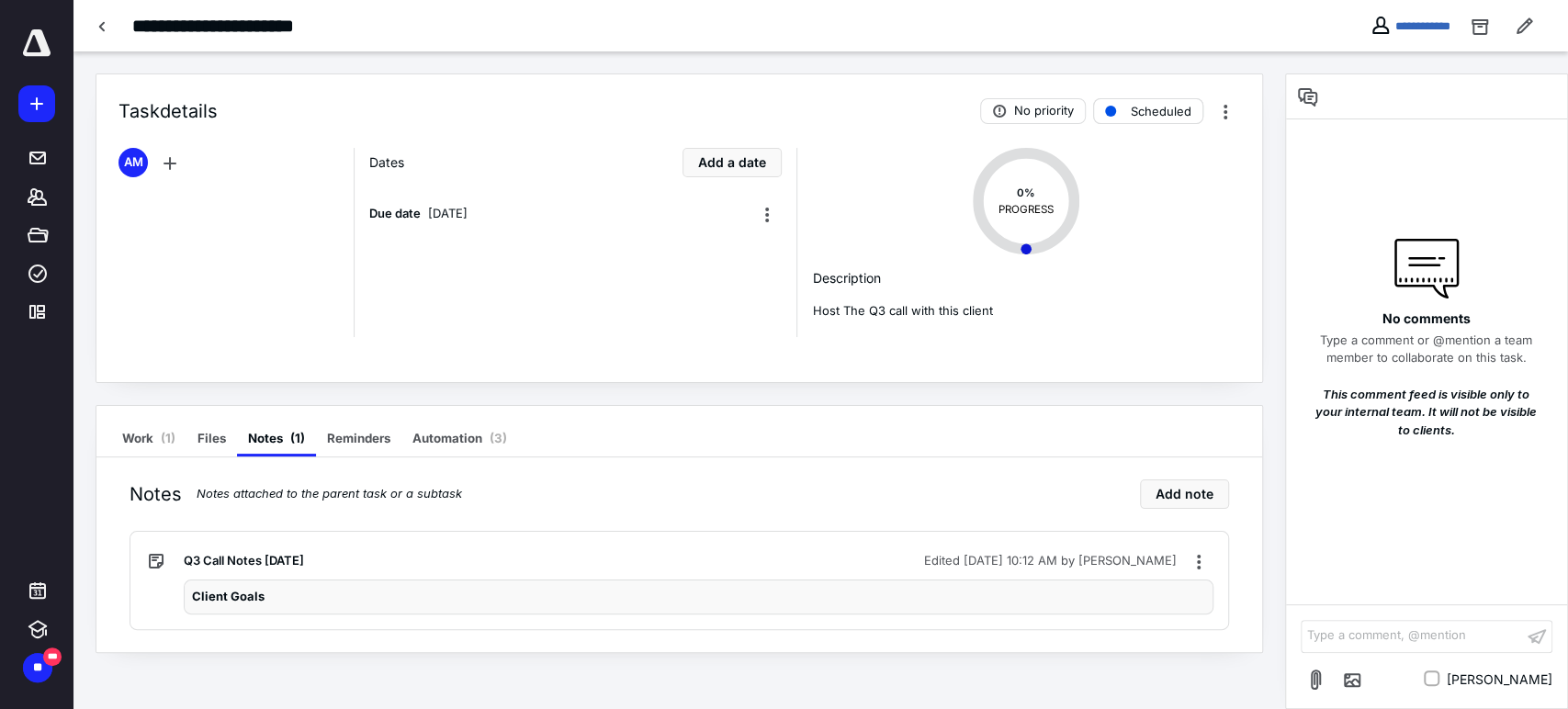click on "Scheduled" at bounding box center (1161, 111) 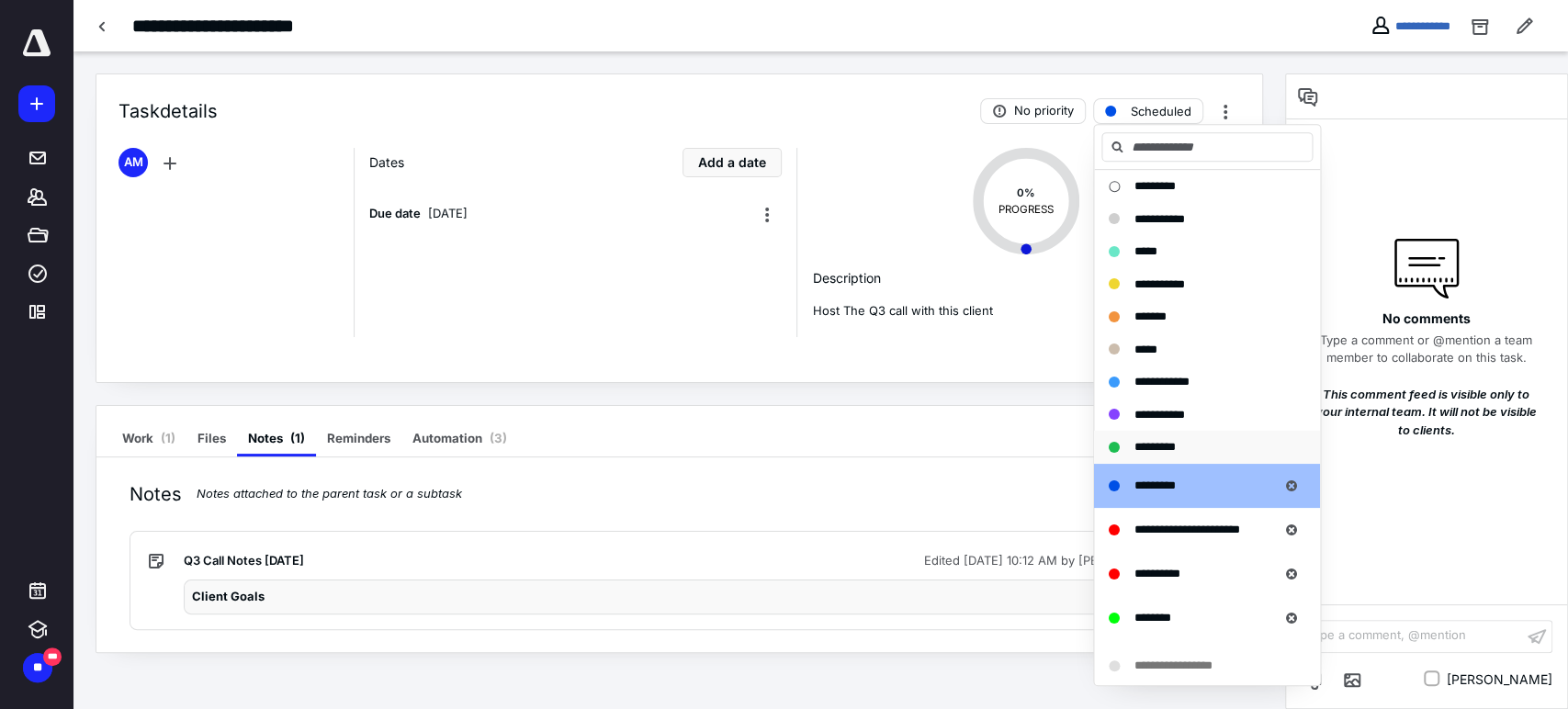 click on "*********" at bounding box center [1155, 446] 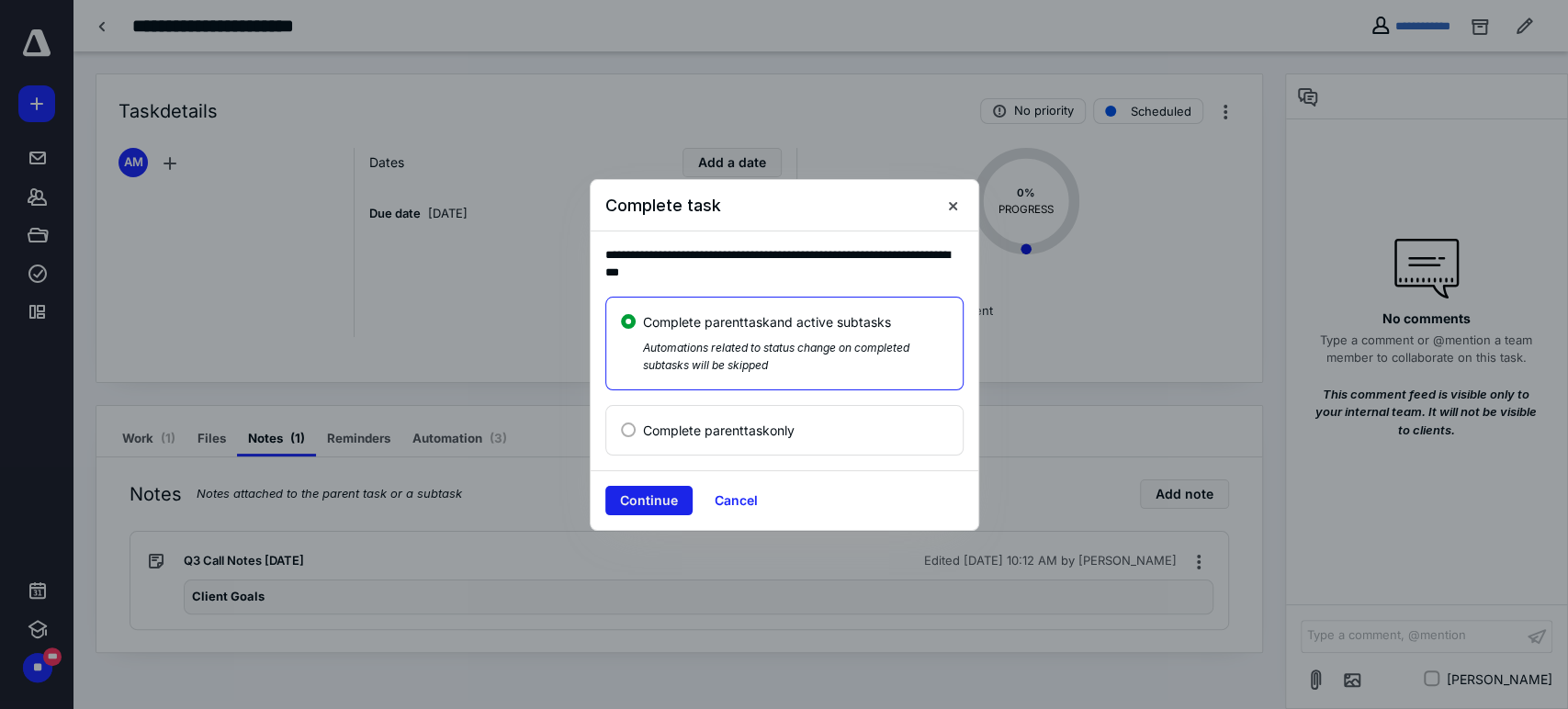 click on "Continue" at bounding box center [649, 501] 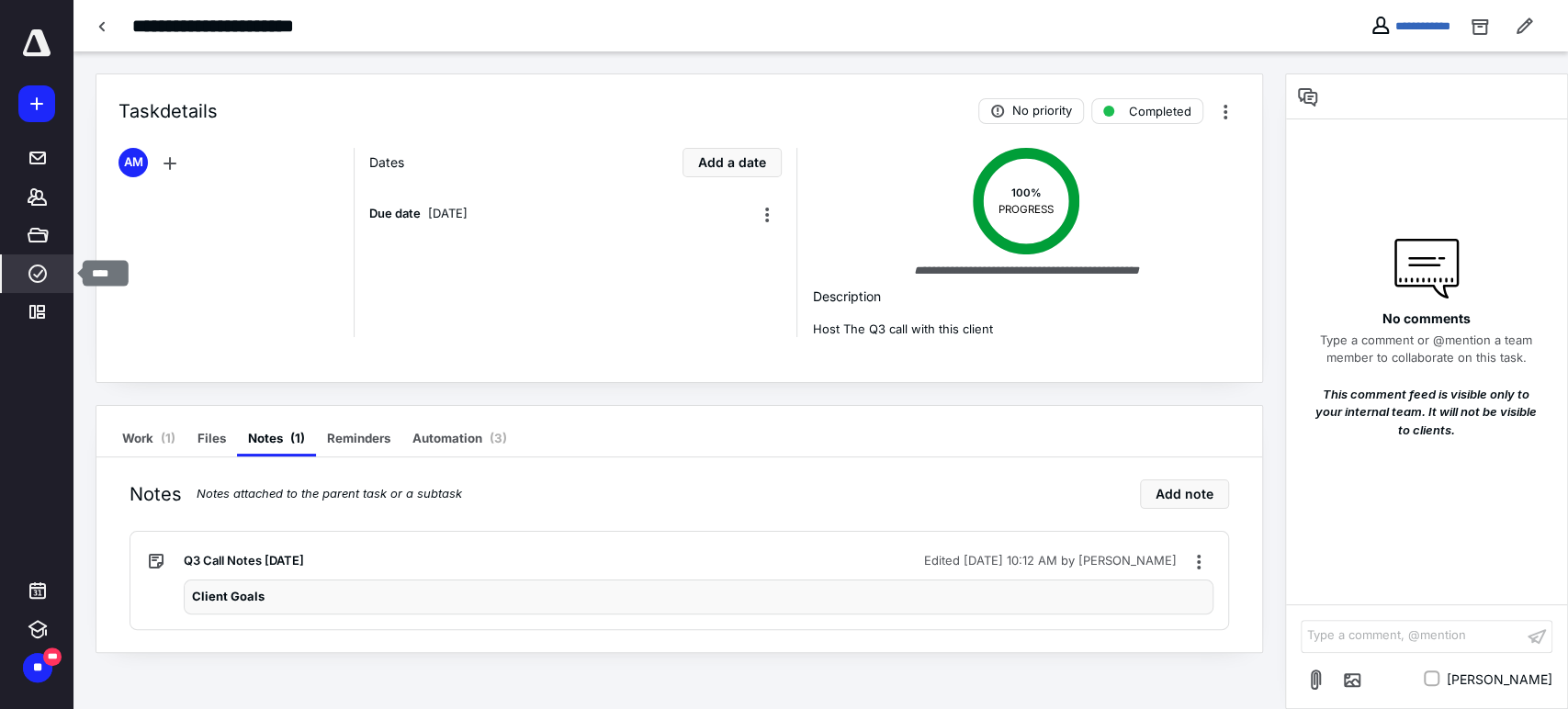 click on "****" at bounding box center (38, 274) 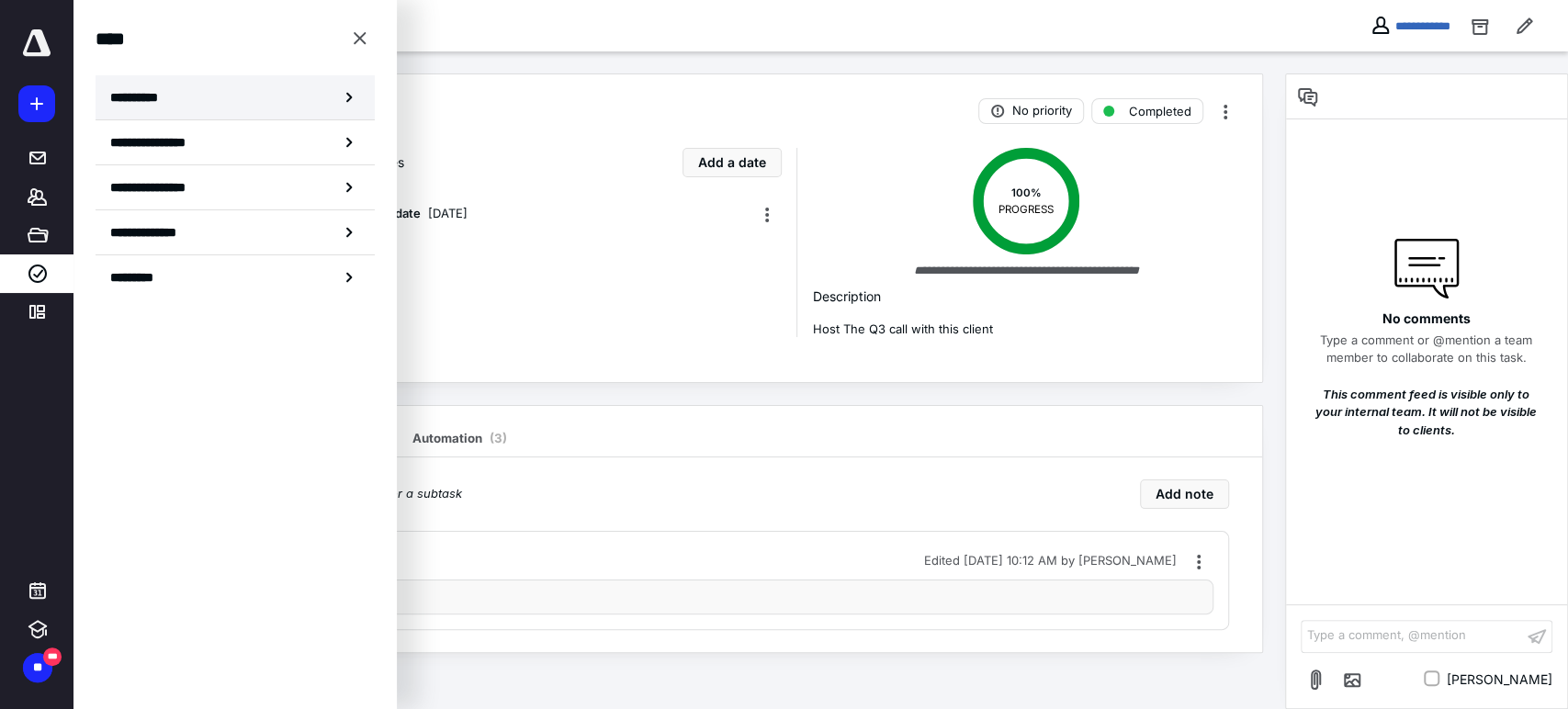 click on "**********" at bounding box center [235, 97] 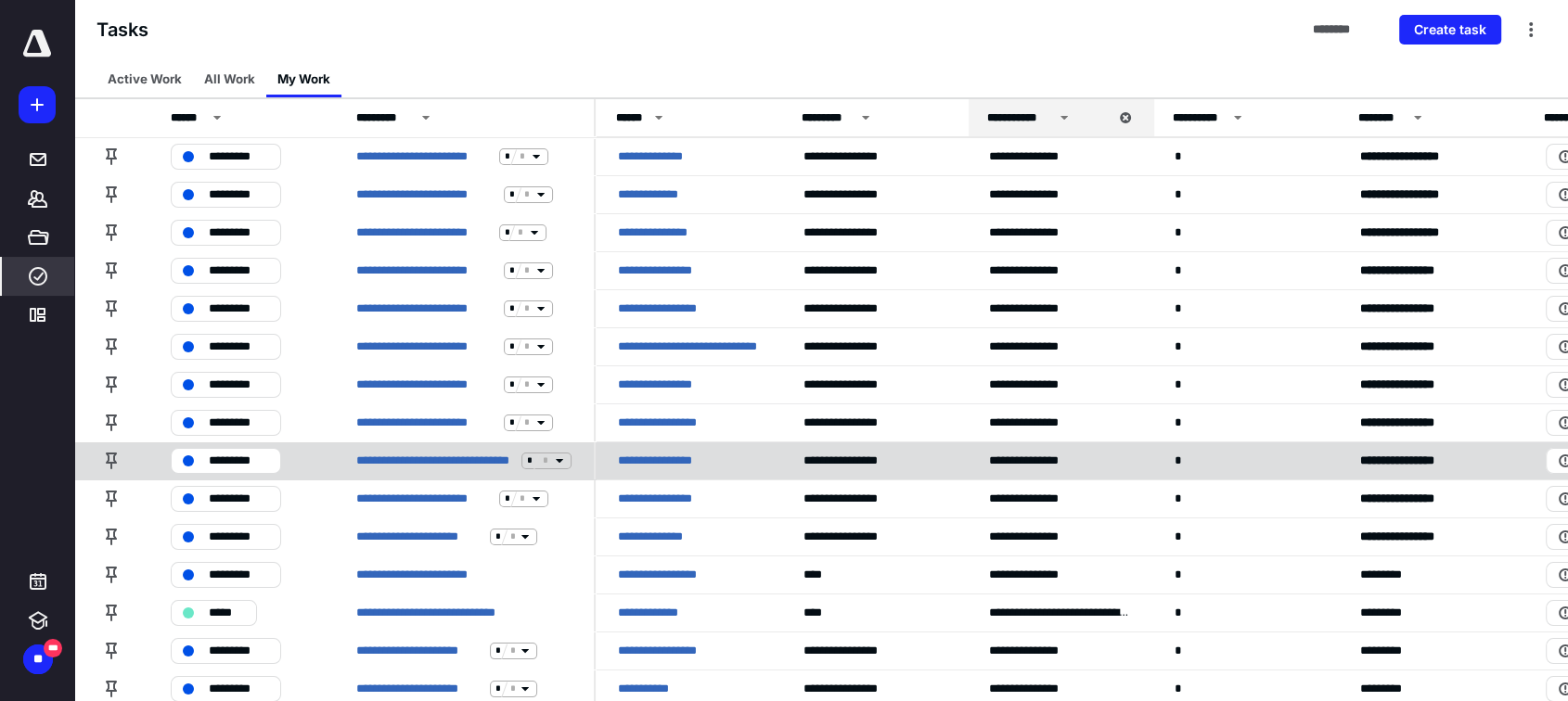 click on "**********" at bounding box center (665, 461) 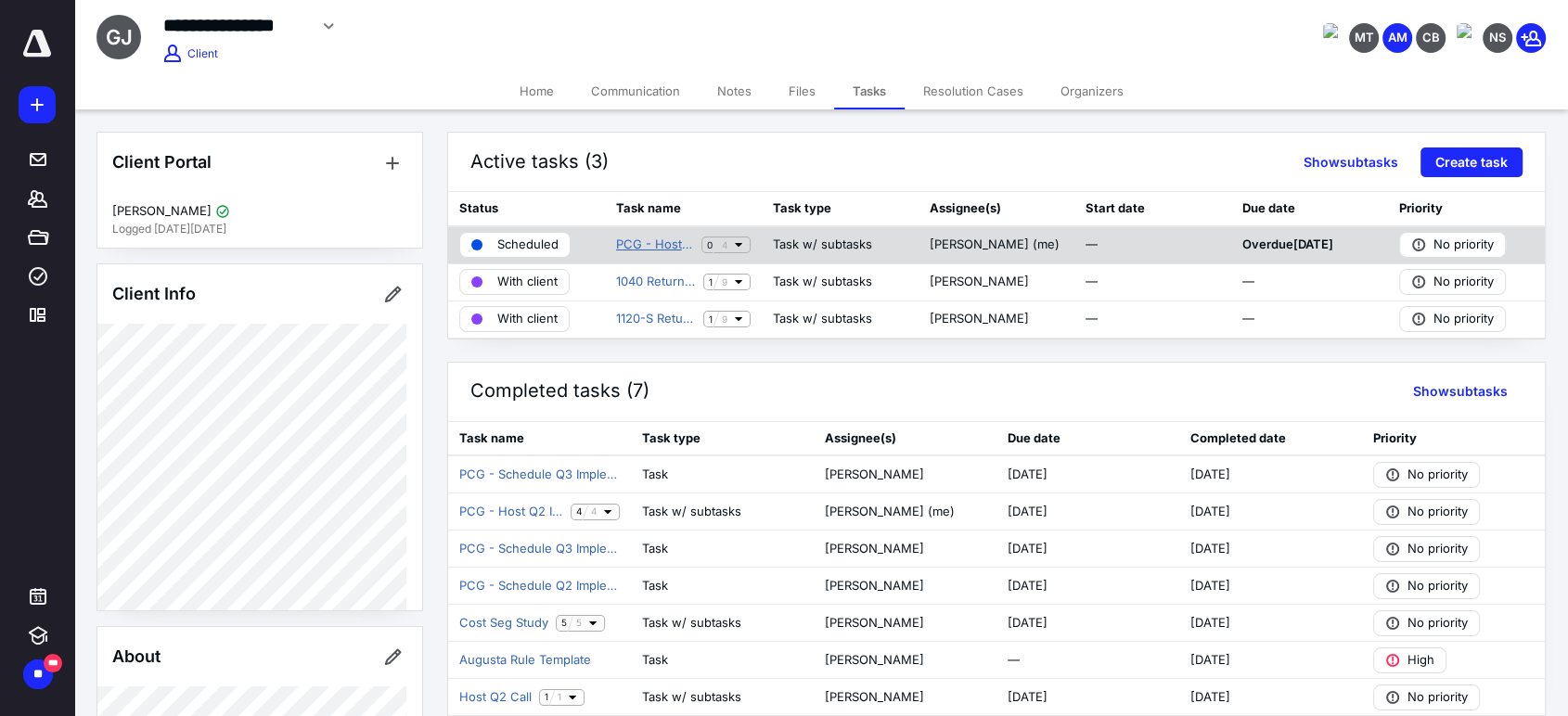 click on "PCG - Host Q3 Implementation Call" at bounding box center [655, 245] 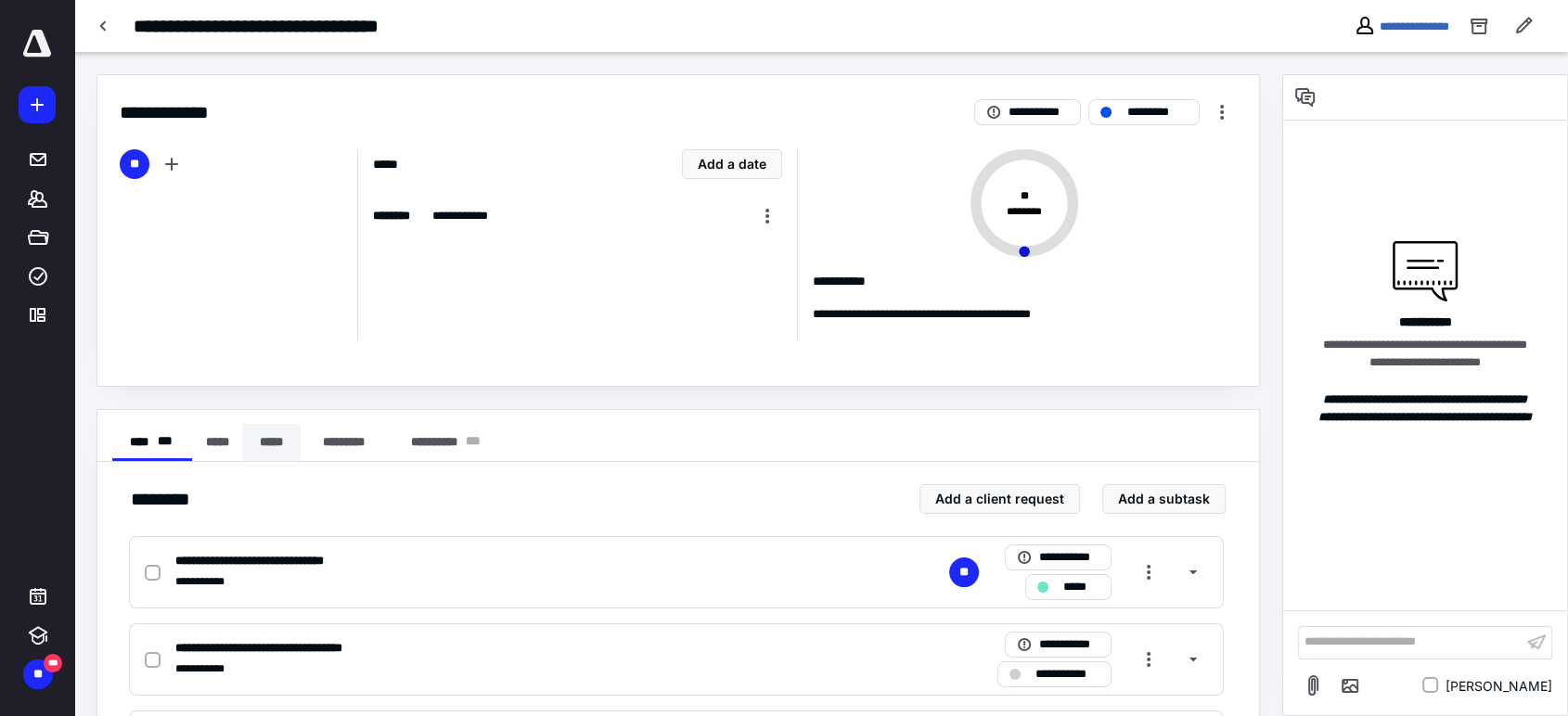 click on "*****" at bounding box center (271, 442) 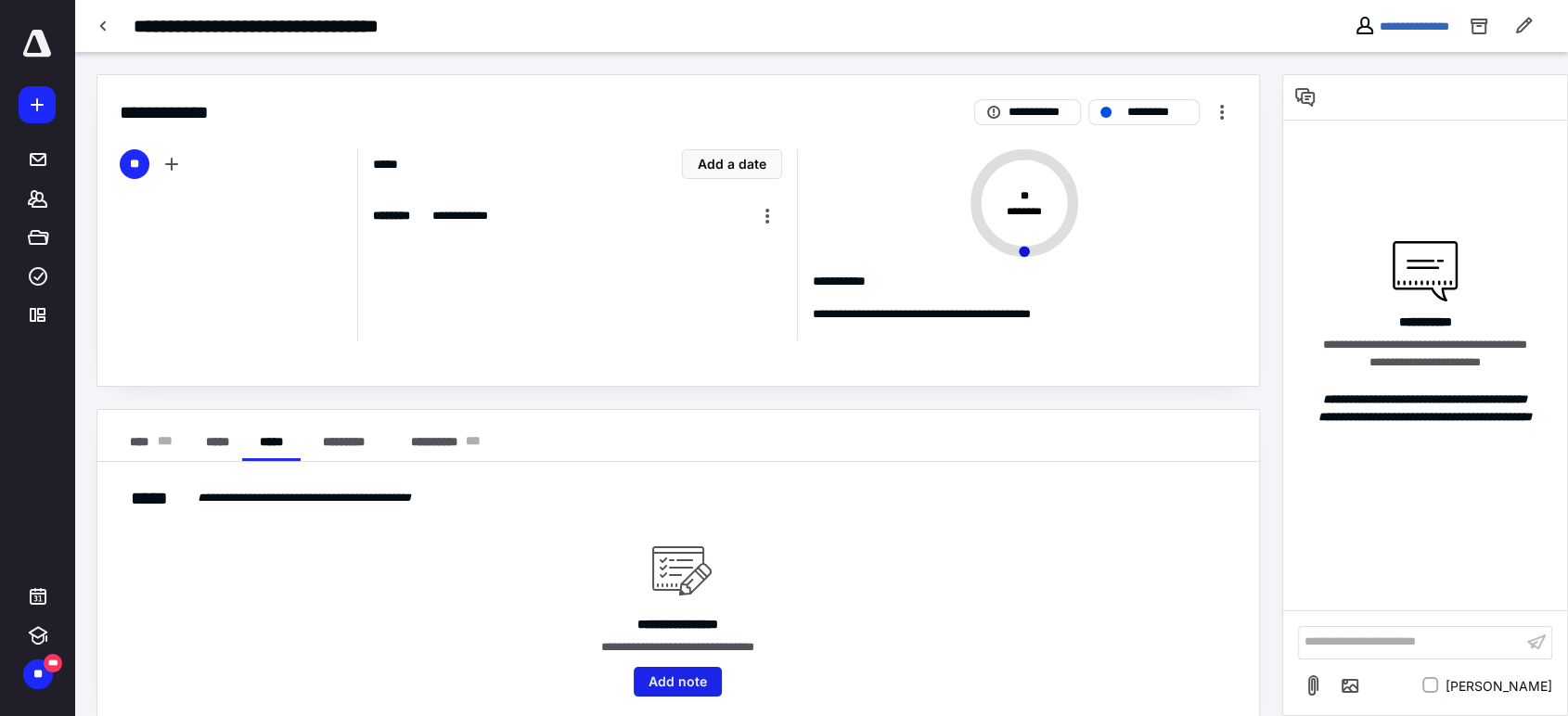 click on "Add note" at bounding box center [677, 682] 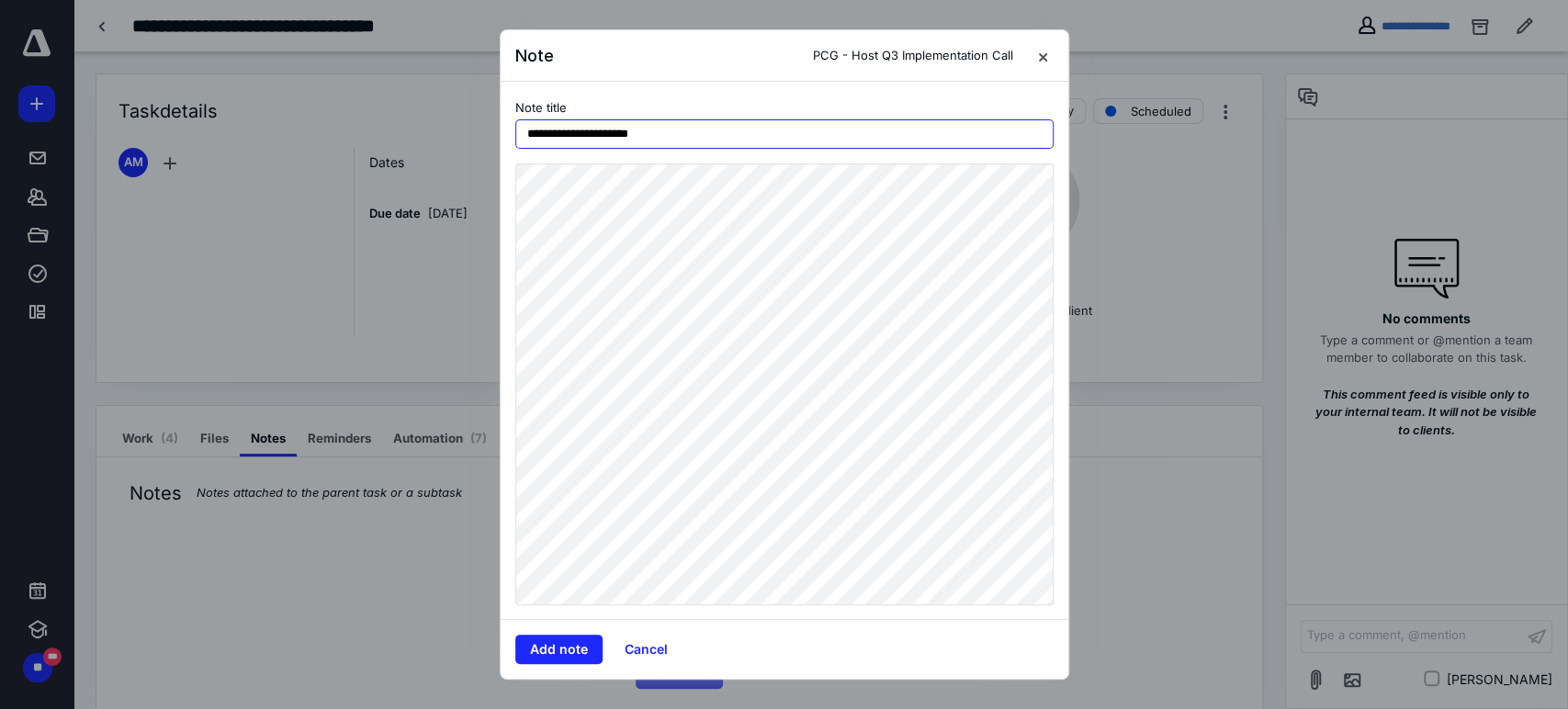 click on "**********" at bounding box center [784, 134] 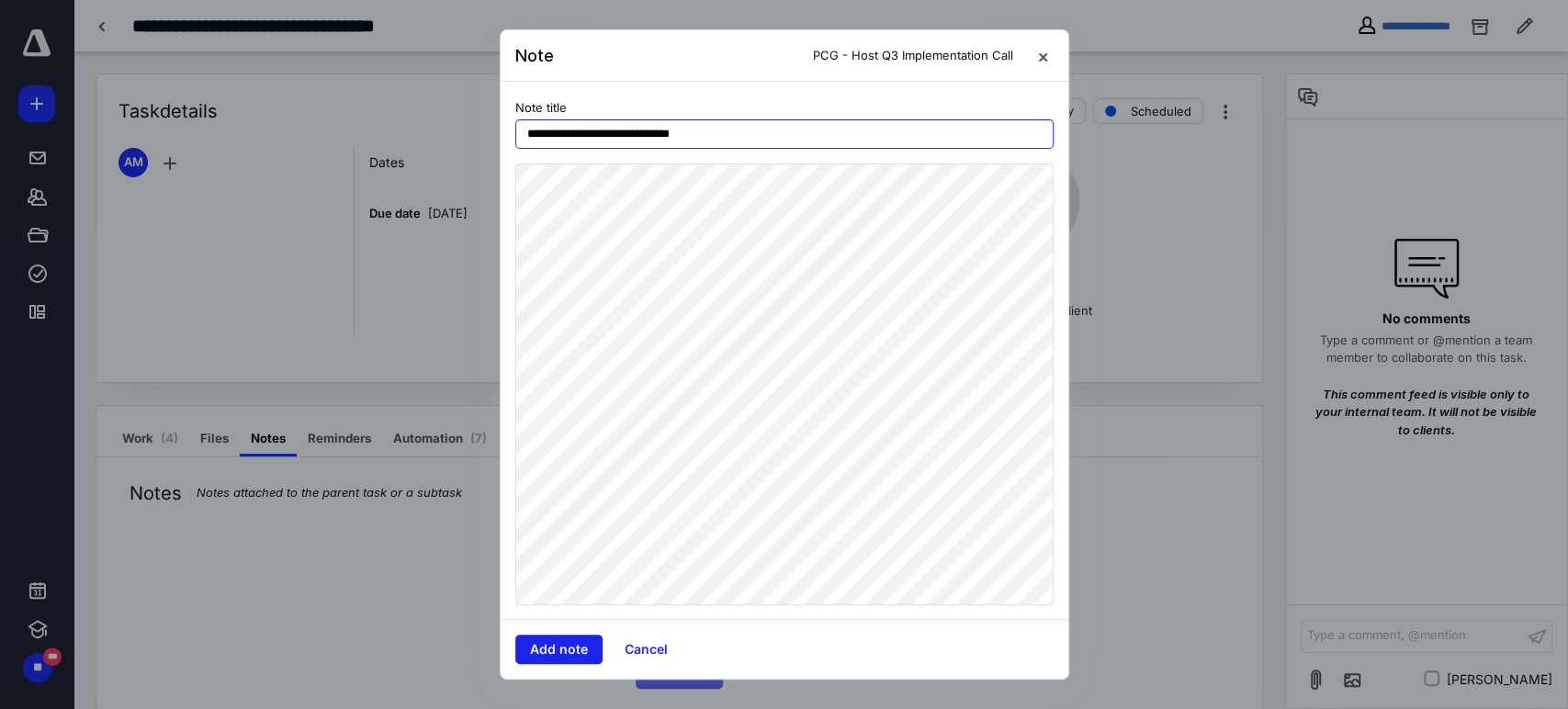 type on "**********" 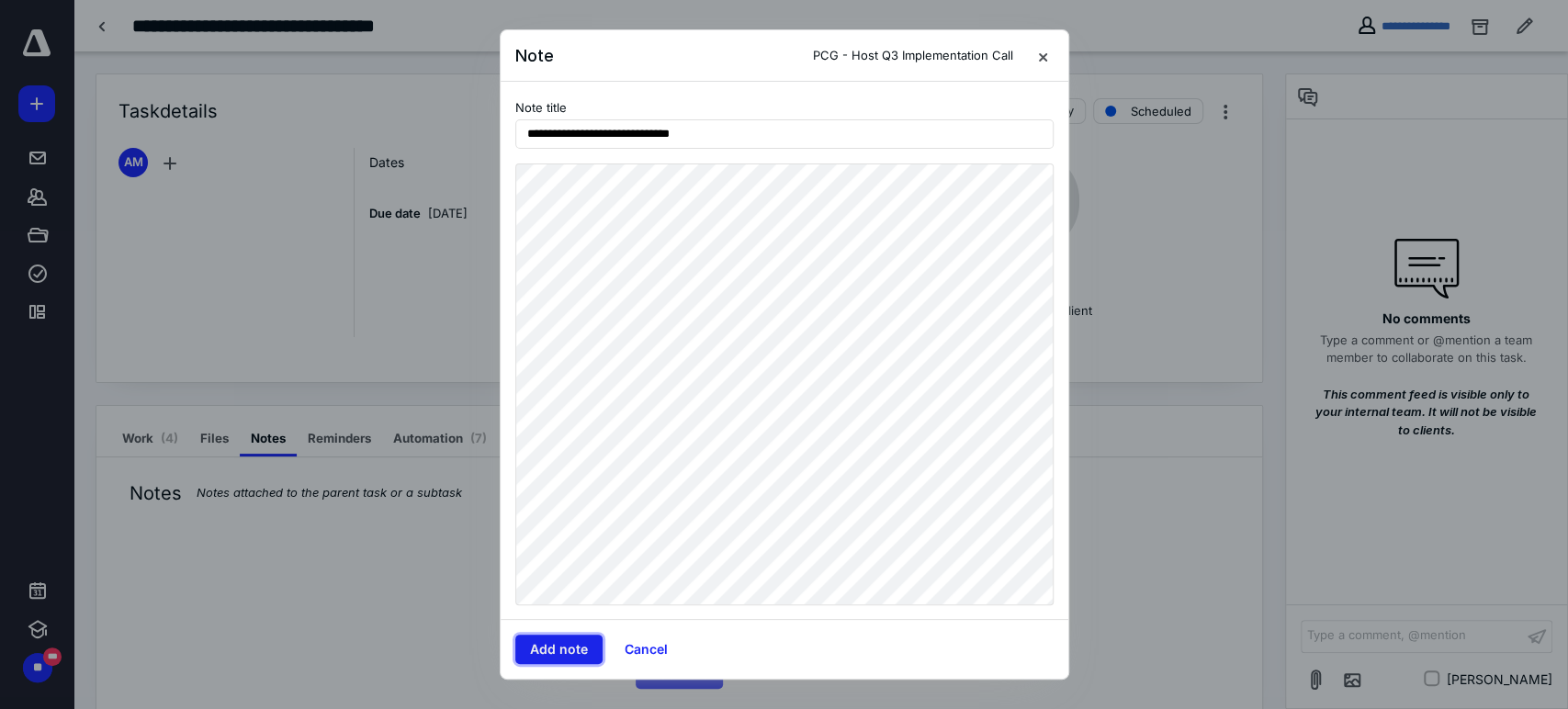 click on "Add note" at bounding box center [558, 649] 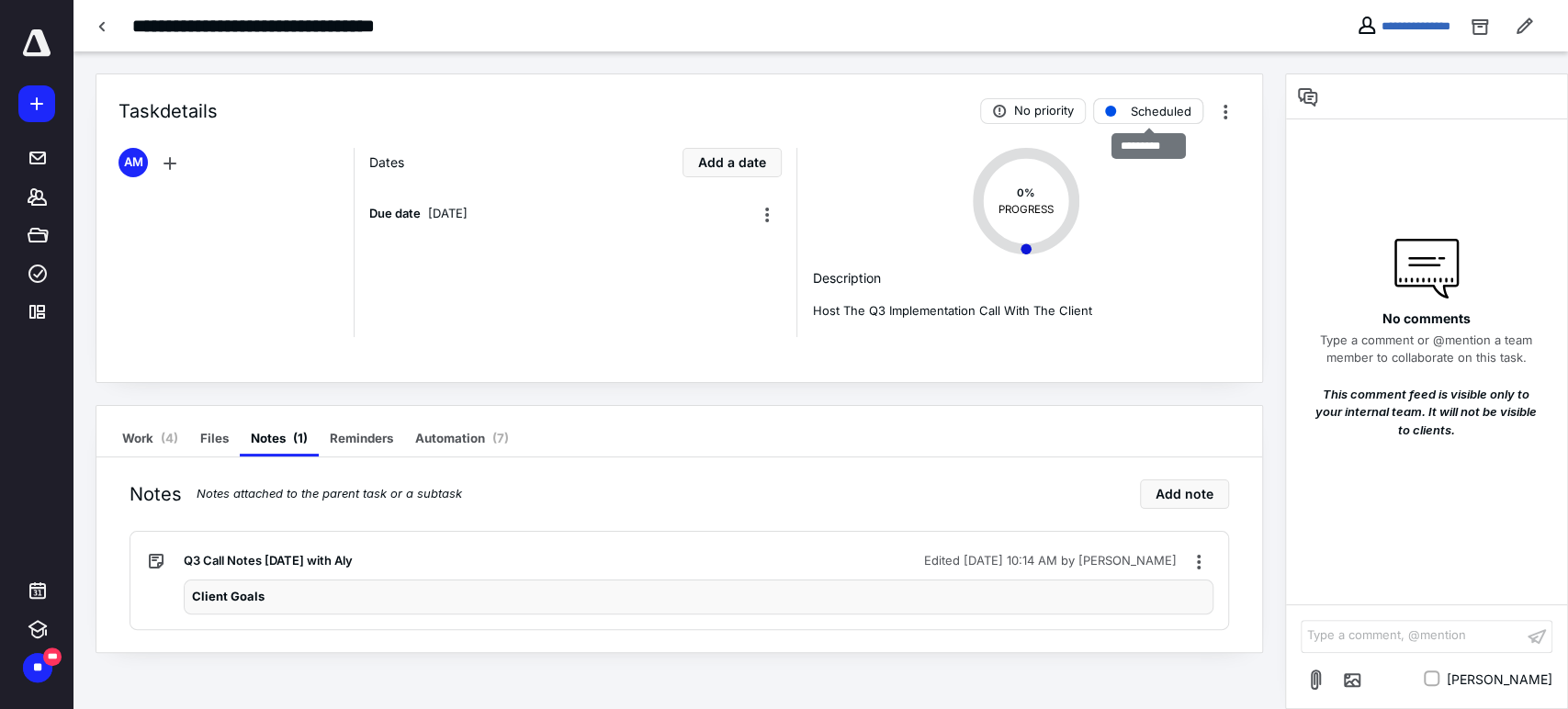 click on "Scheduled" at bounding box center (1148, 111) 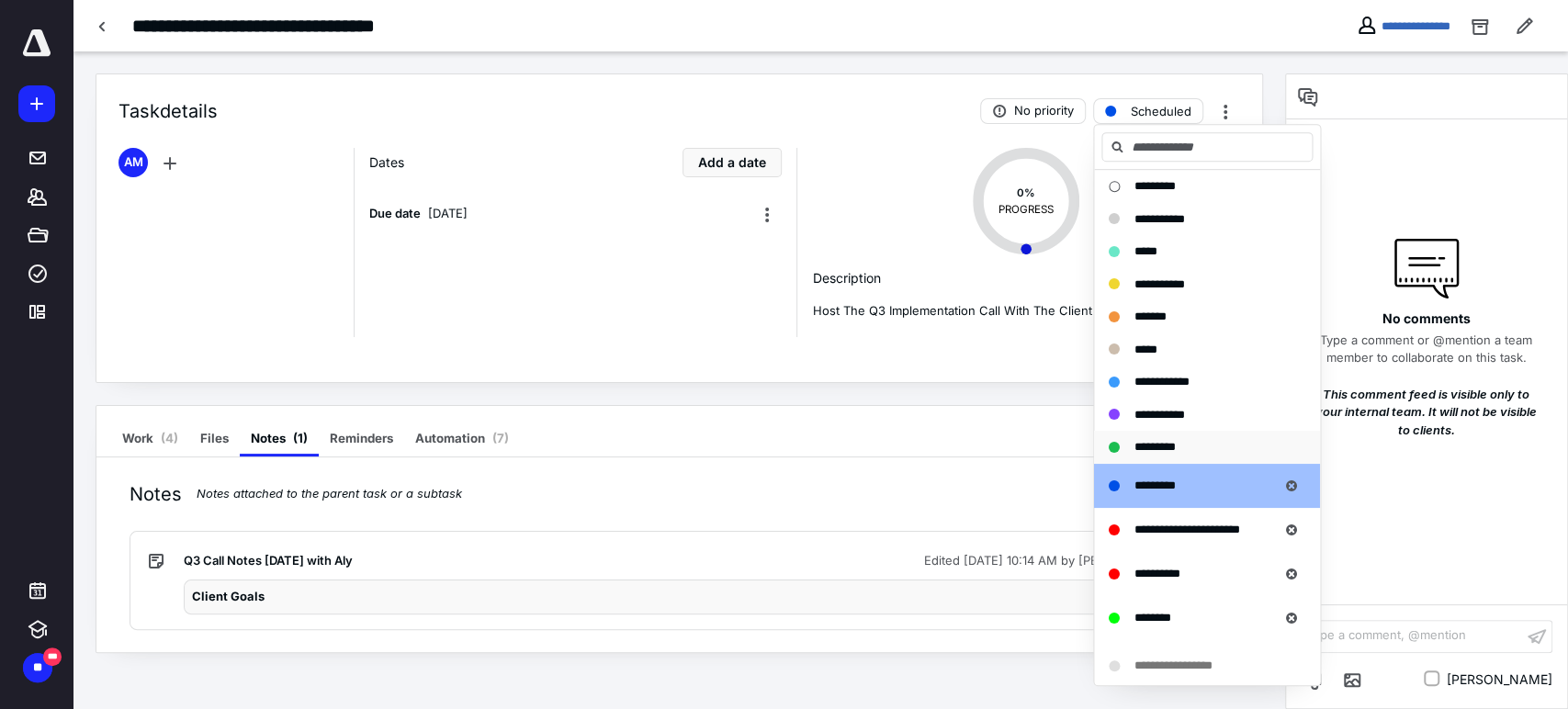 click on "*********" at bounding box center [1207, 447] 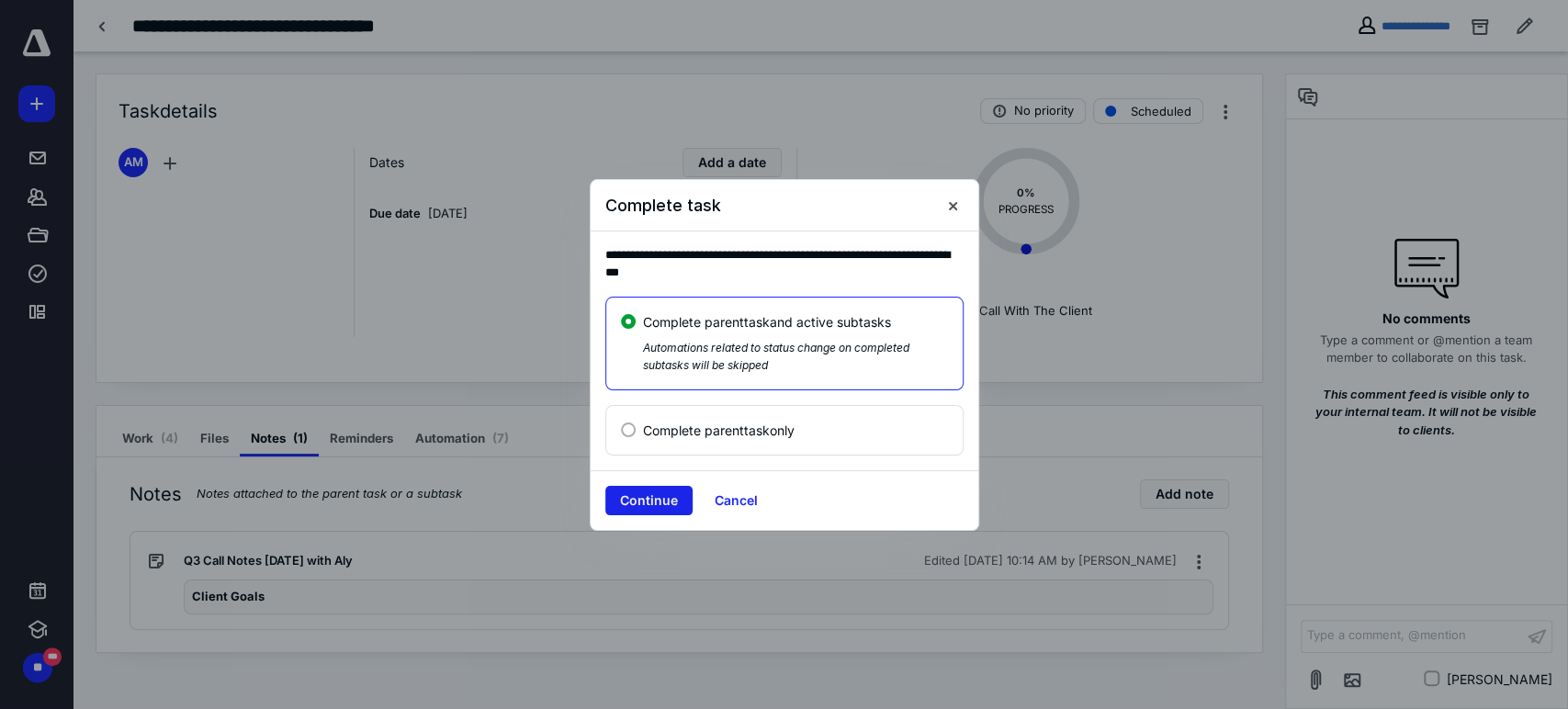 click on "Continue" at bounding box center [649, 501] 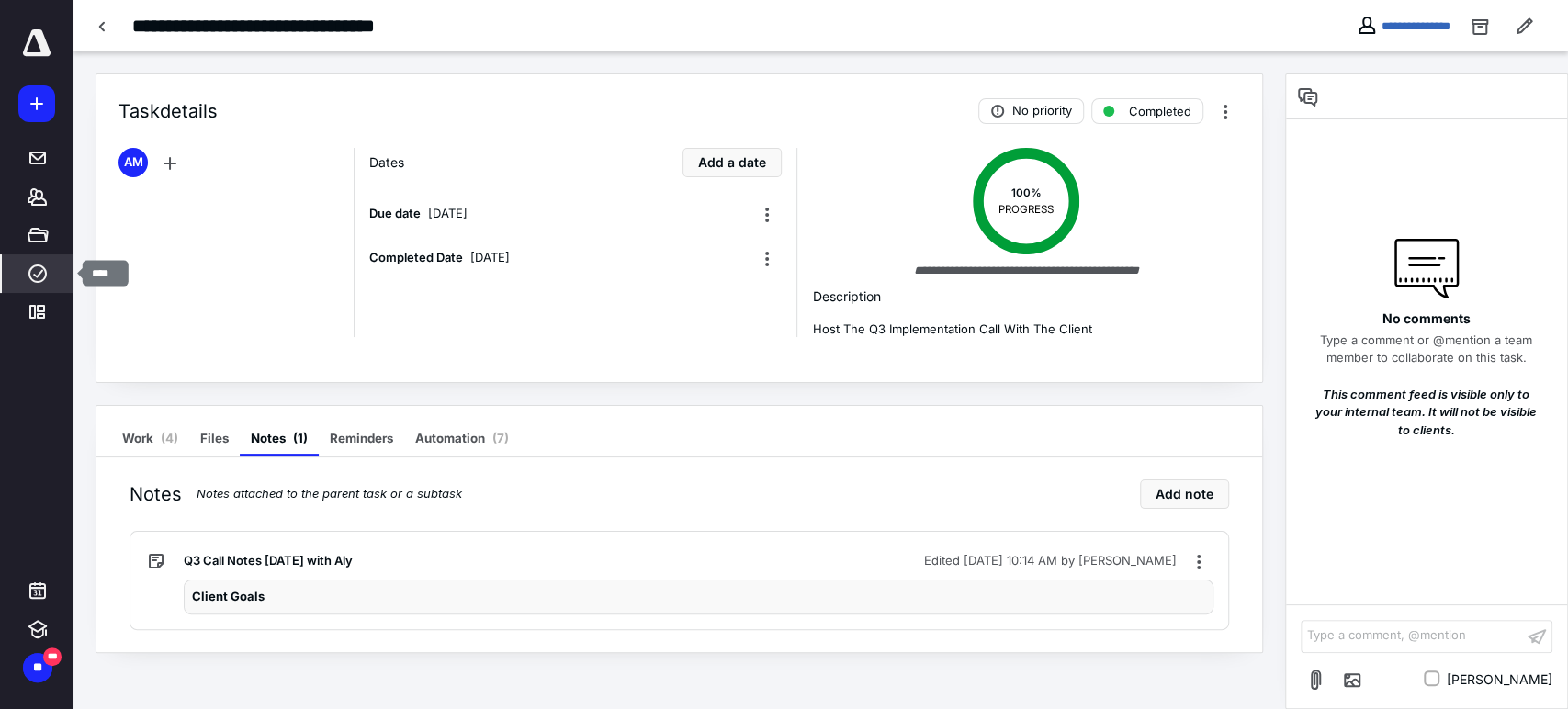 click on "****" at bounding box center [38, 274] 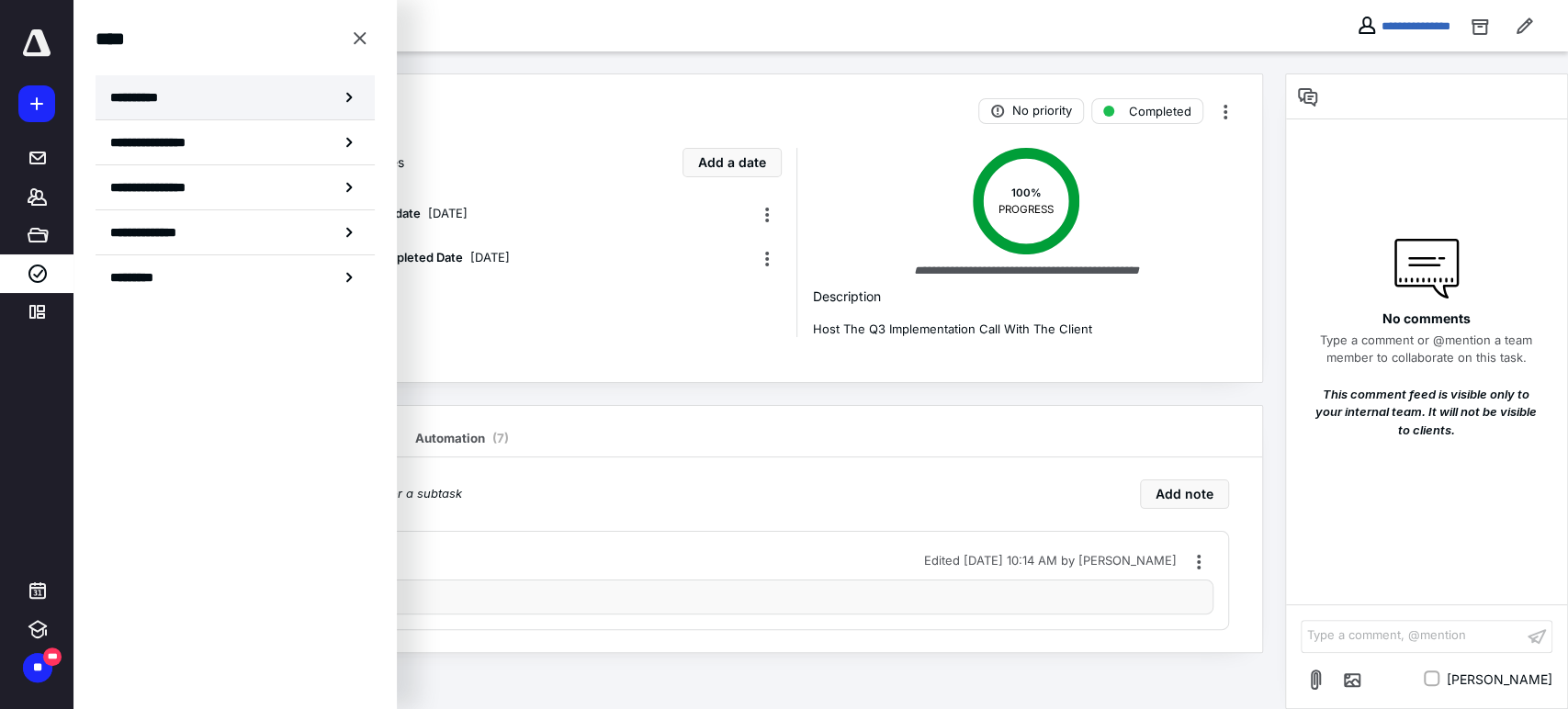 click on "**********" at bounding box center (235, 97) 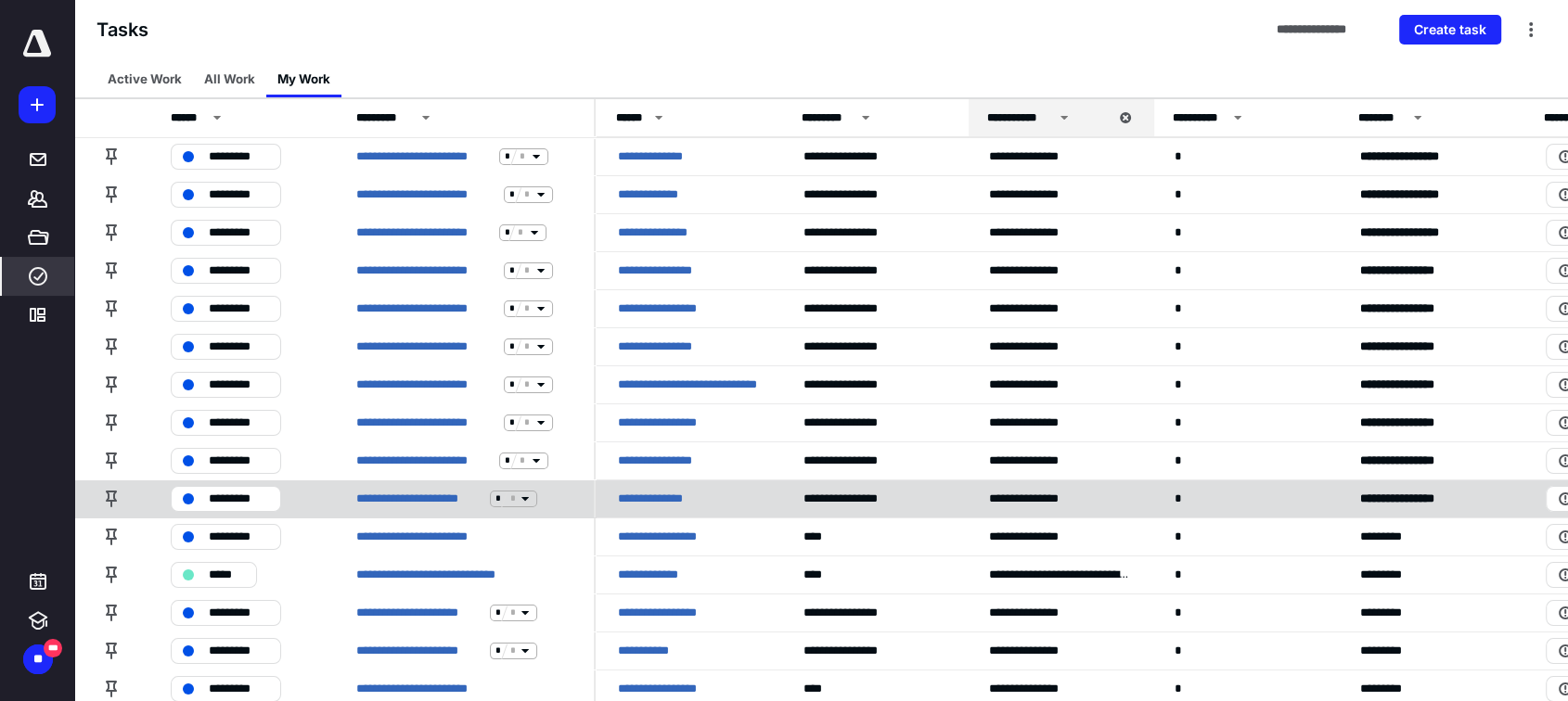click on "**********" at bounding box center (660, 499) 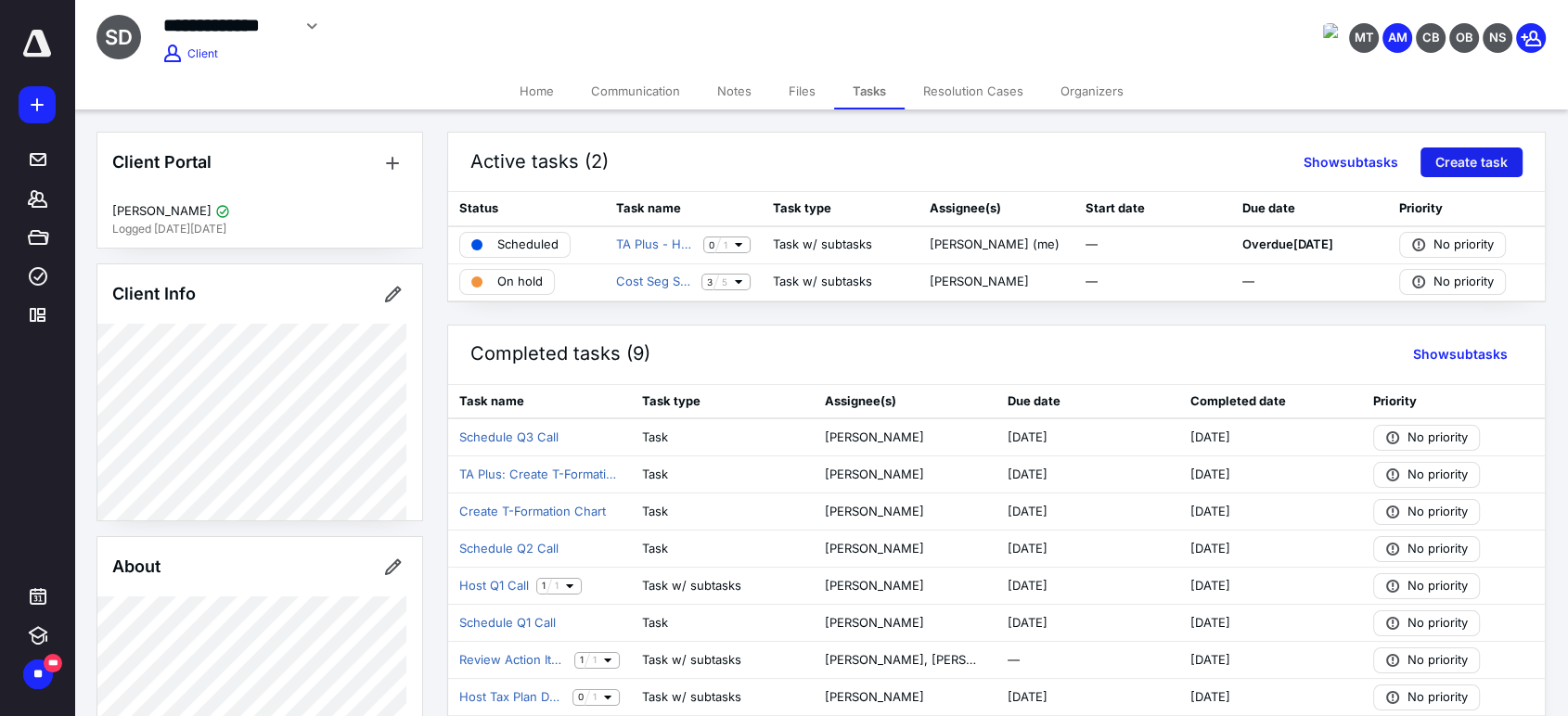 click on "Create task" at bounding box center [1472, 162] 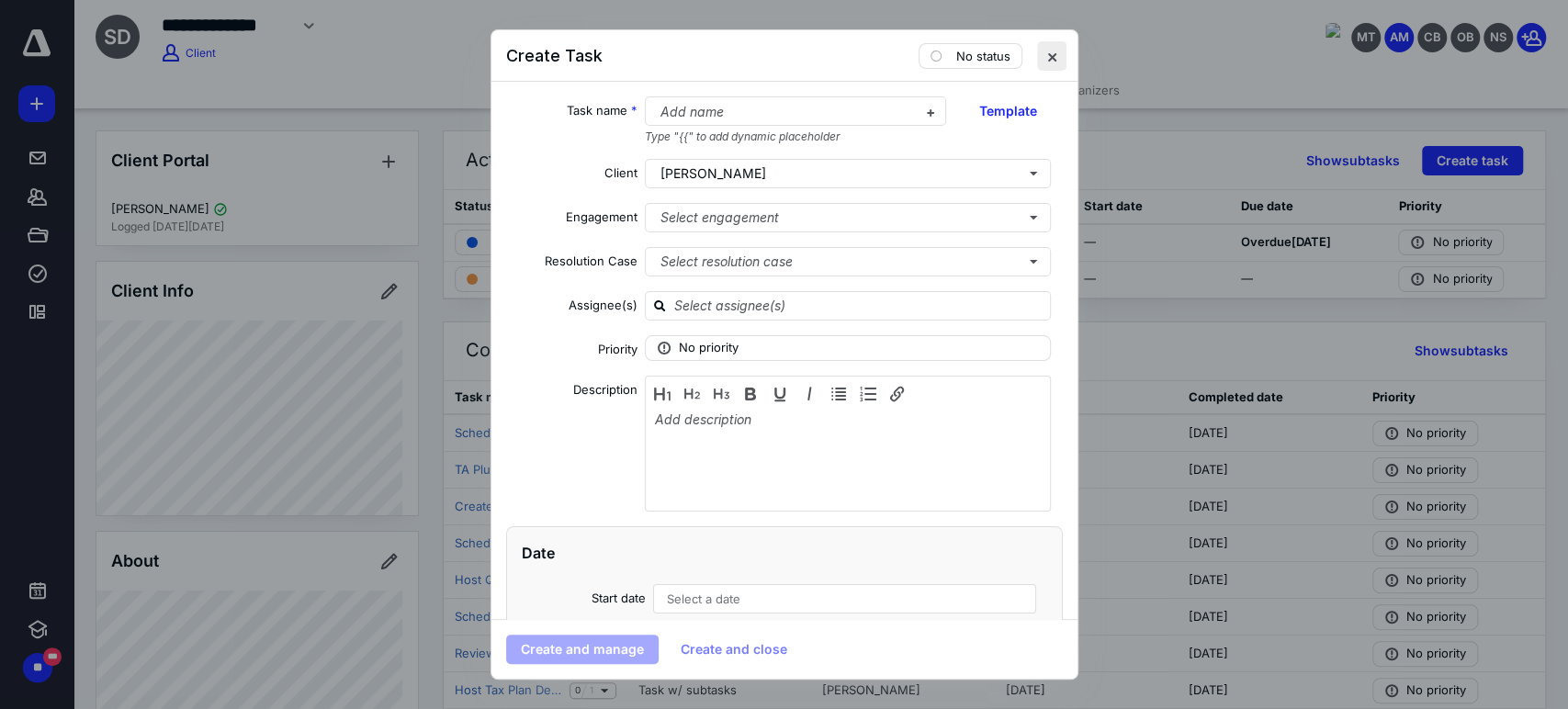 click at bounding box center [1052, 56] 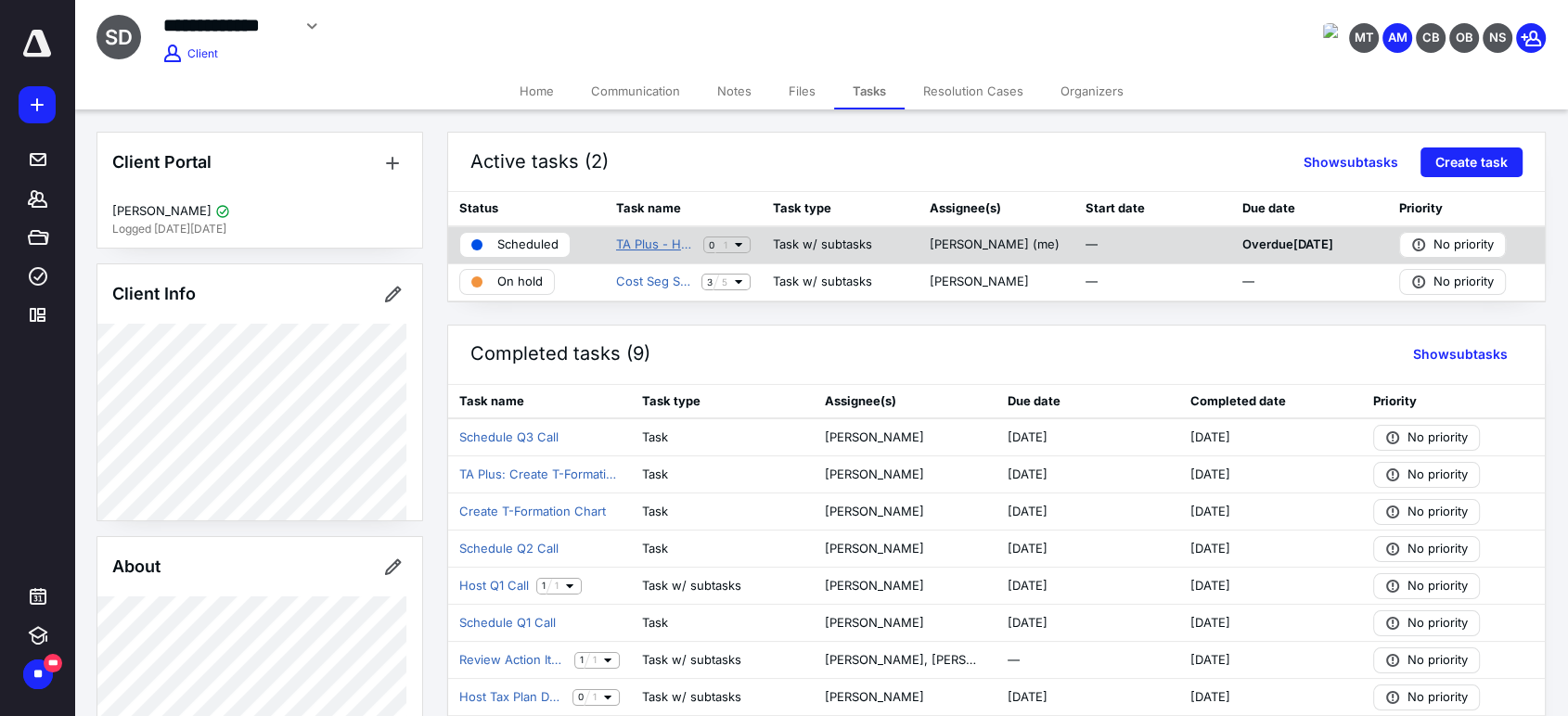 click on "TA Plus - Host Q3 Call" at bounding box center [656, 245] 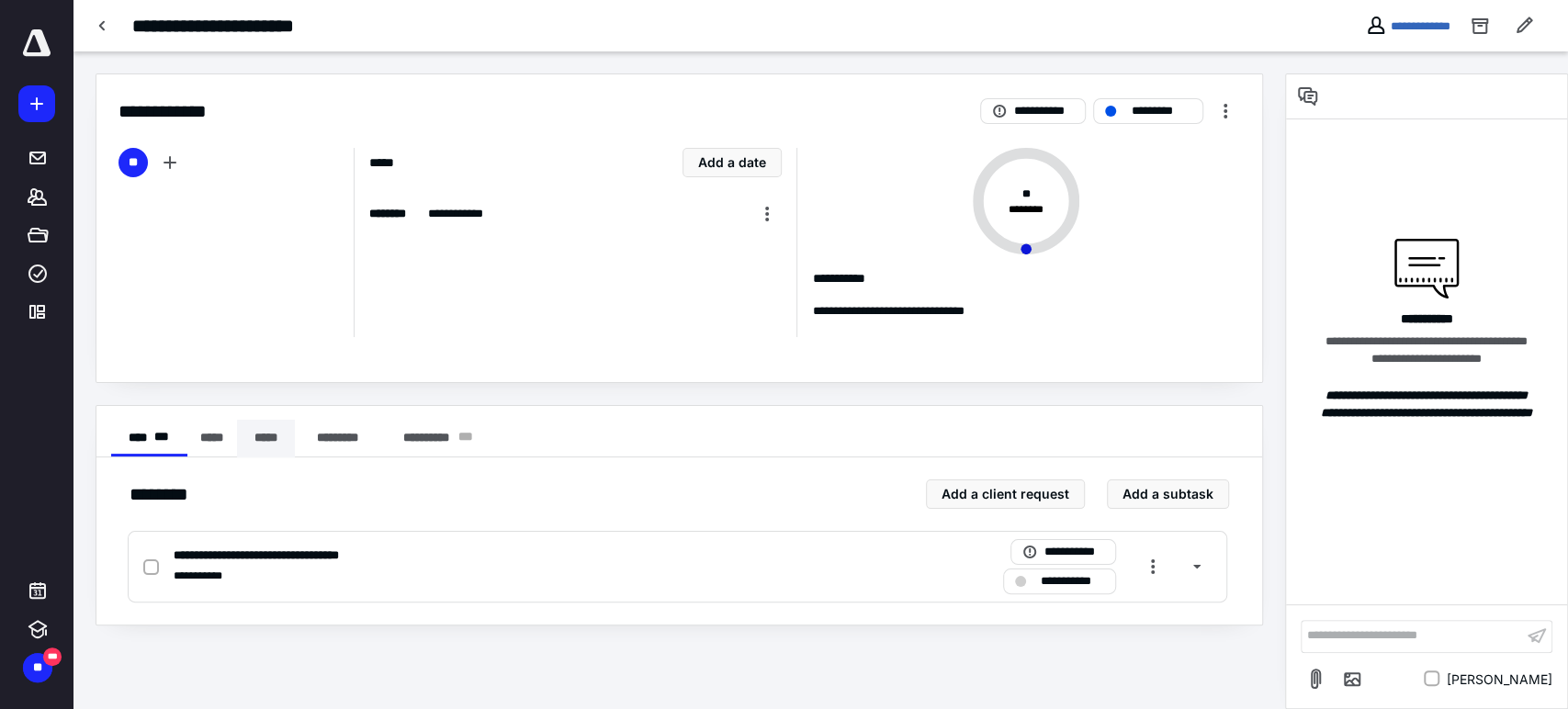 click on "*****" at bounding box center [265, 438] 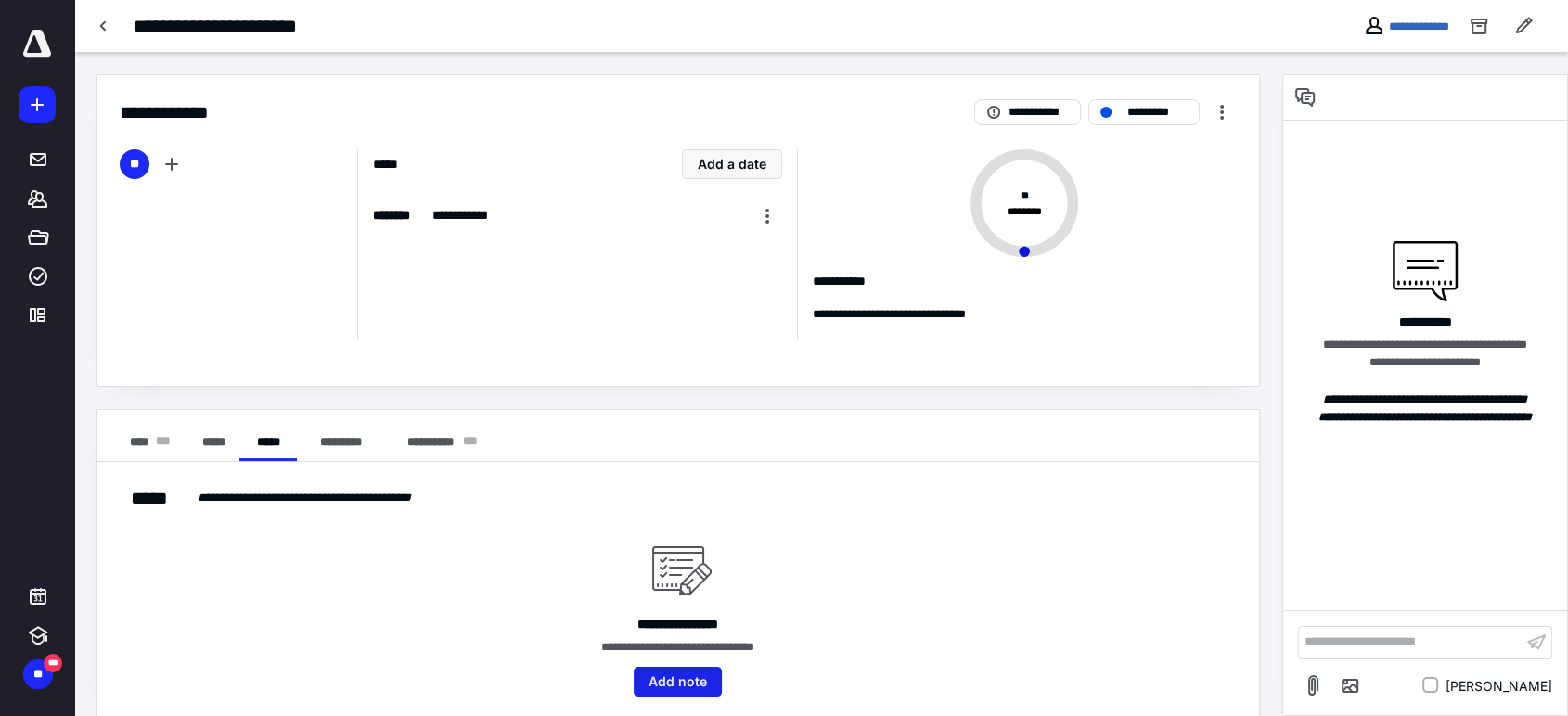 click on "Add note" at bounding box center [677, 682] 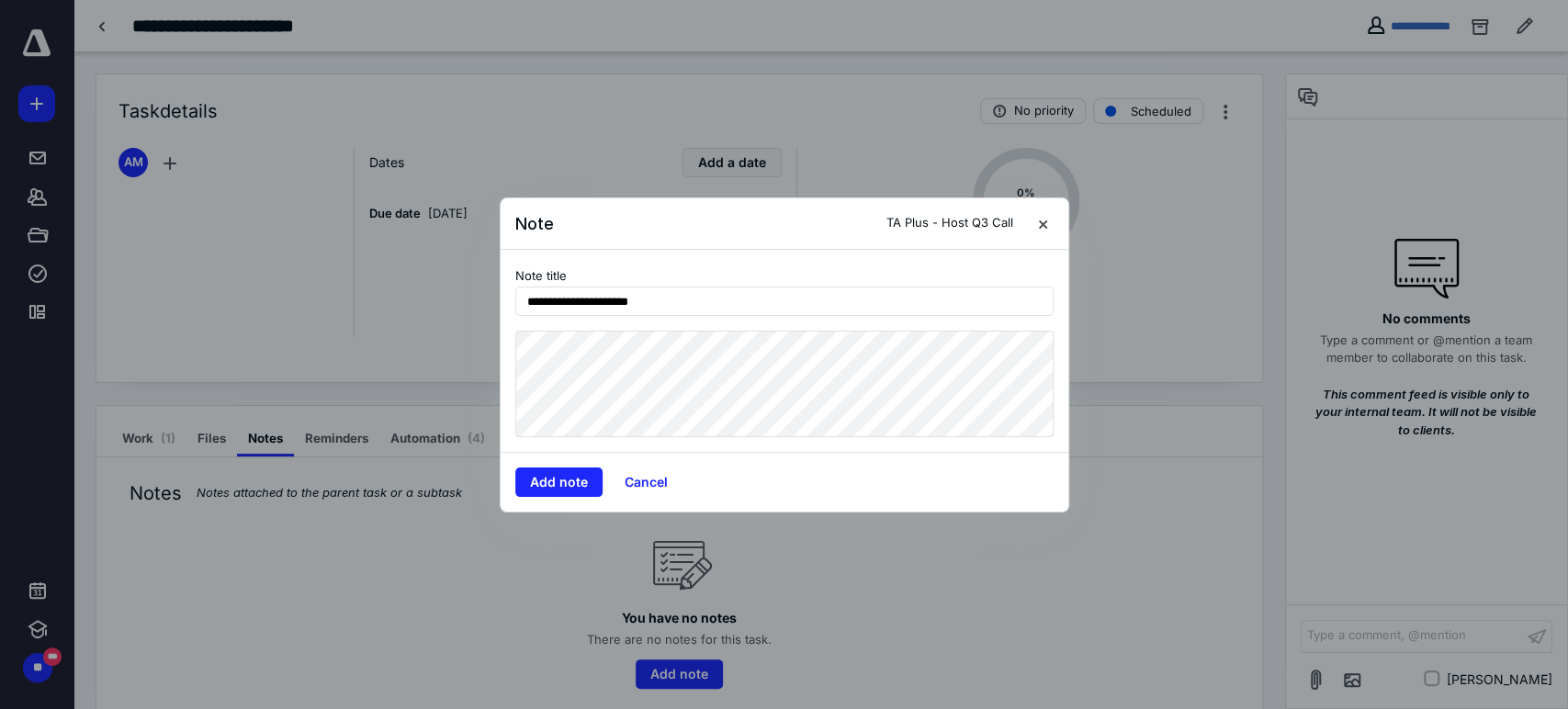 type on "**********" 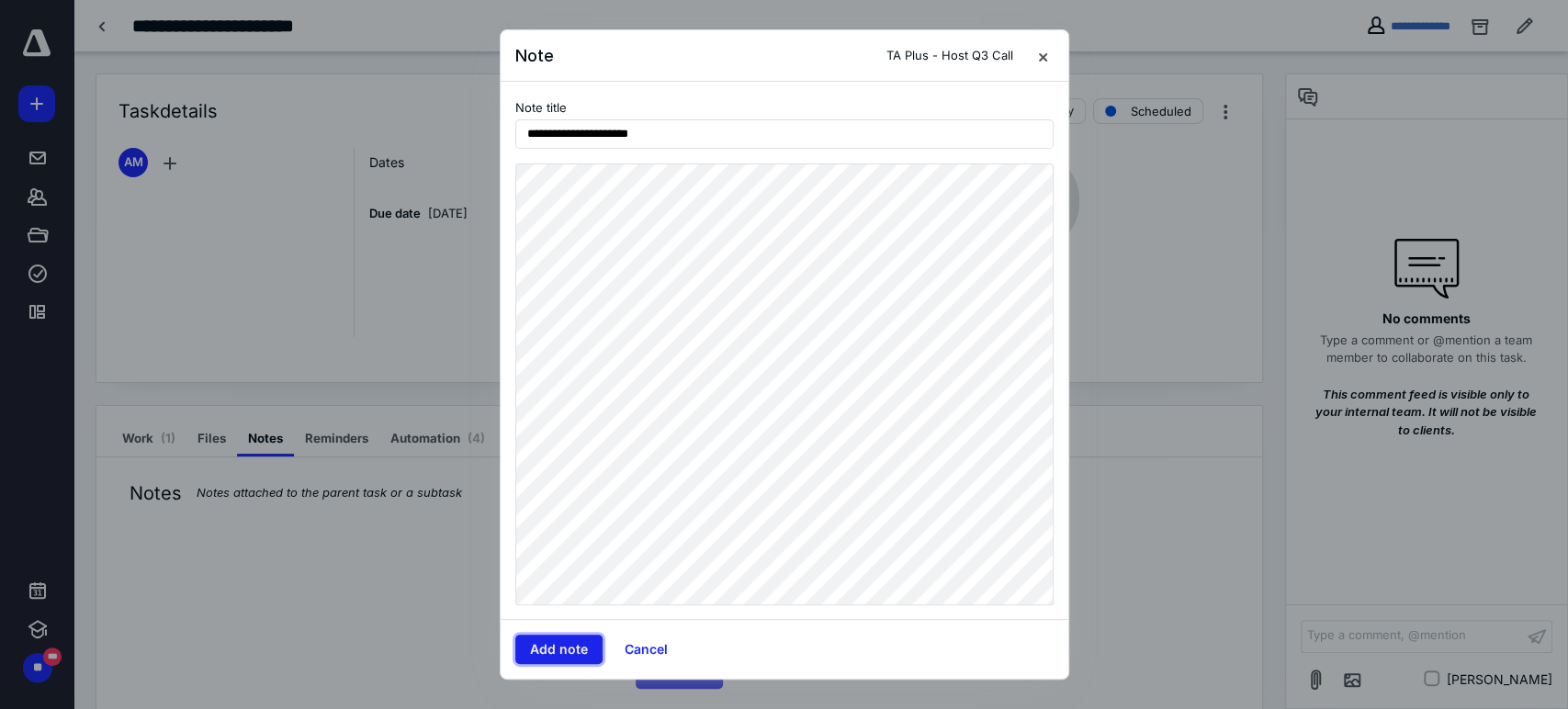 click on "Add note" at bounding box center [558, 649] 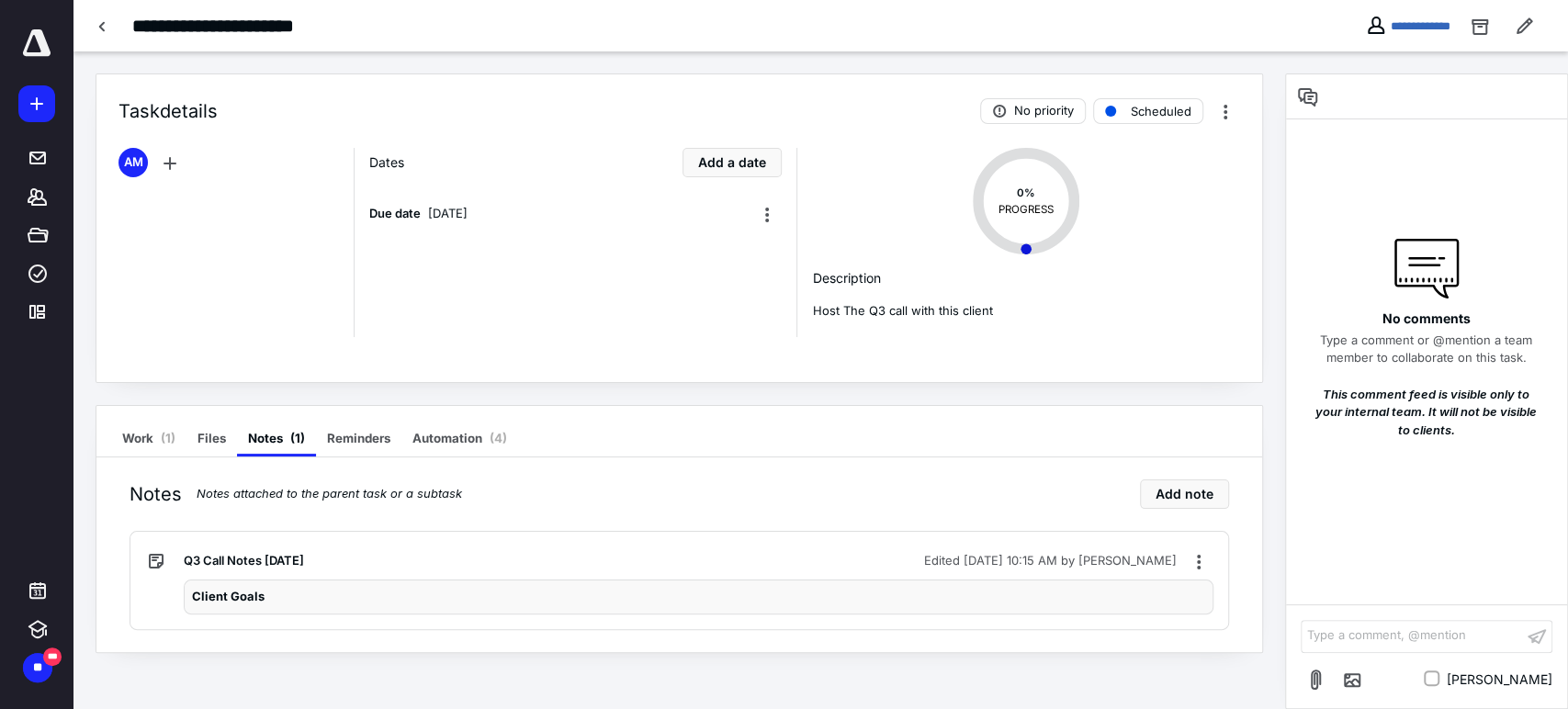 click on "Scheduled" at bounding box center [1161, 111] 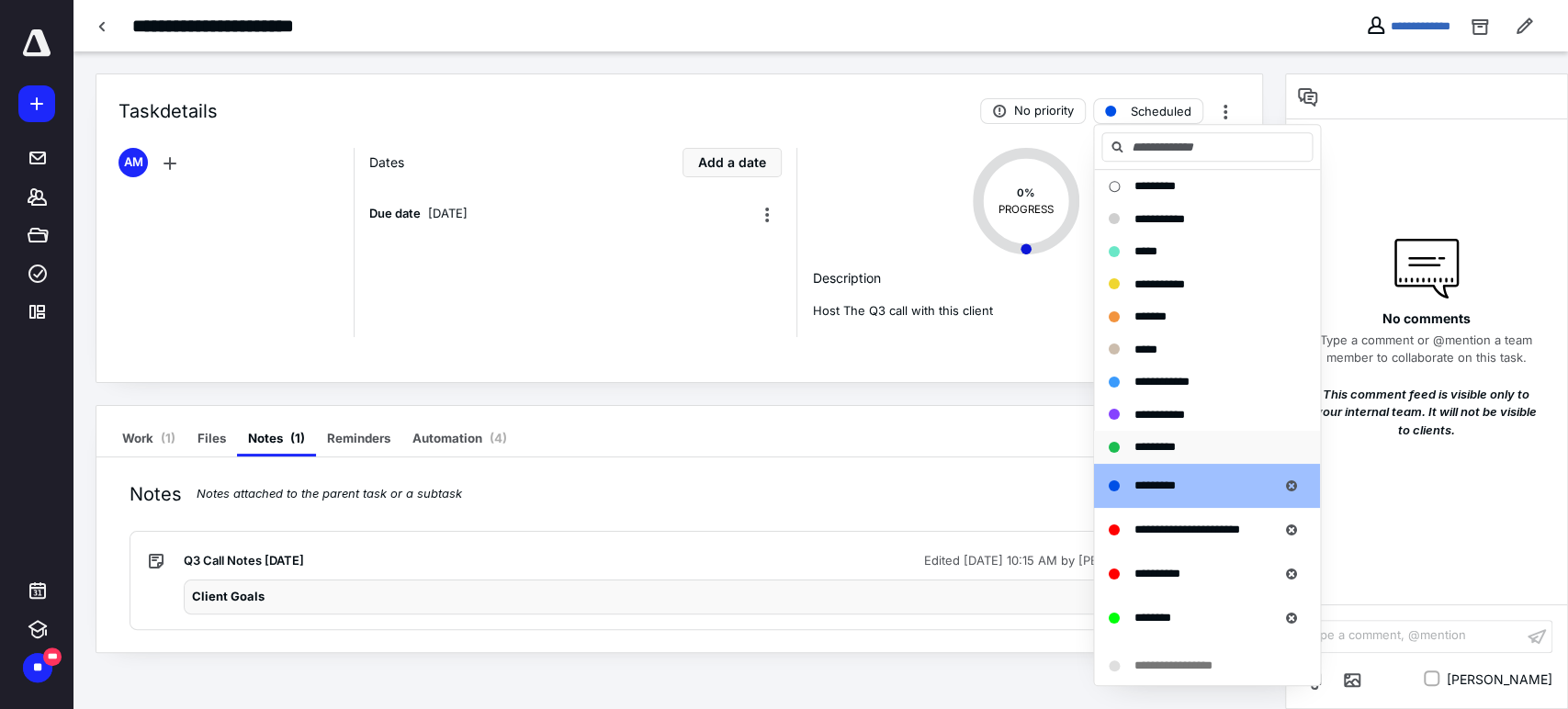 click on "*********" at bounding box center (1207, 447) 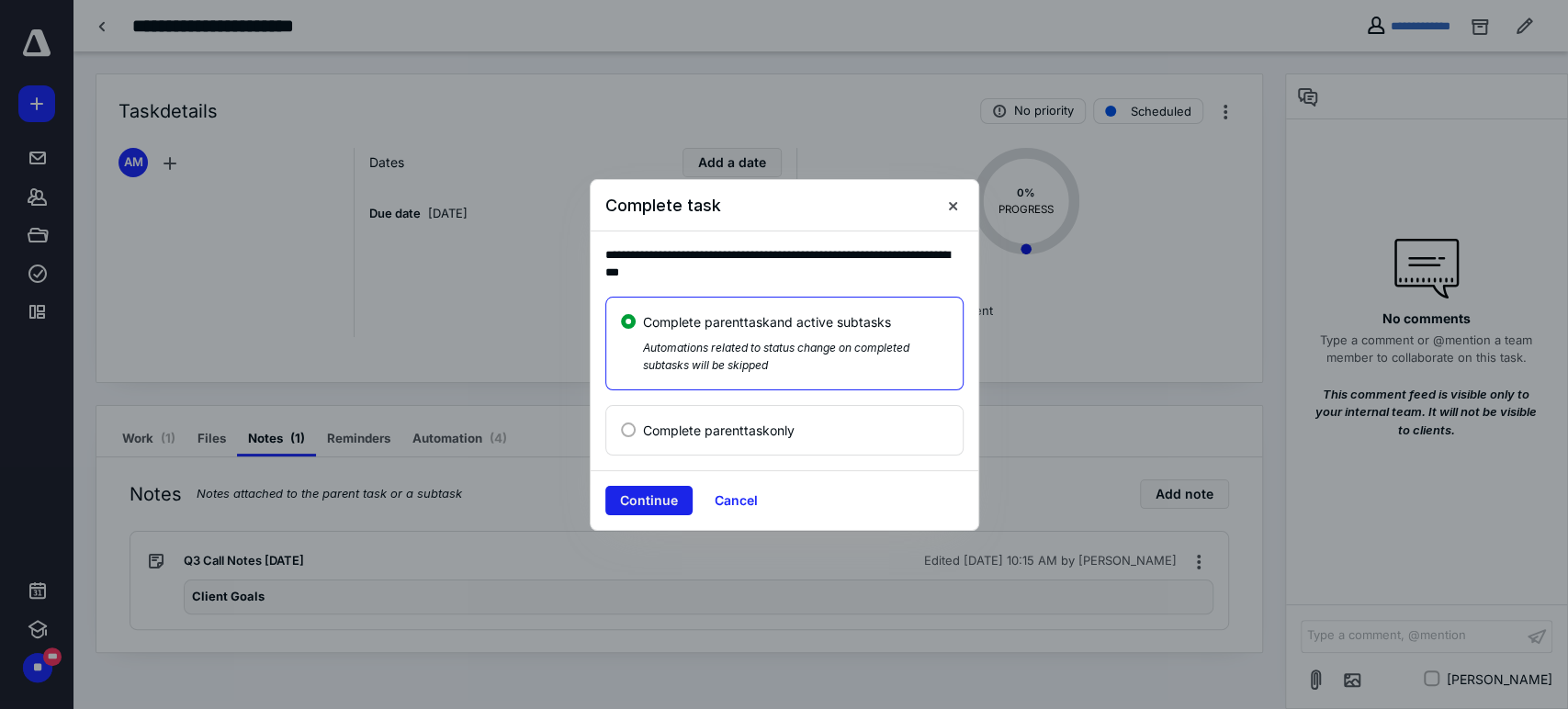 click on "Continue" at bounding box center [649, 501] 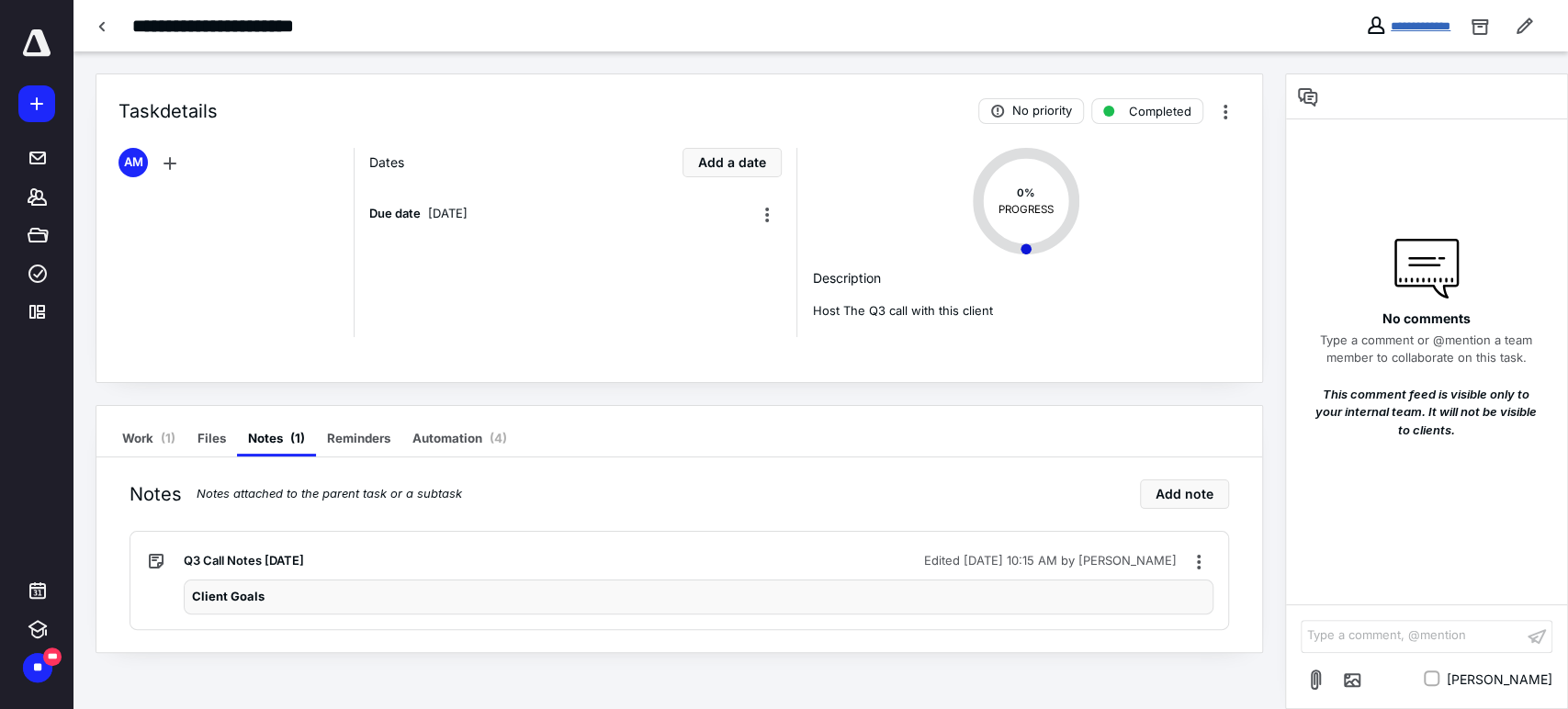 click on "**********" at bounding box center (1420, 26) 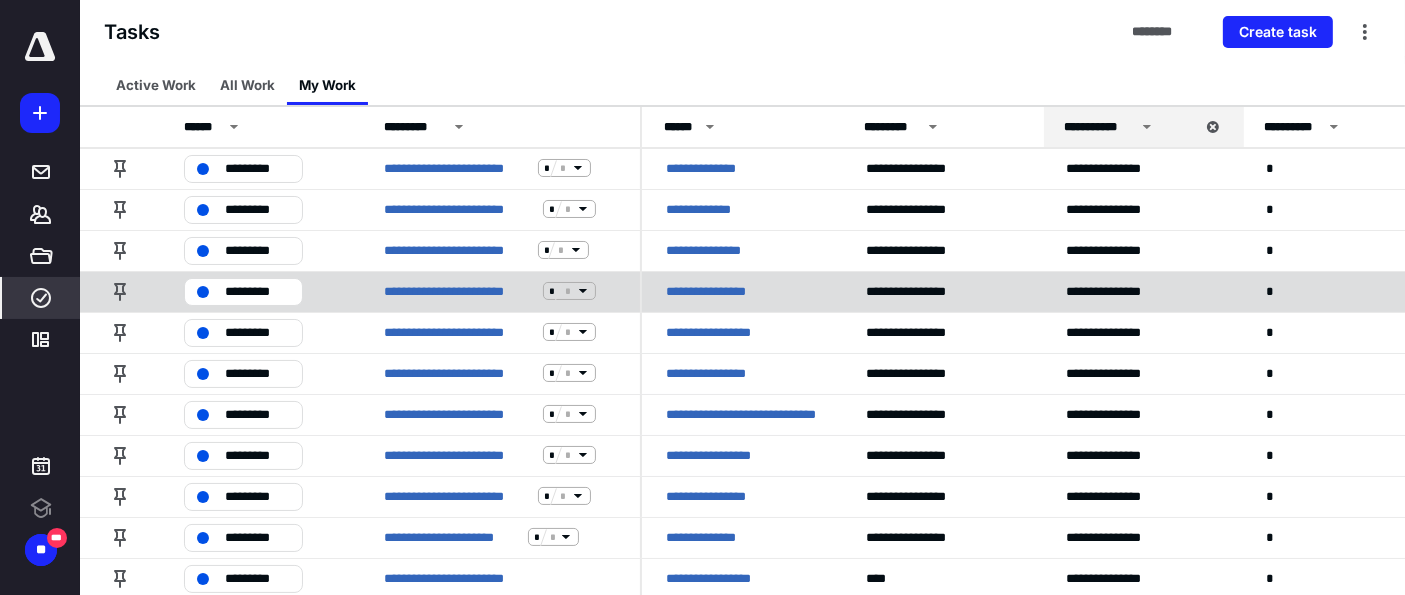 scroll, scrollTop: 0, scrollLeft: 0, axis: both 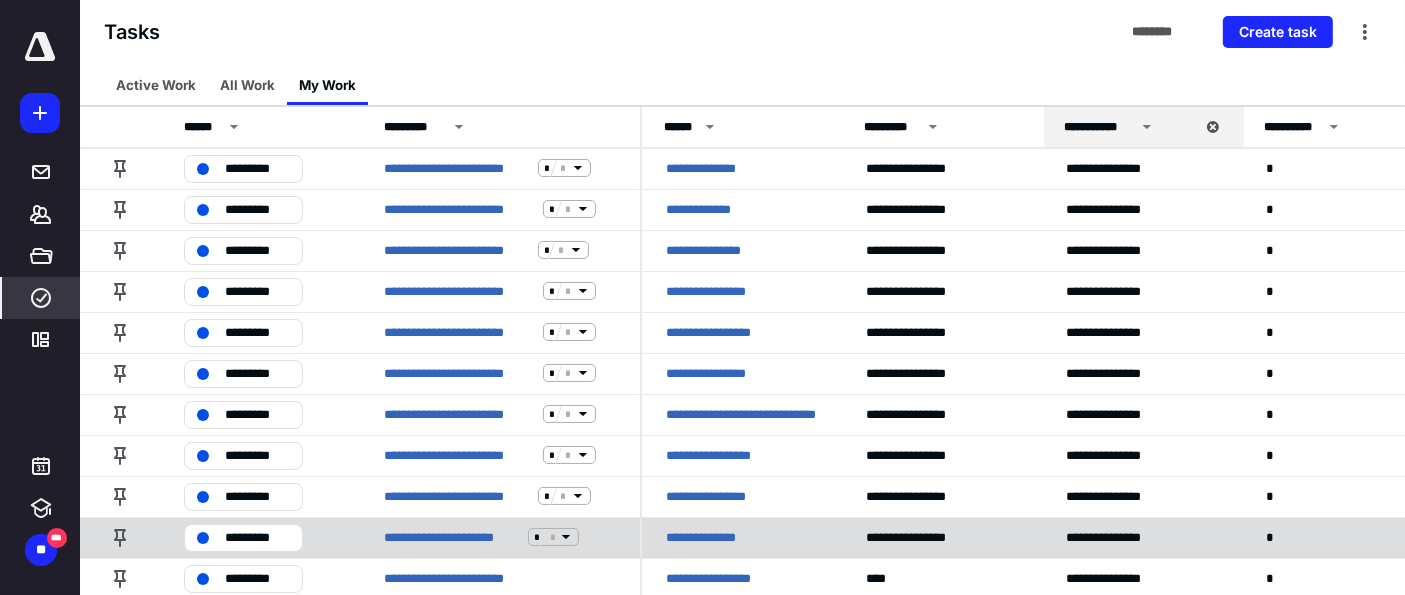 click on "**********" at bounding box center [711, 537] 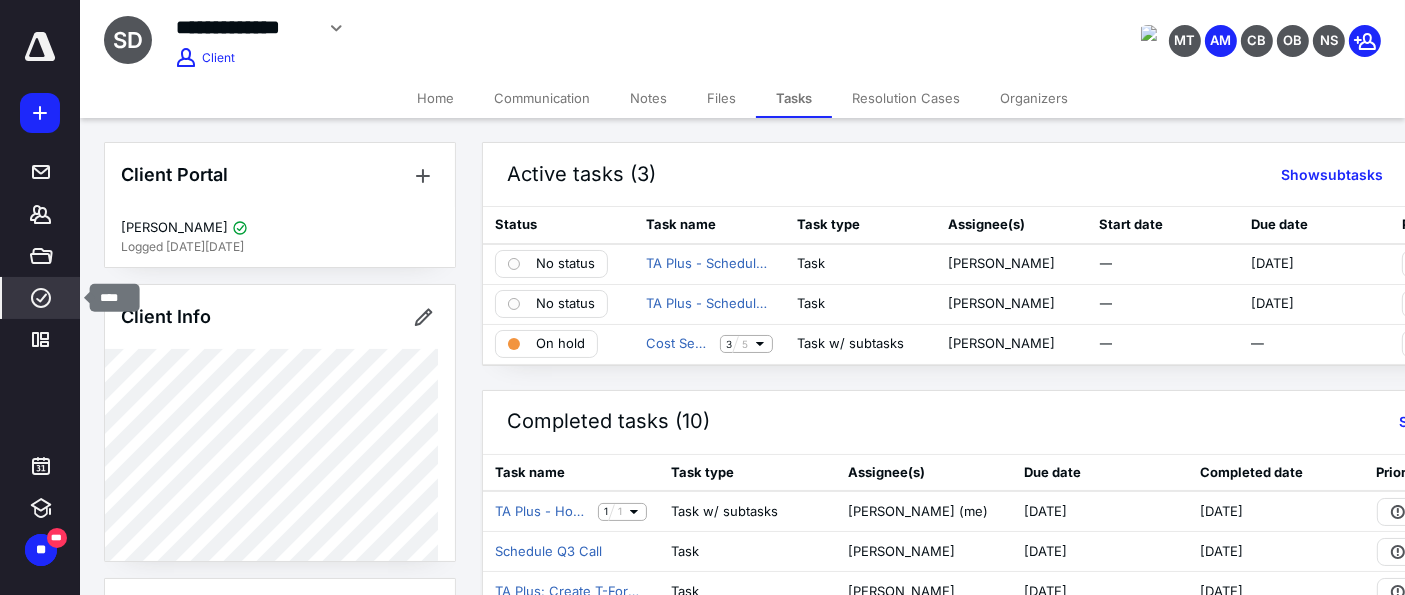 click on "****" at bounding box center (41, 298) 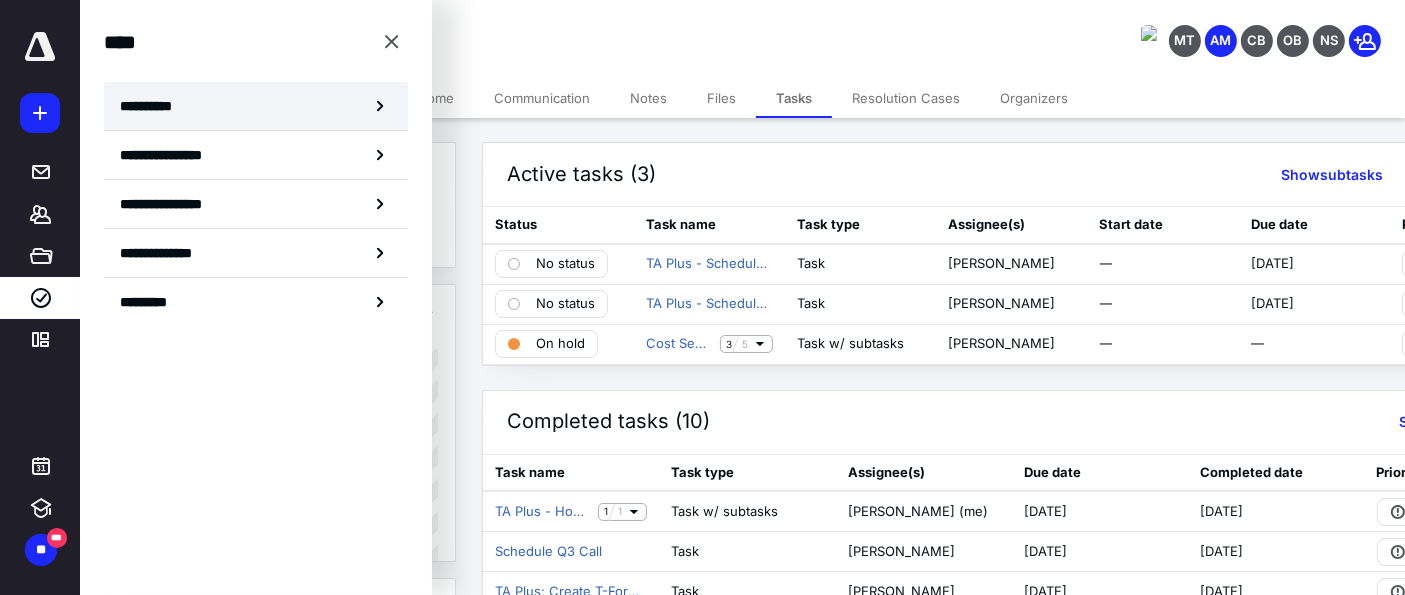 click on "**********" at bounding box center (256, 106) 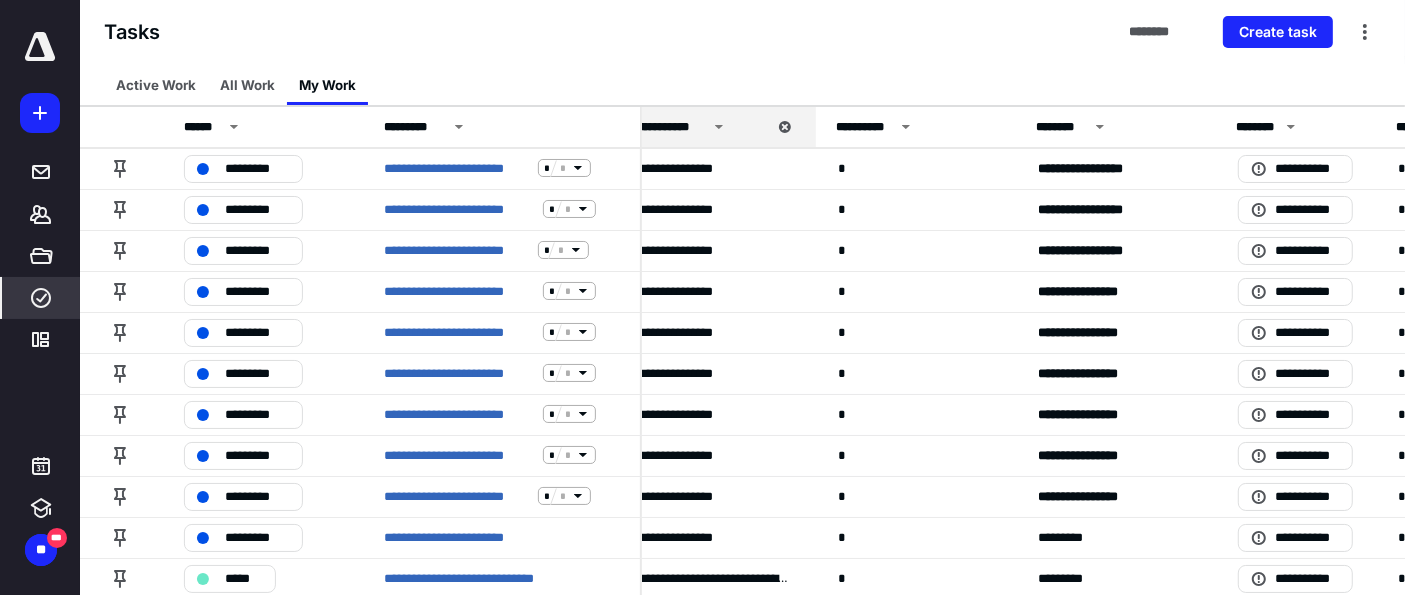 scroll, scrollTop: 0, scrollLeft: 430, axis: horizontal 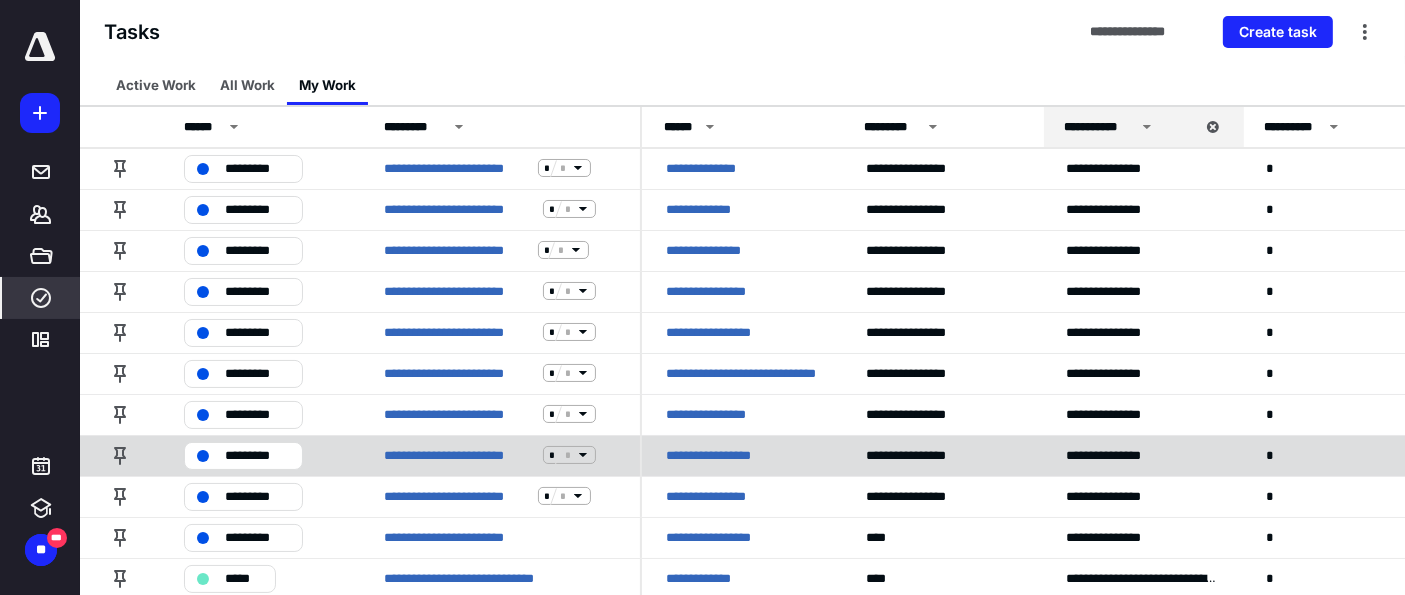 click on "**********" at bounding box center [718, 455] 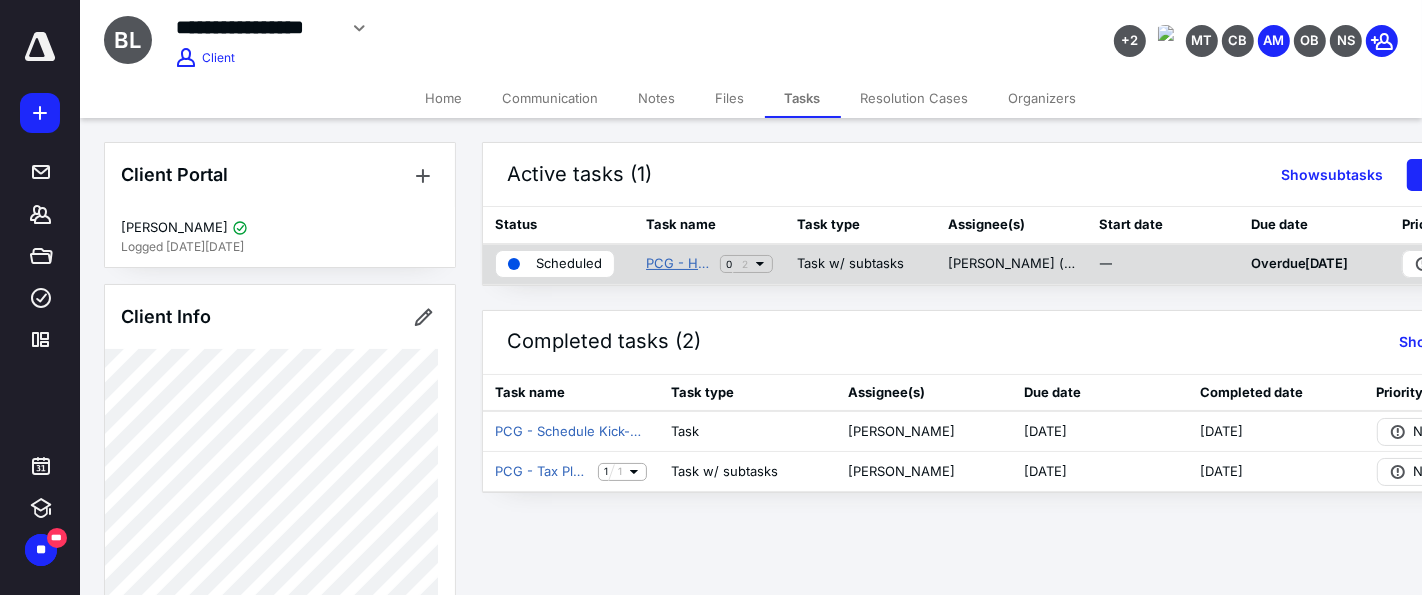click on "PCG - Host Kick-Off Call" at bounding box center [679, 264] 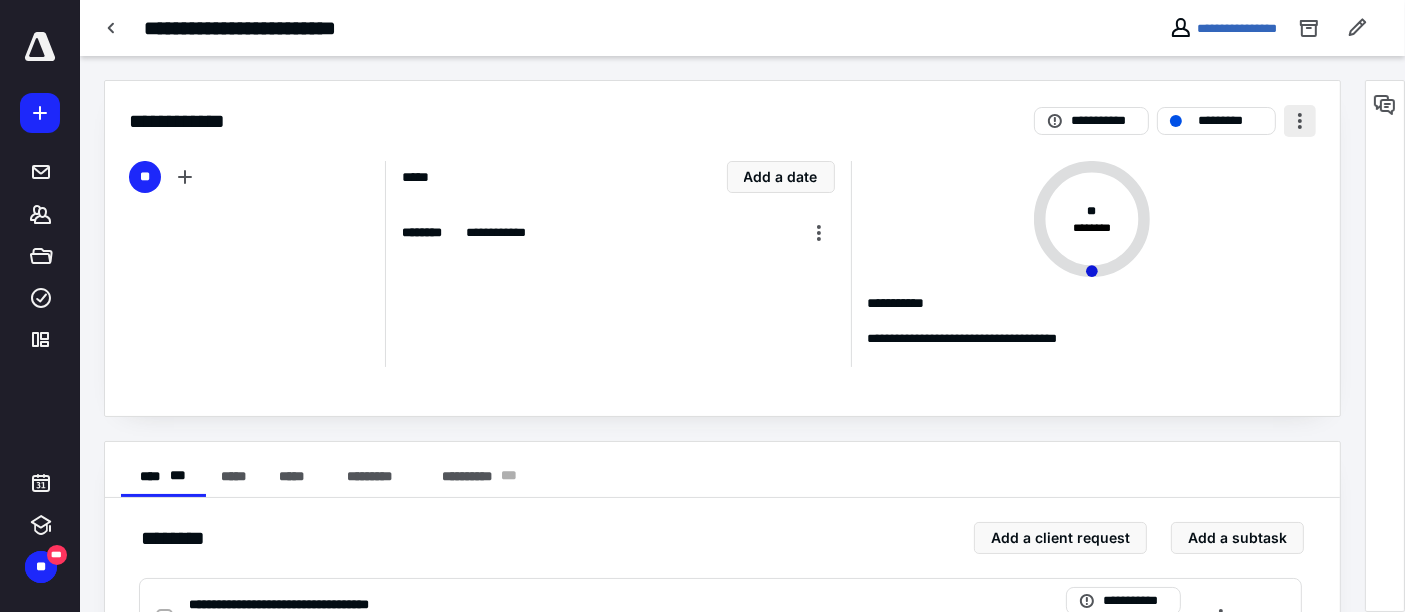 click at bounding box center (1300, 121) 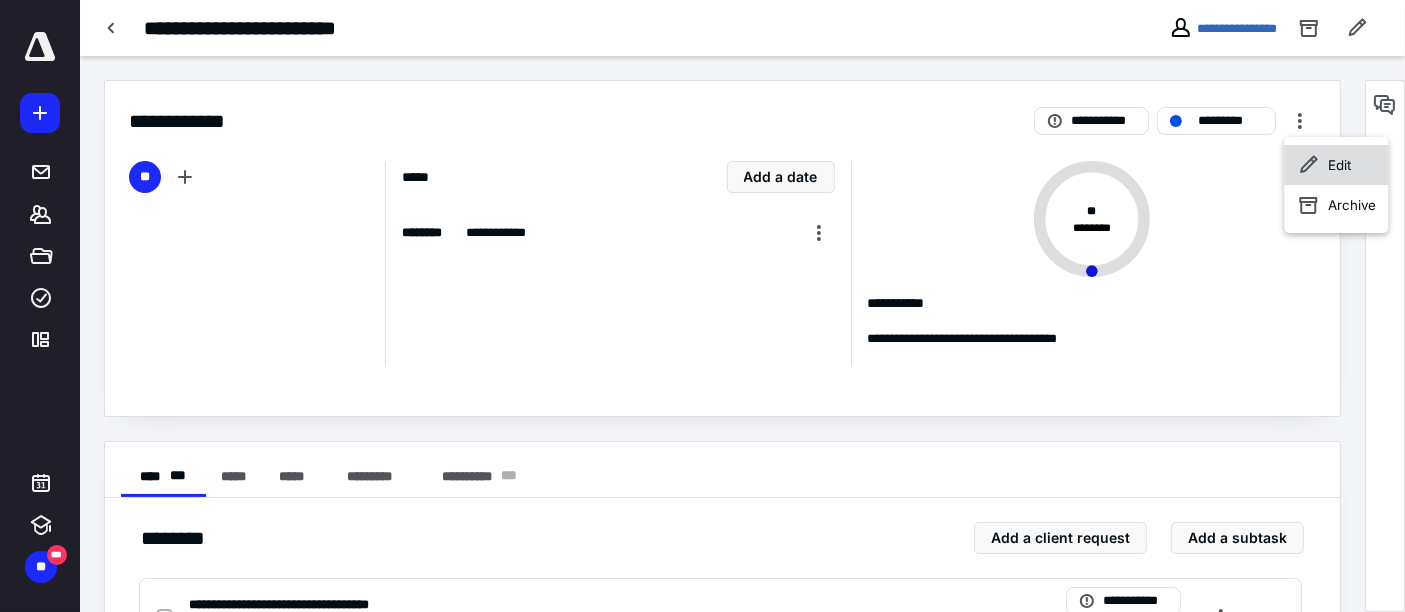 click 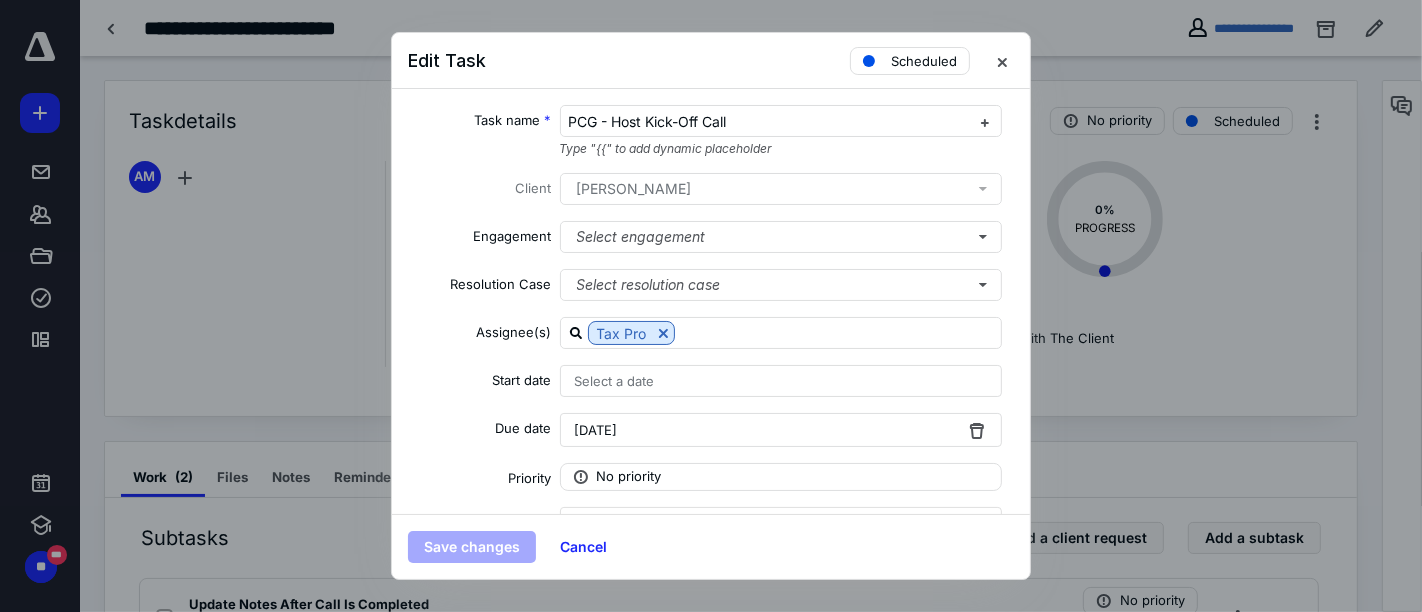 click on "[DATE]" at bounding box center (781, 430) 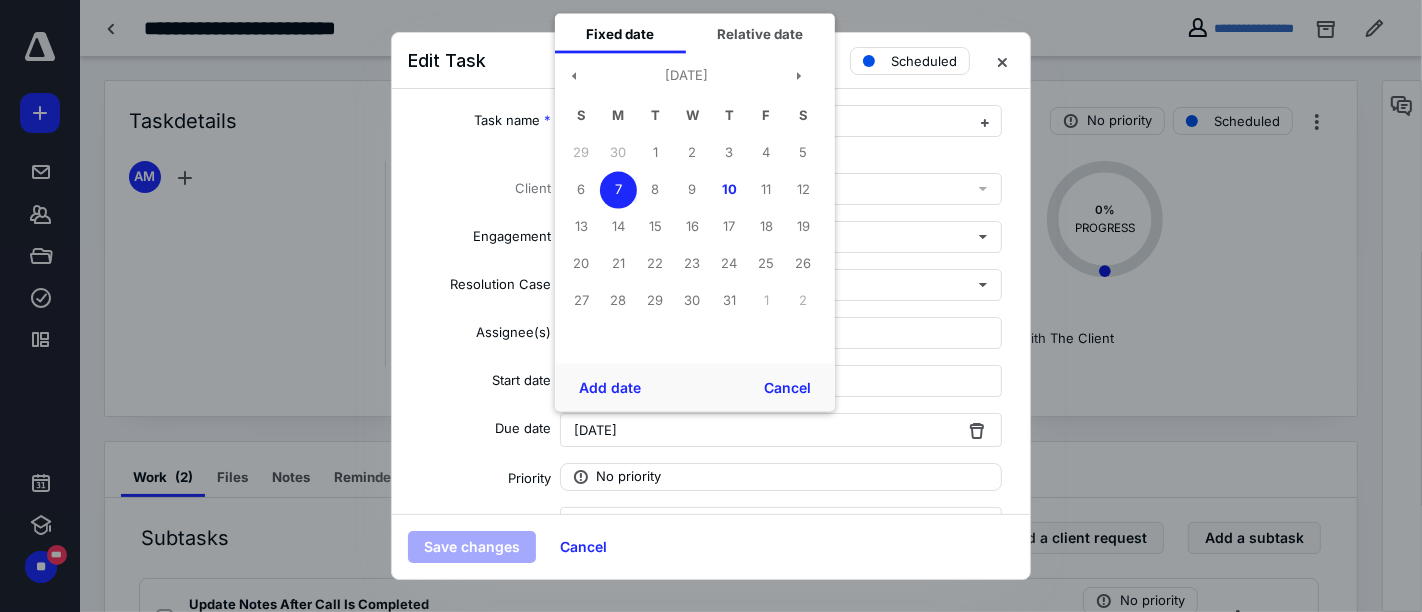 click on "[DATE]" at bounding box center [781, 430] 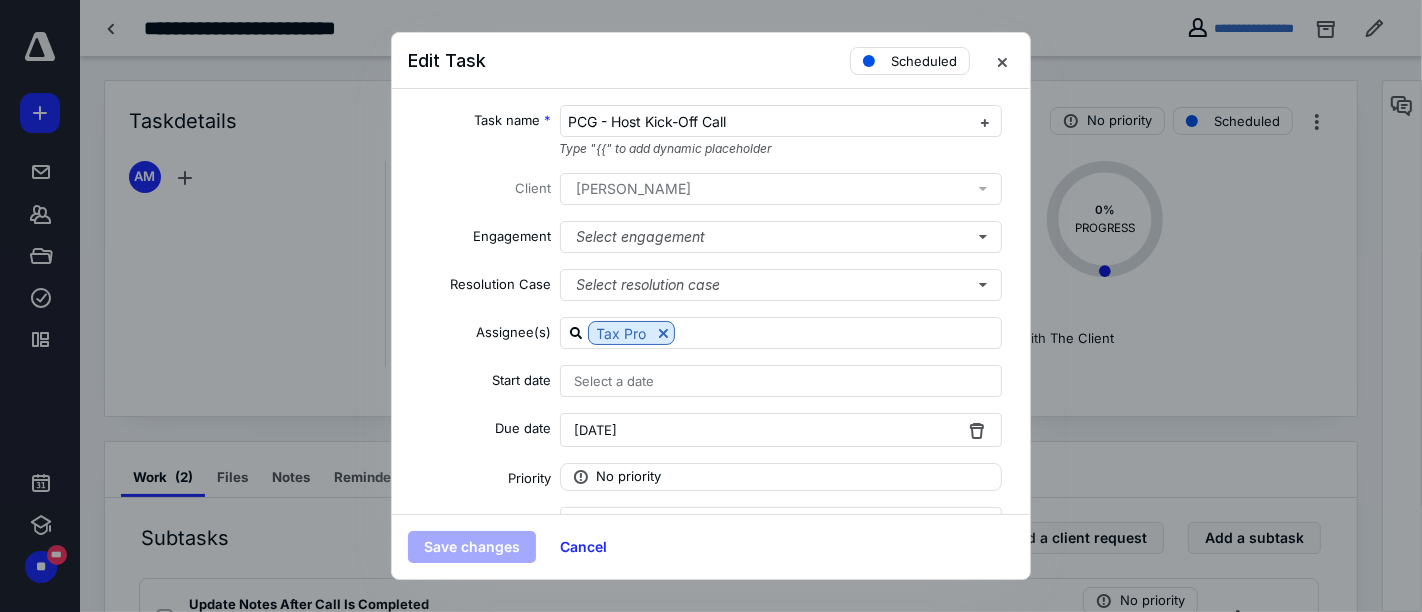 click on "[DATE]" at bounding box center (781, 430) 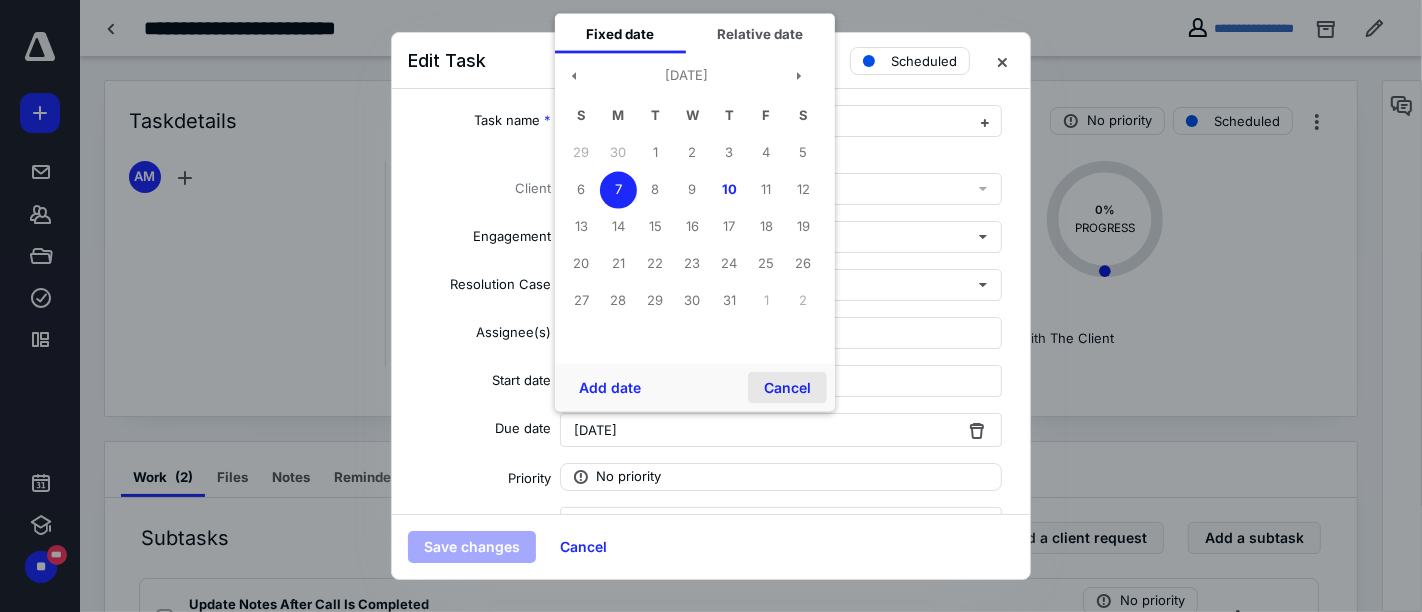 click on "Cancel" at bounding box center (787, 388) 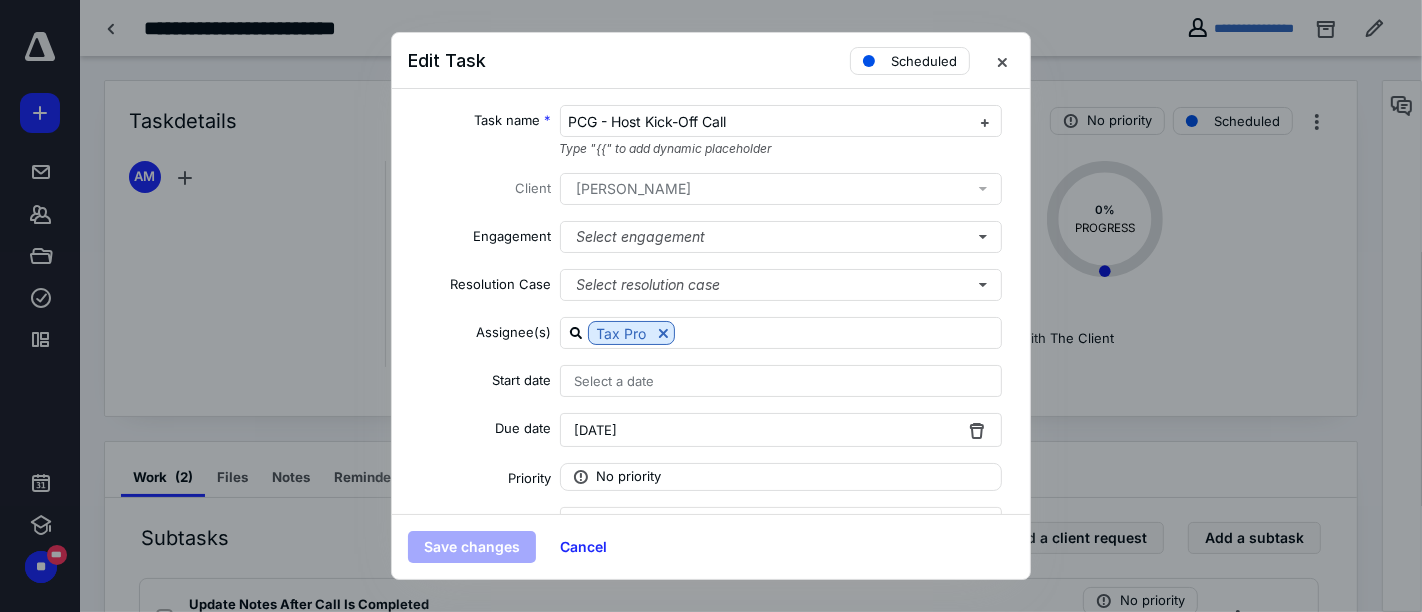 click on "[DATE]" at bounding box center (781, 430) 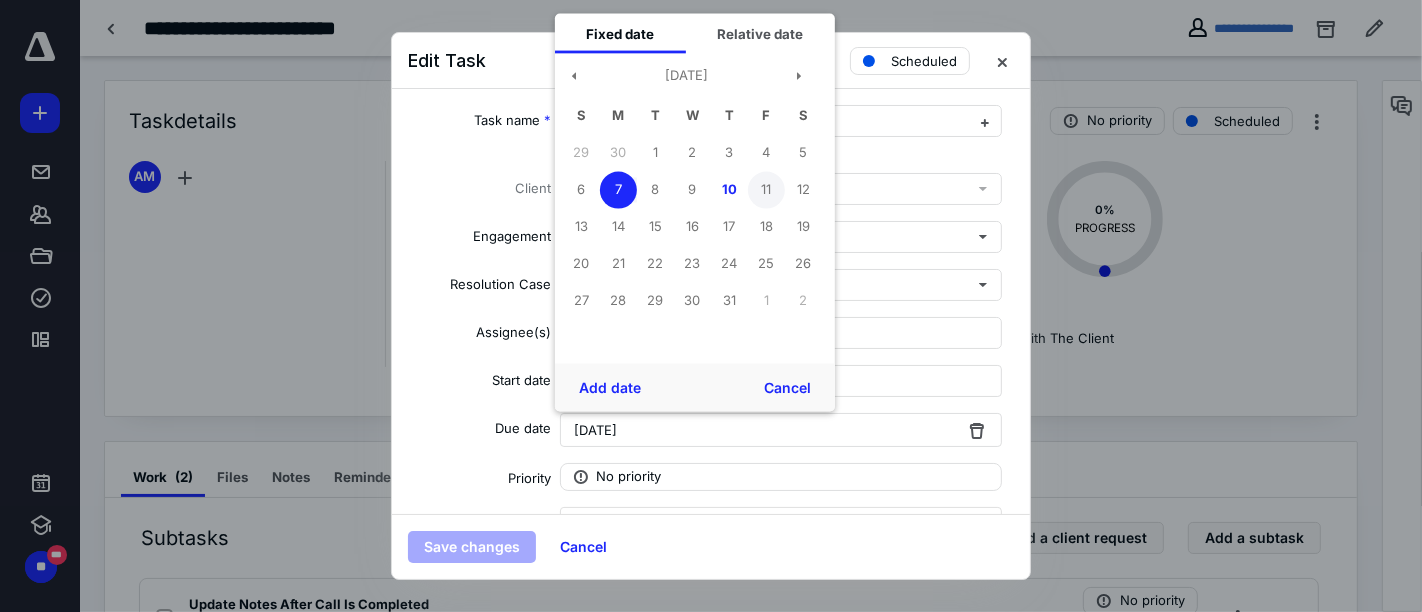 click on "11" at bounding box center (766, 189) 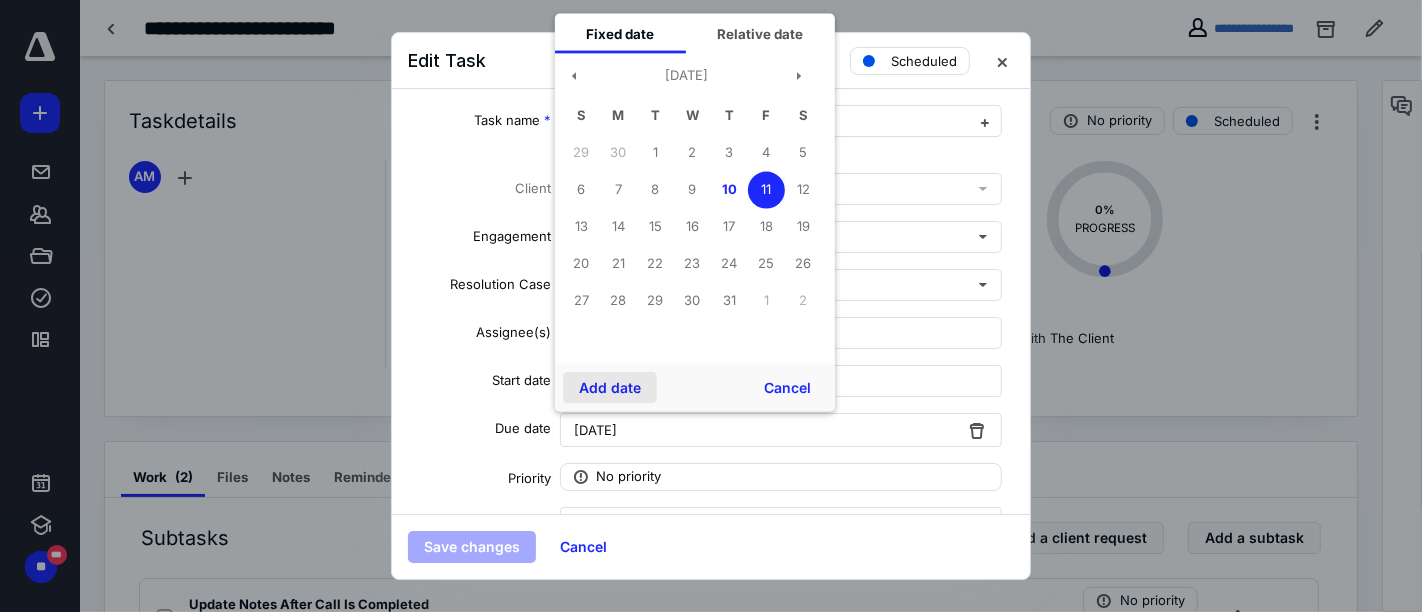 click on "Add date" at bounding box center (610, 388) 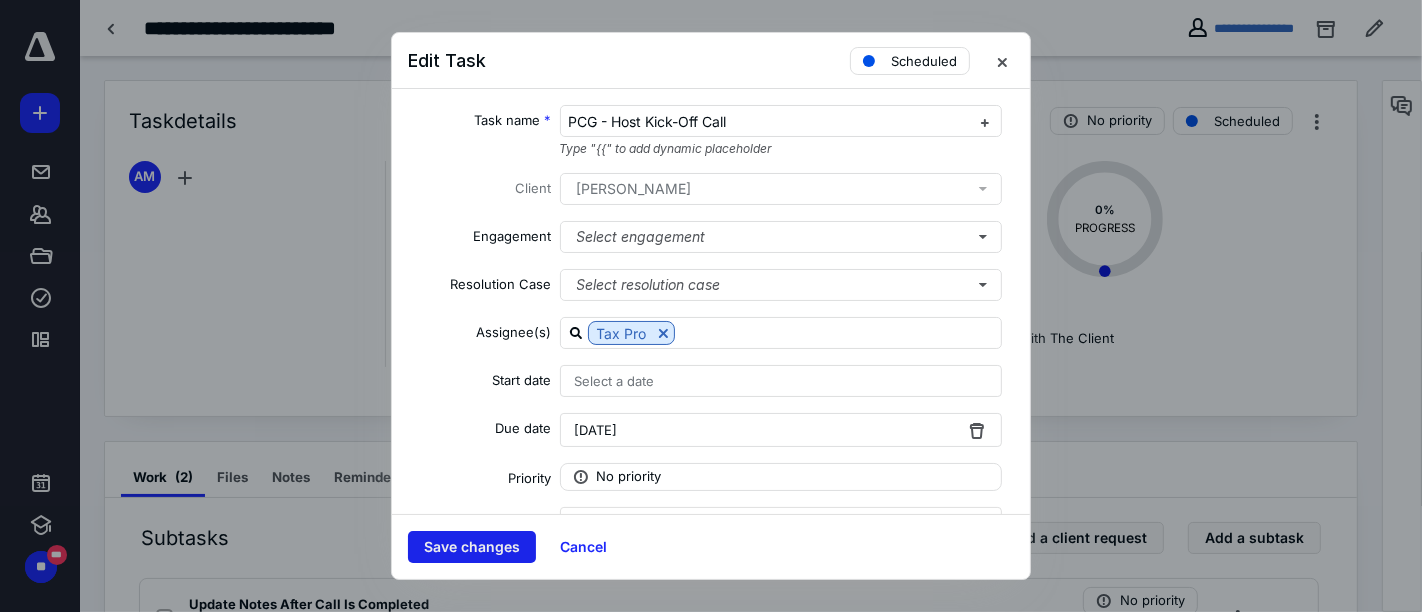 click on "Save changes" at bounding box center [472, 547] 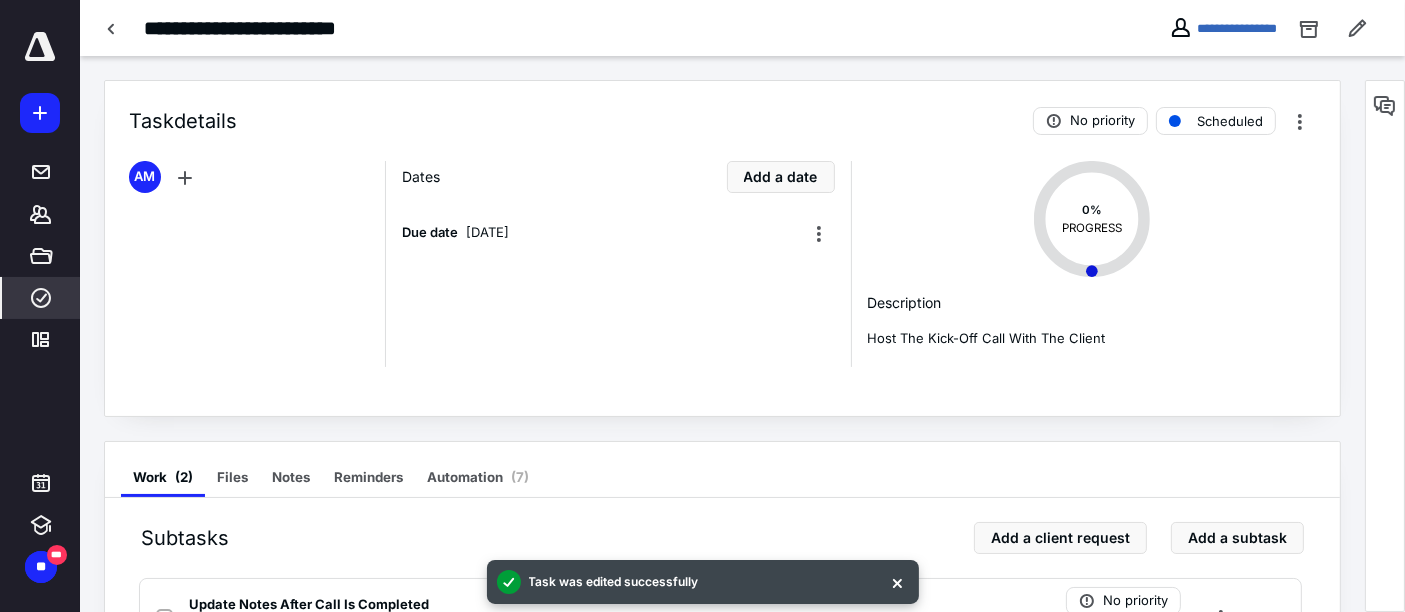 click 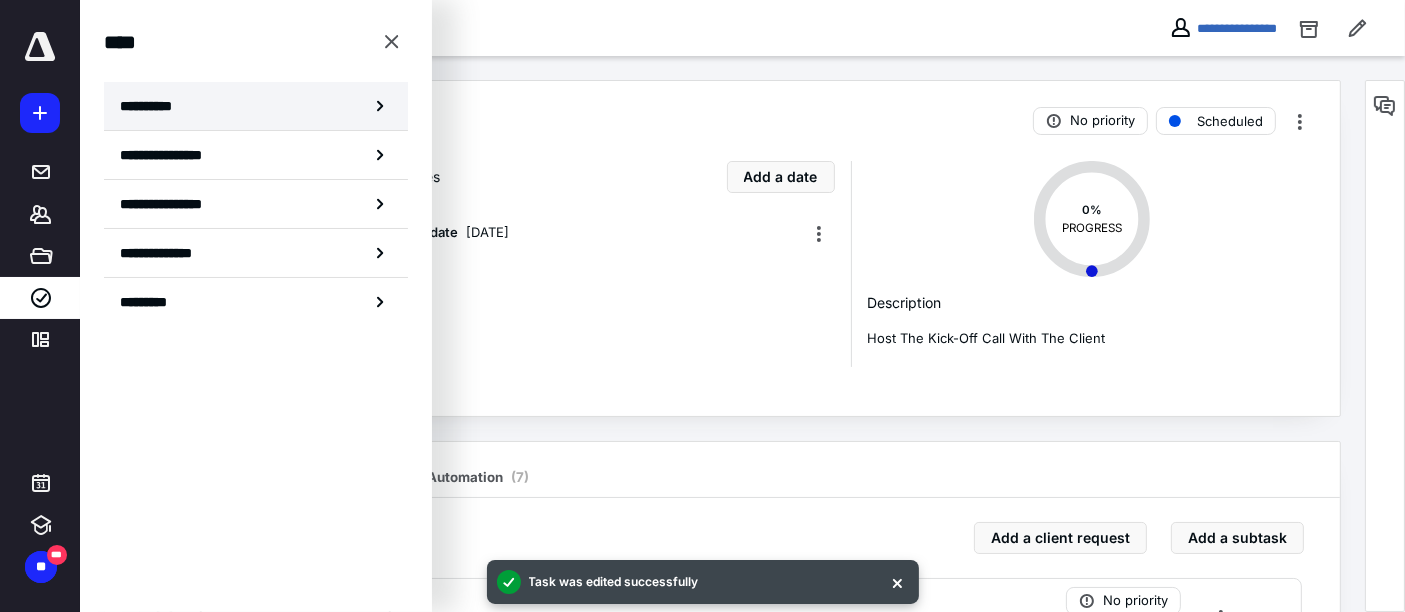 click on "**********" at bounding box center [256, 106] 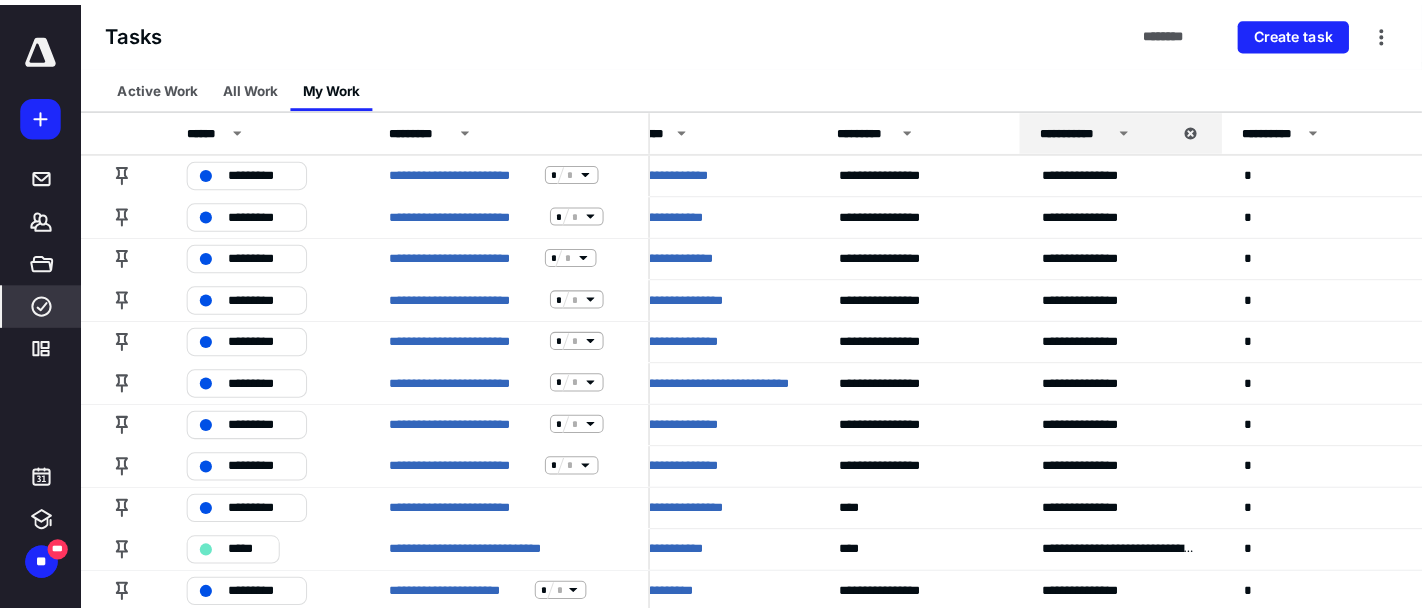 scroll, scrollTop: 0, scrollLeft: 0, axis: both 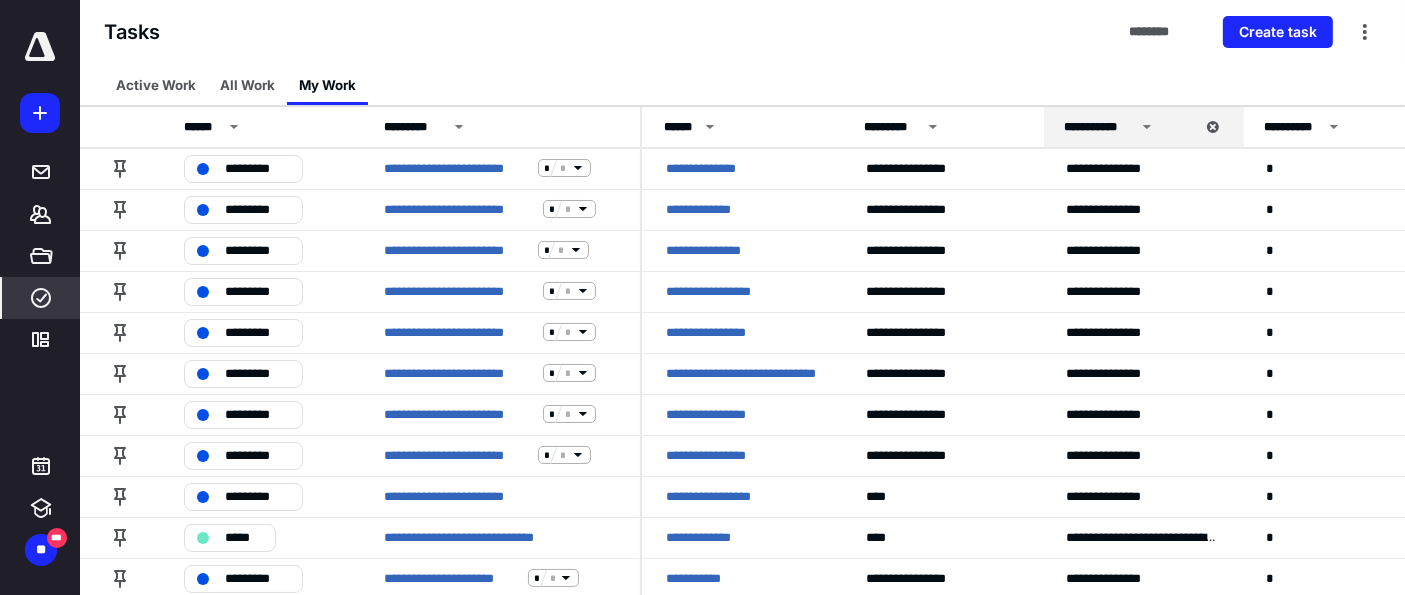 click at bounding box center (40, 47) 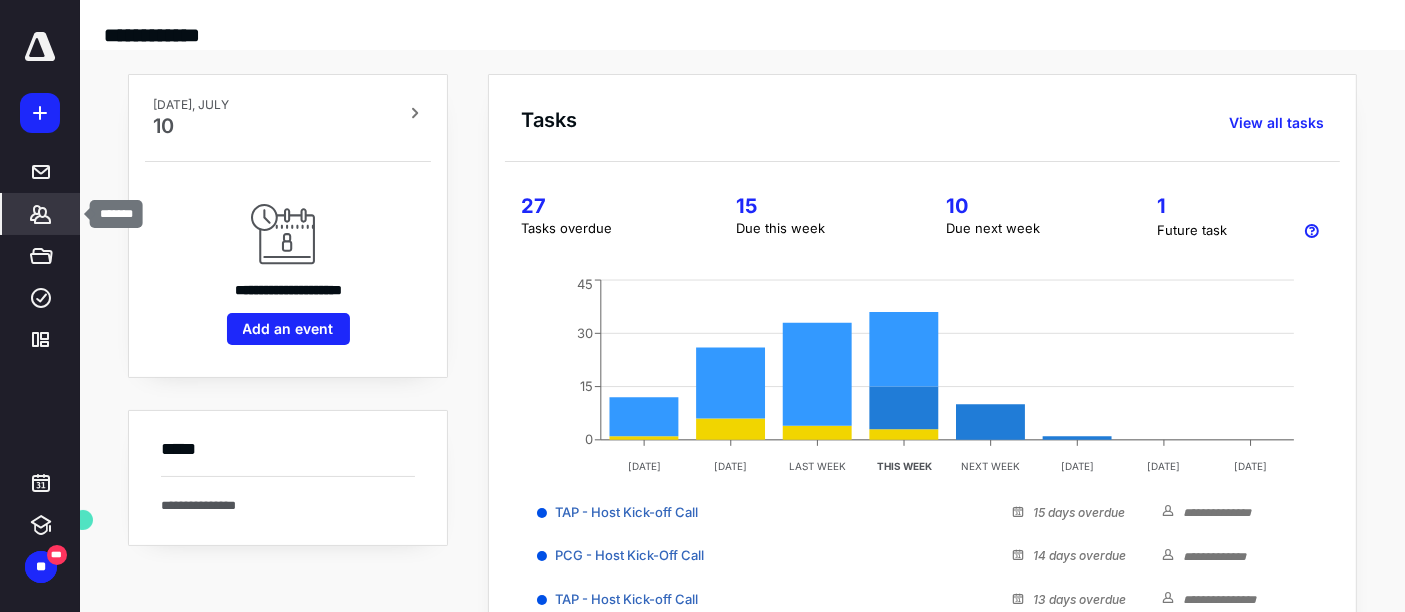 click on "*******" at bounding box center [41, 214] 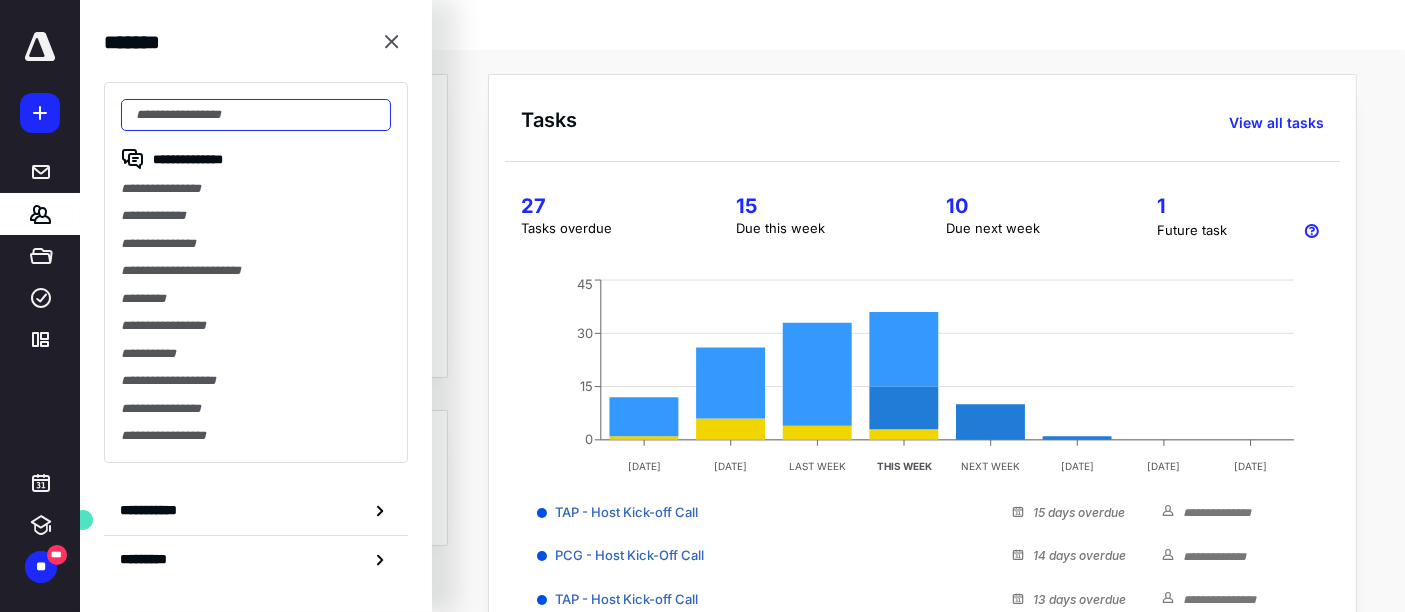 click at bounding box center [256, 115] 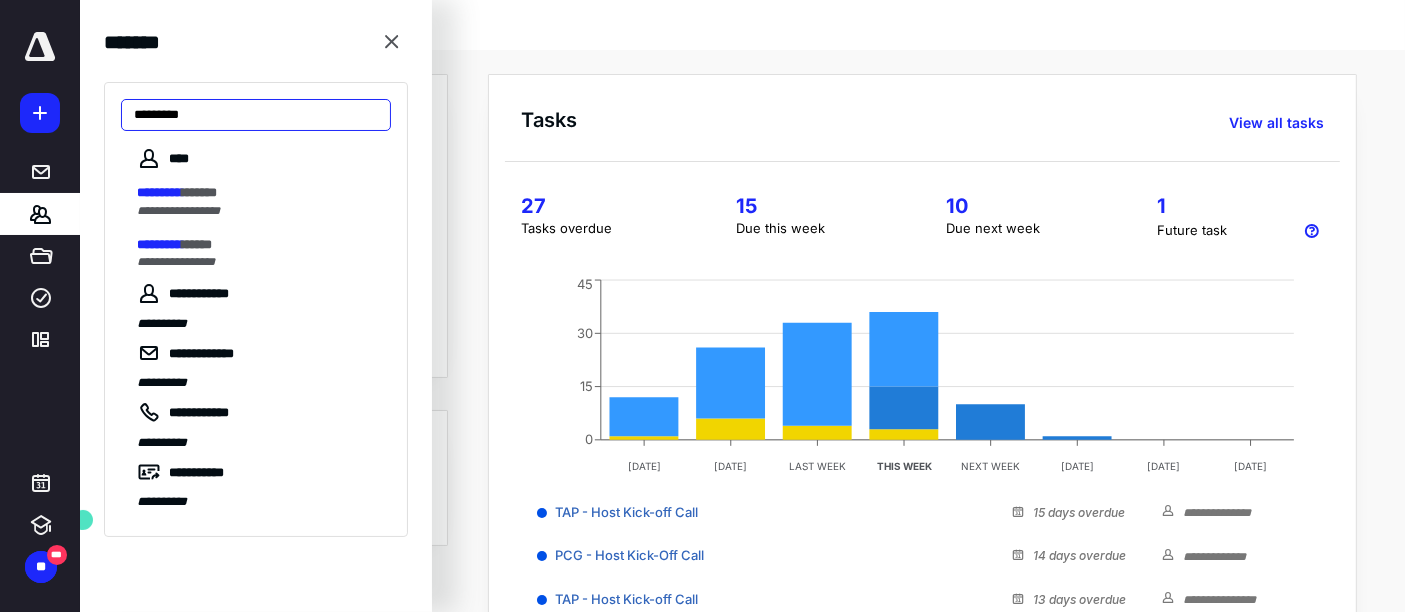 type on "*********" 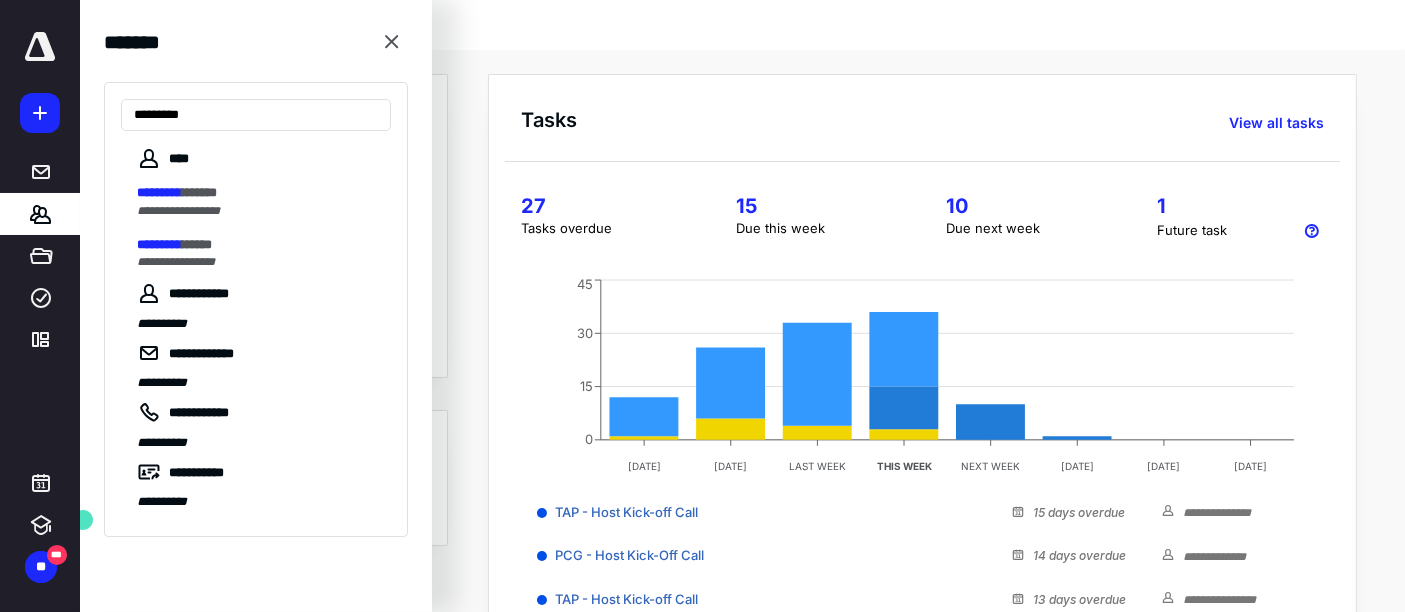 click on "********* ******" at bounding box center (258, 193) 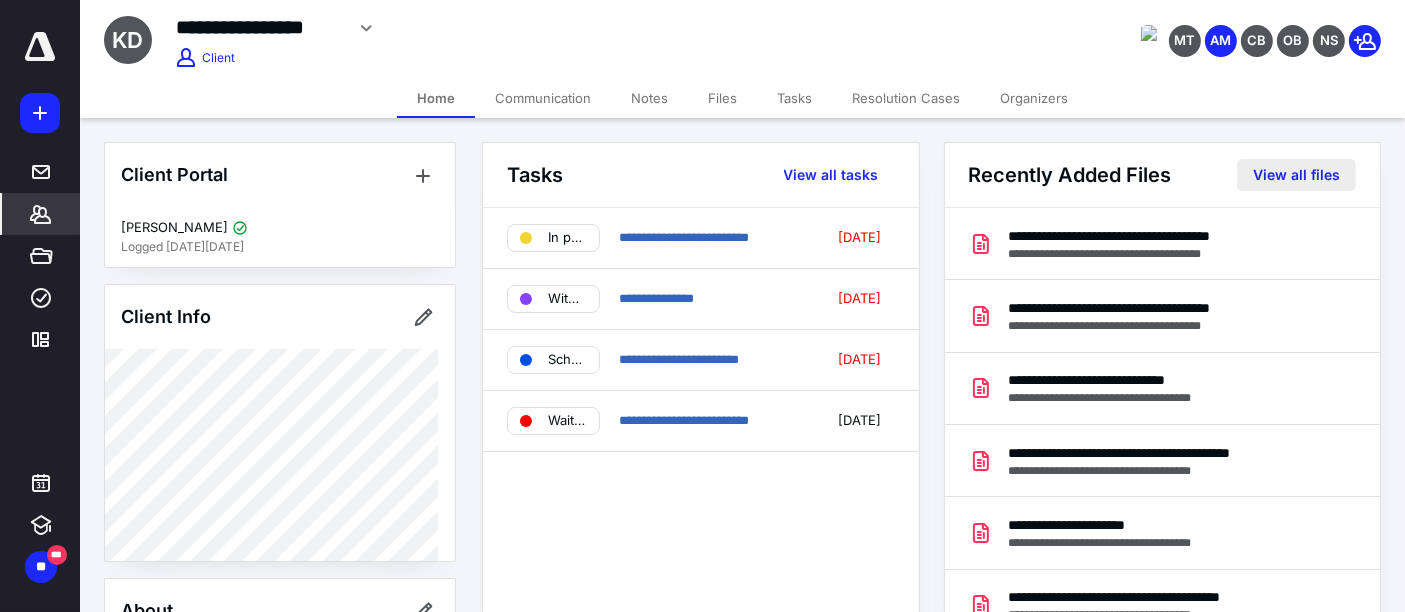 click on "View all files" at bounding box center [1296, 175] 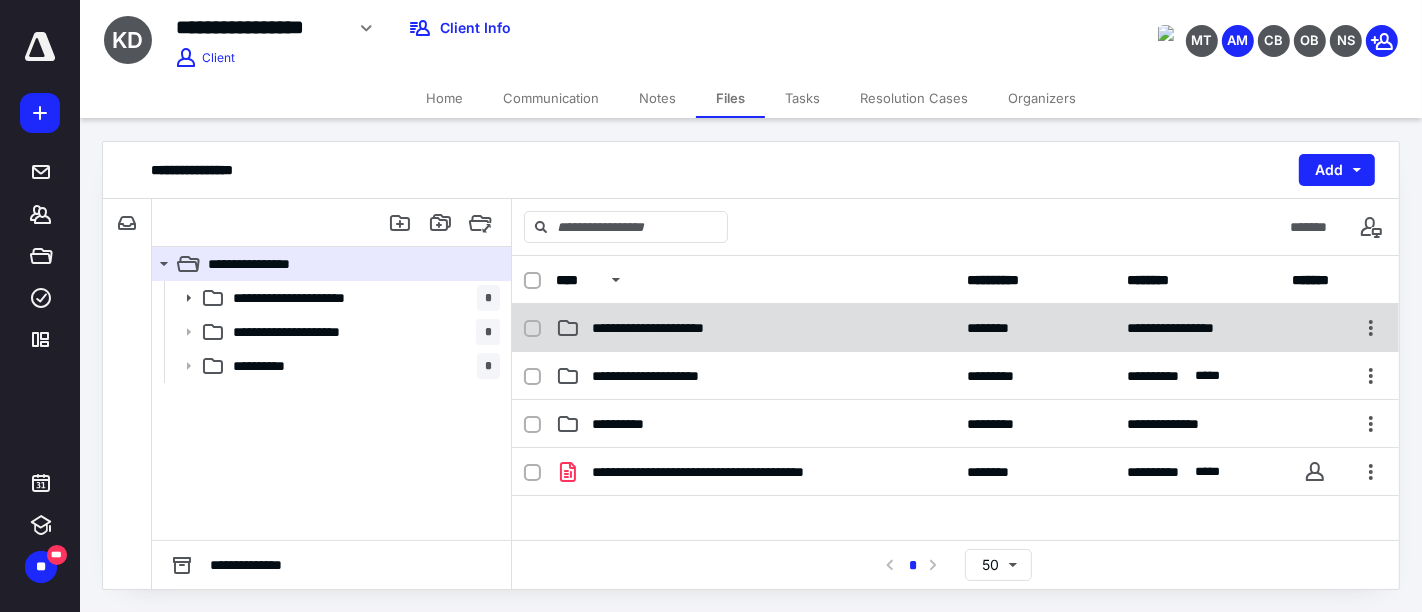 click on "**********" at bounding box center (955, 328) 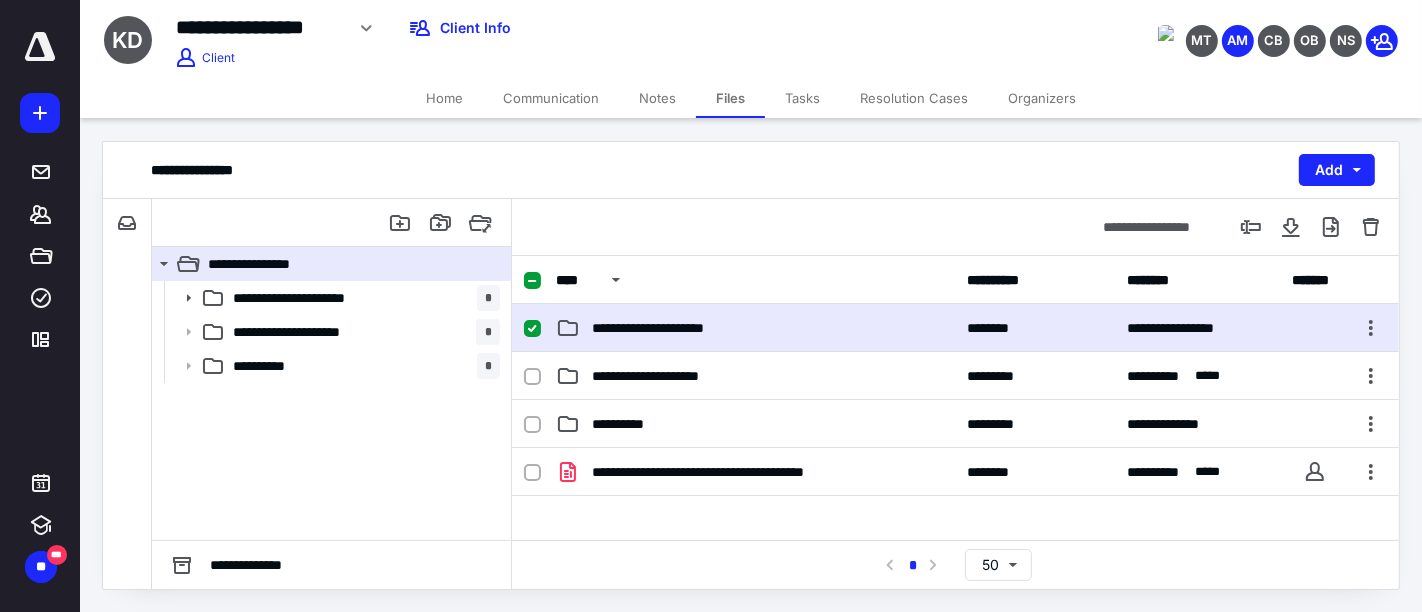 click on "**********" at bounding box center (955, 328) 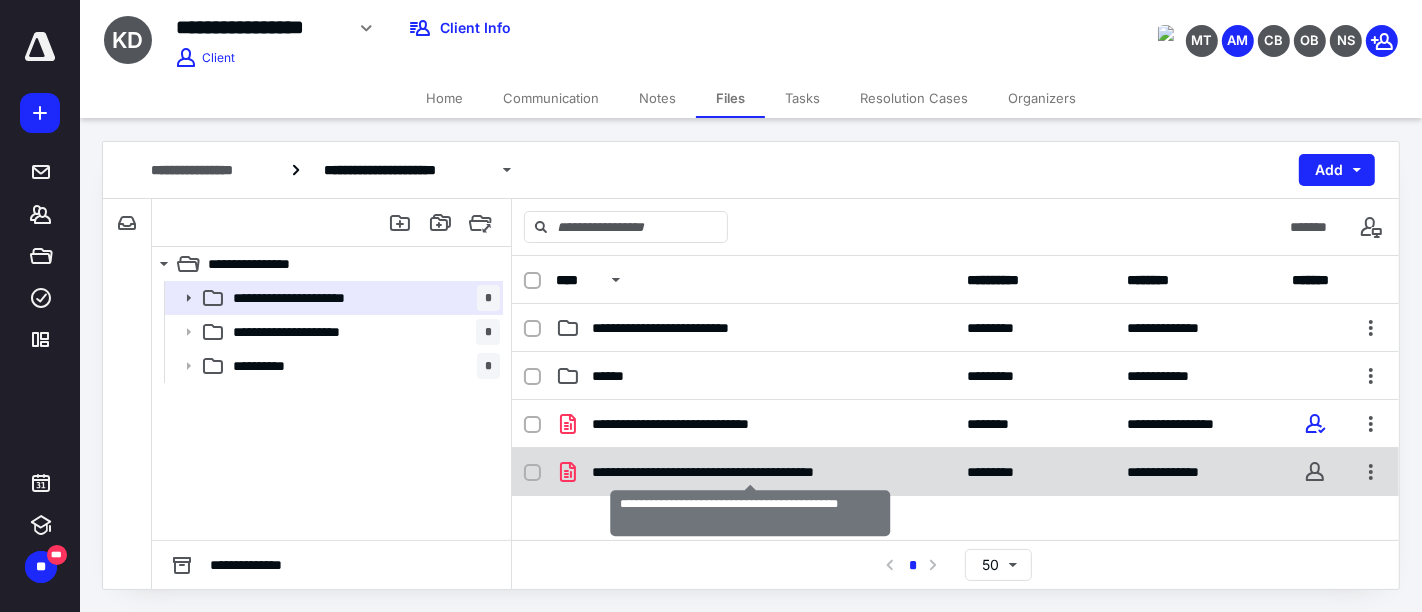 click on "**********" at bounding box center (751, 472) 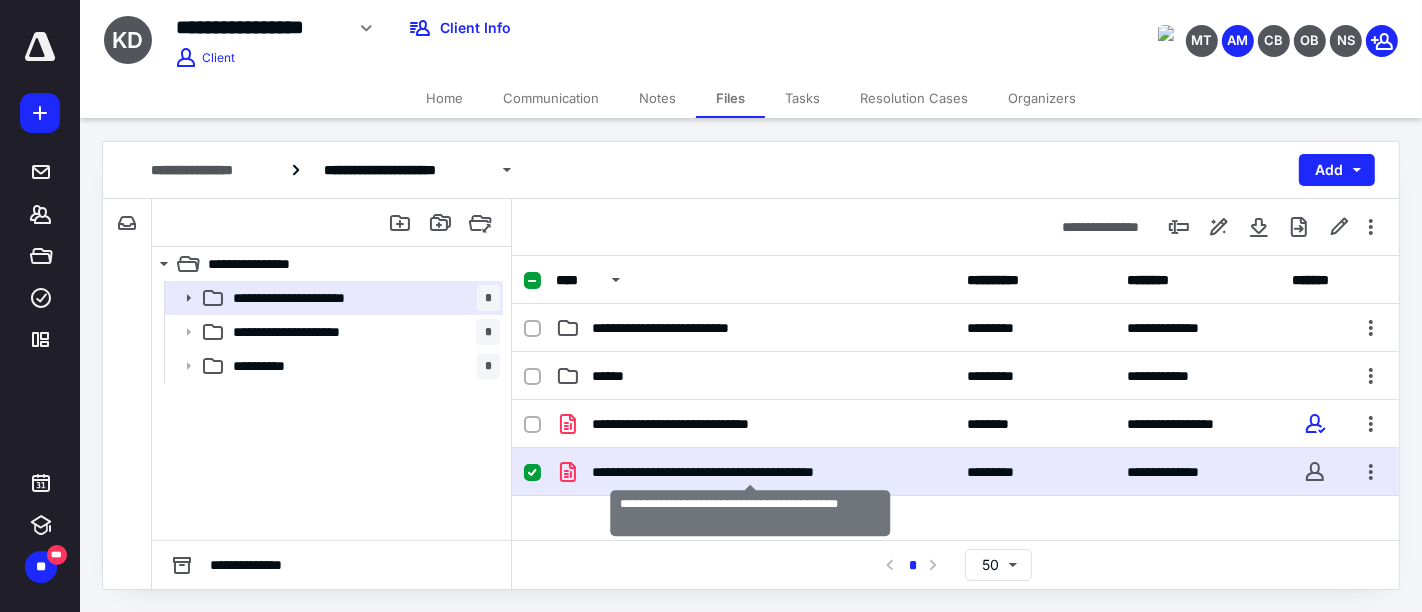 click on "**********" at bounding box center (751, 472) 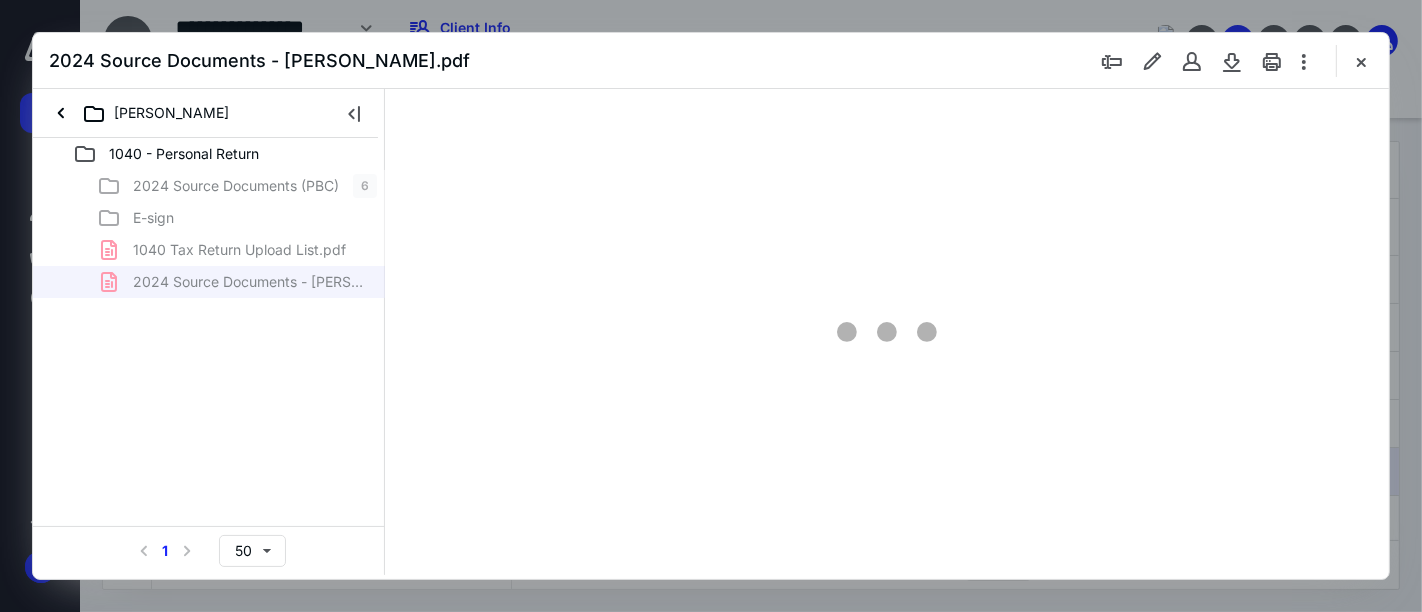 click at bounding box center (1361, 61) 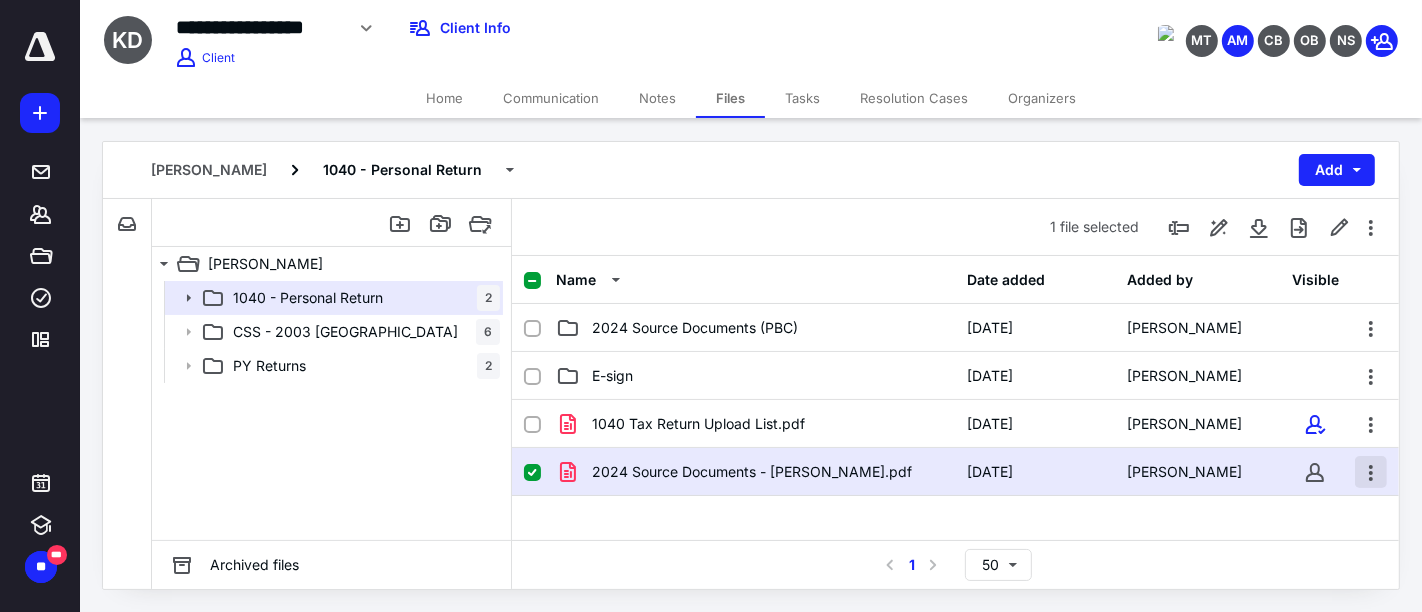 click at bounding box center (1371, 472) 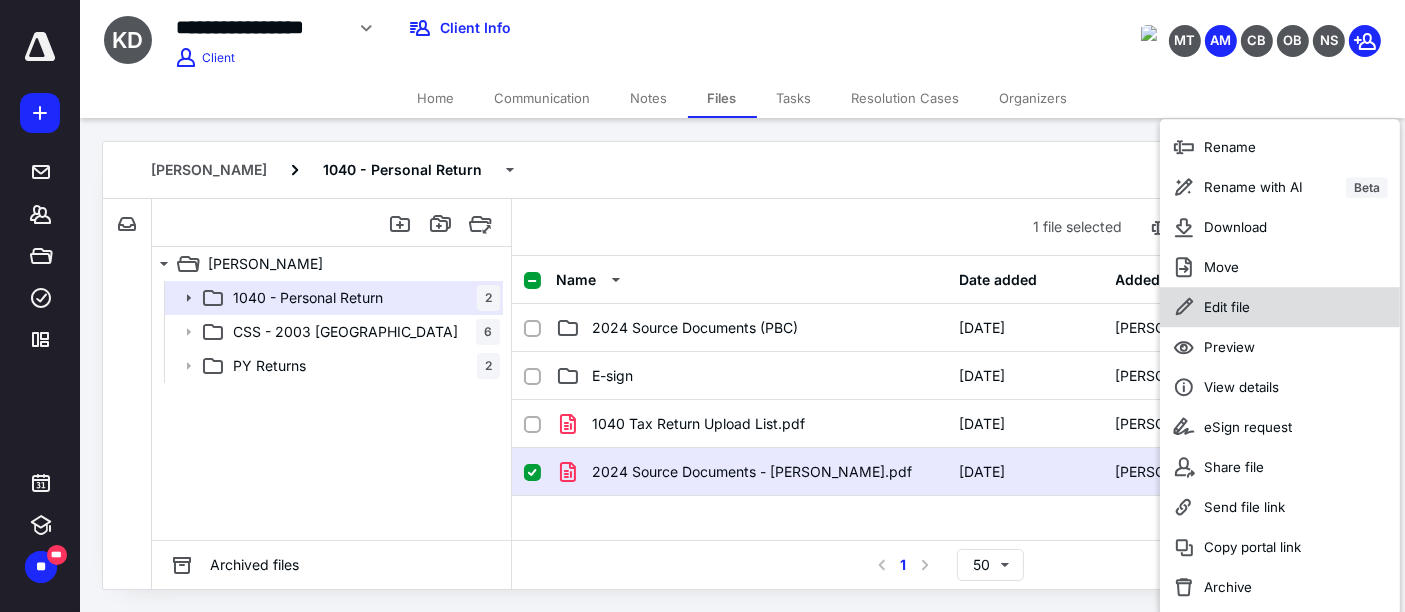 click on "Edit file" at bounding box center [1280, 307] 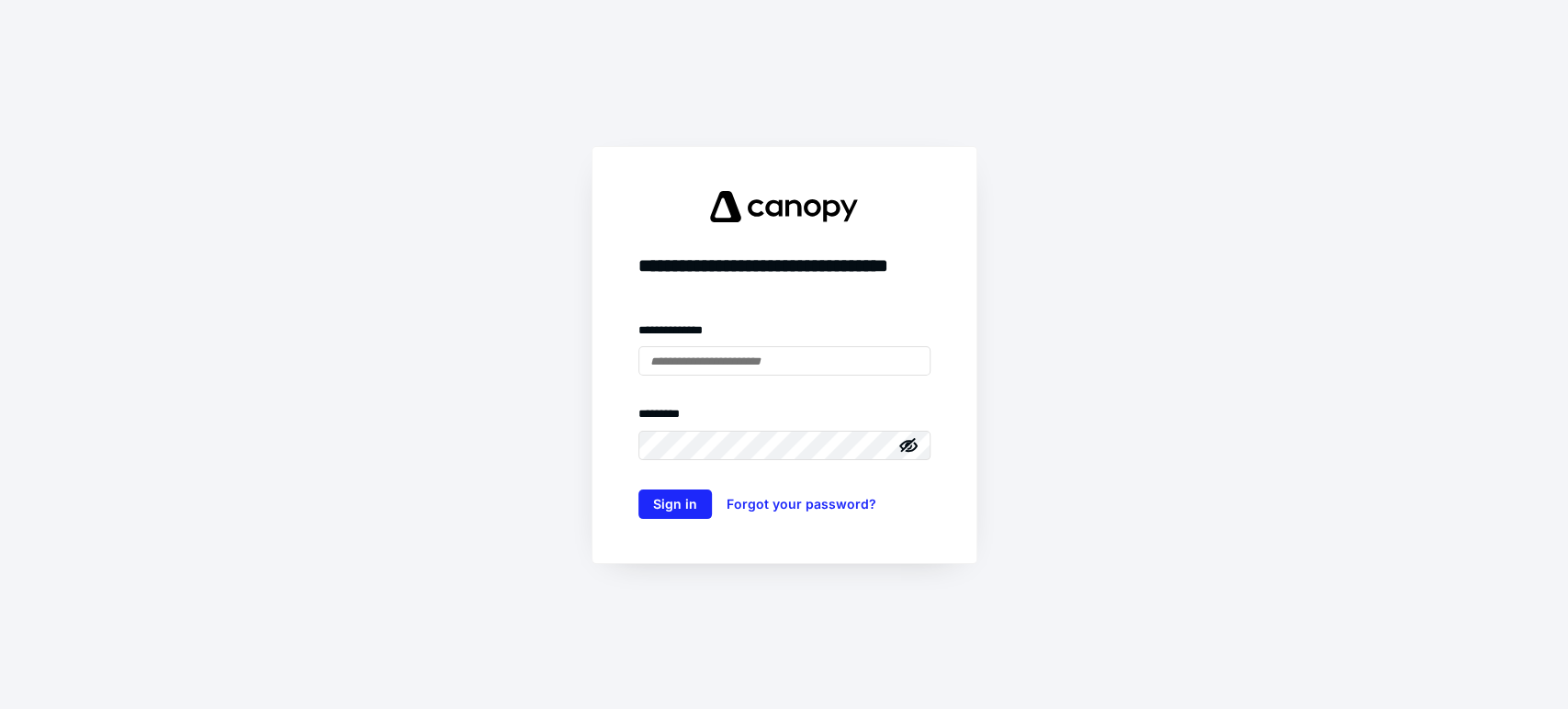 scroll, scrollTop: 0, scrollLeft: 0, axis: both 